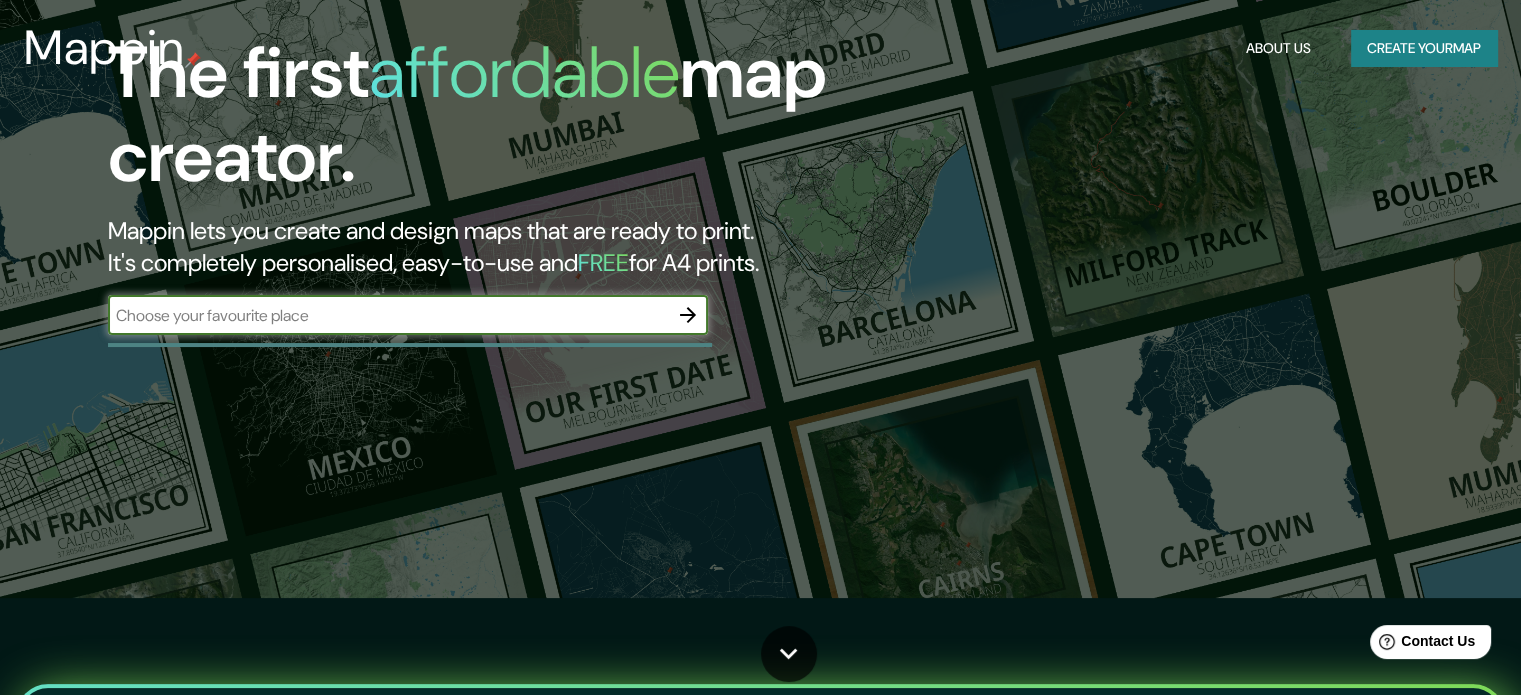 scroll, scrollTop: 100, scrollLeft: 0, axis: vertical 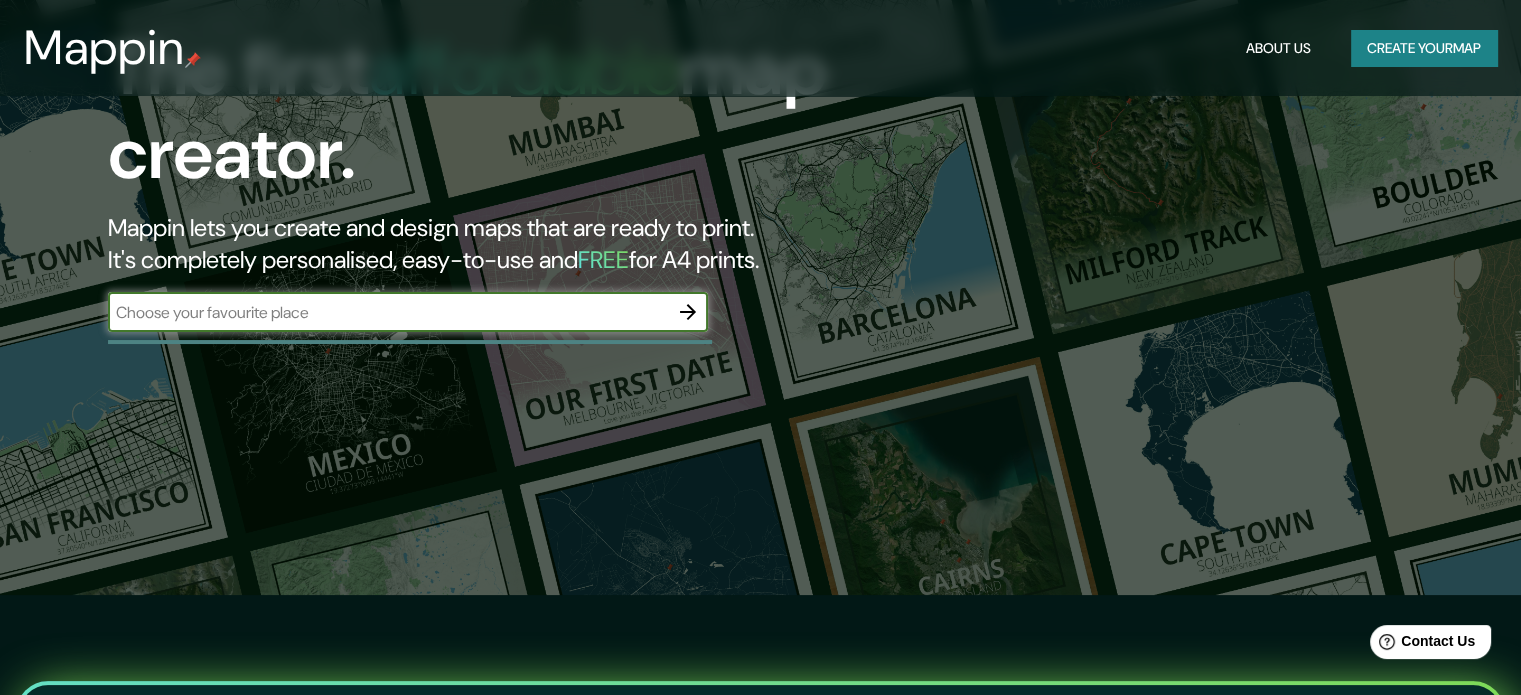 click at bounding box center (388, 312) 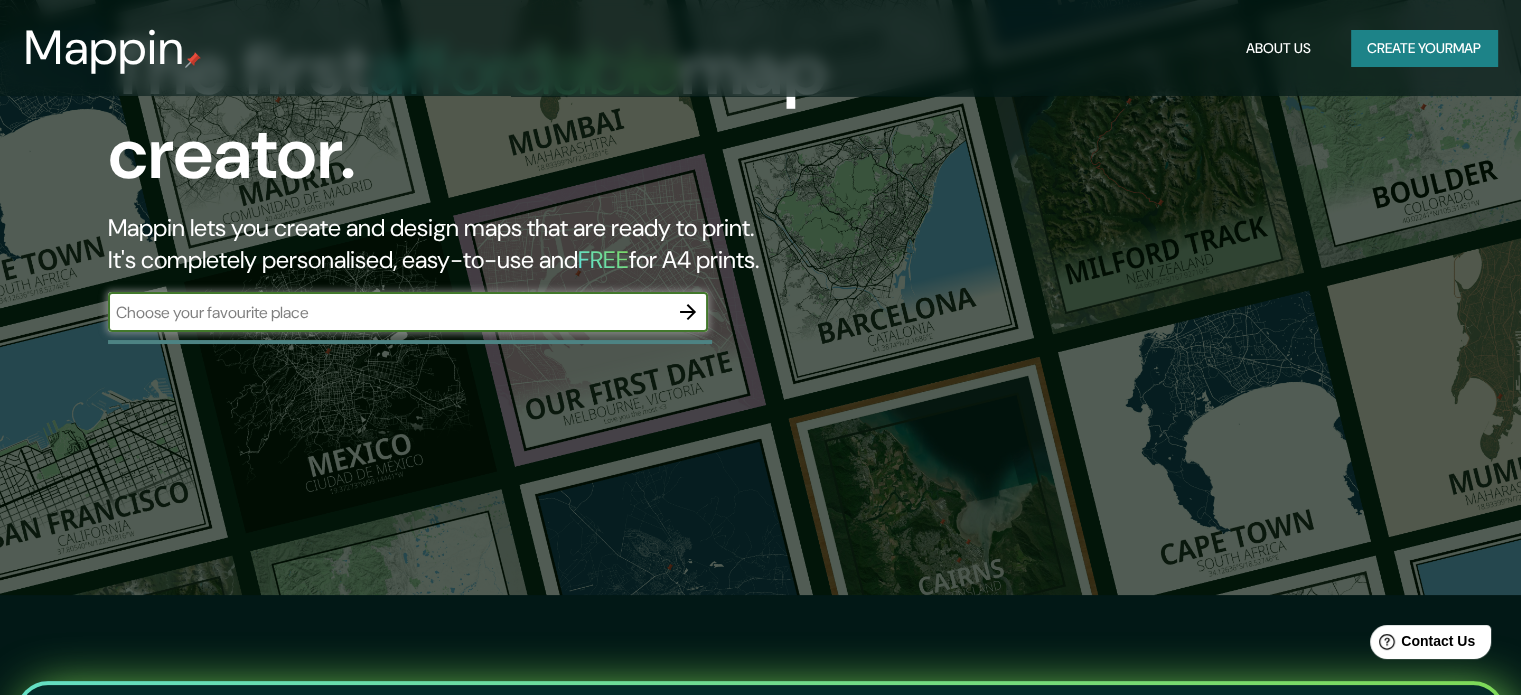click 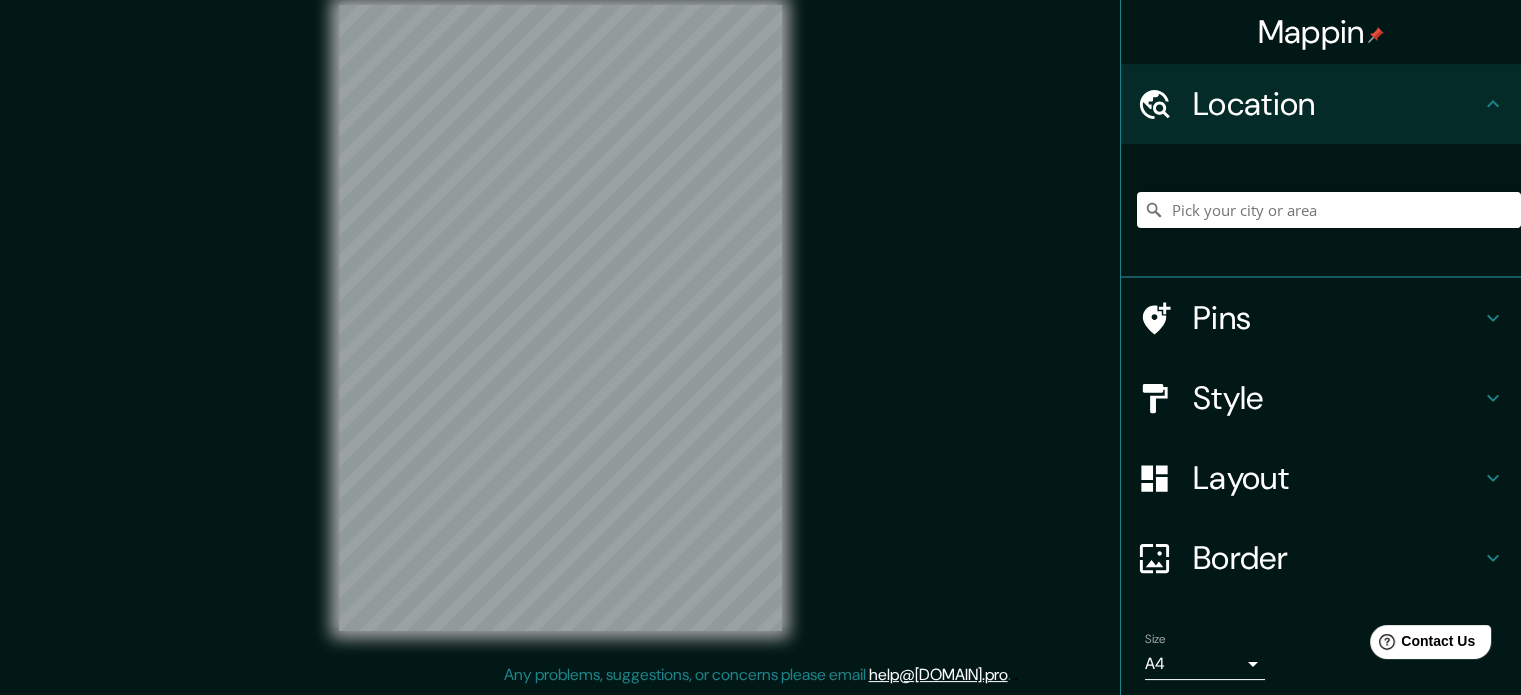 scroll, scrollTop: 0, scrollLeft: 0, axis: both 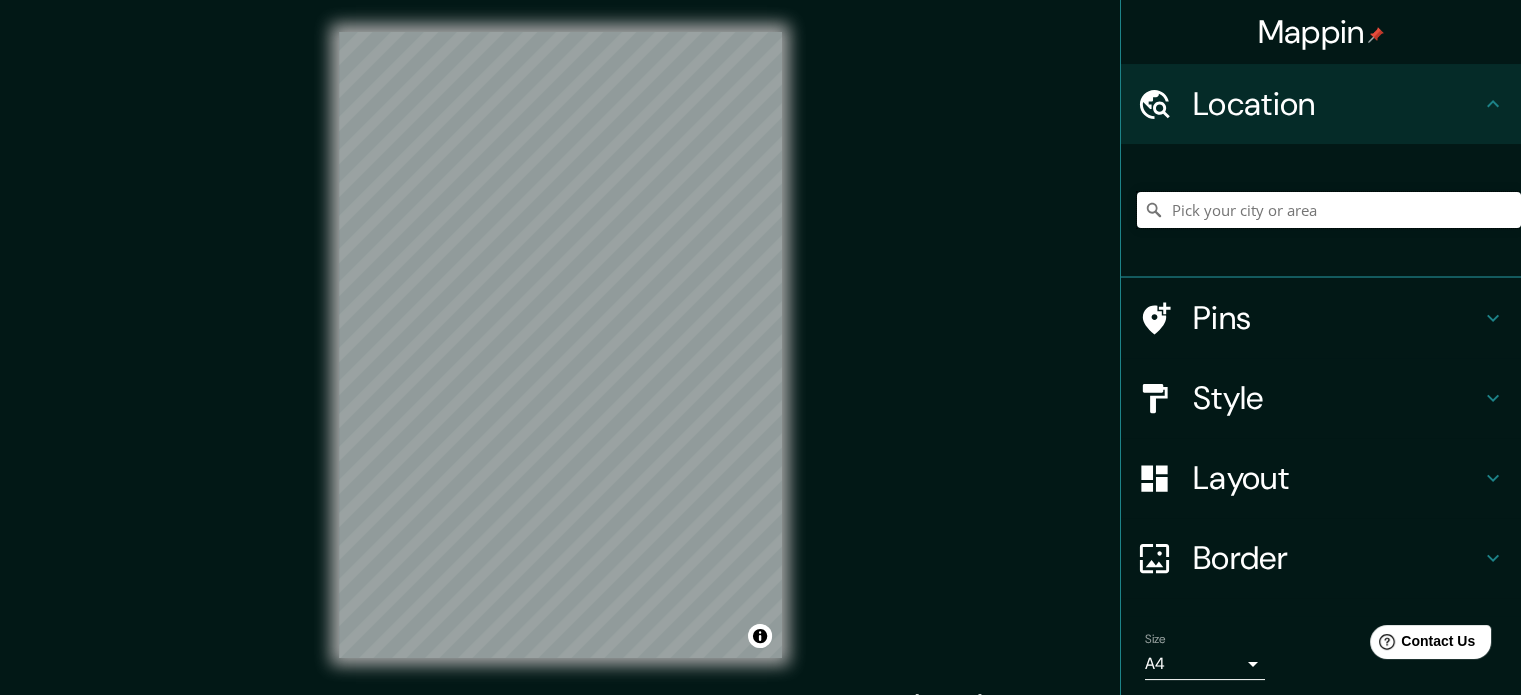 click at bounding box center [1329, 210] 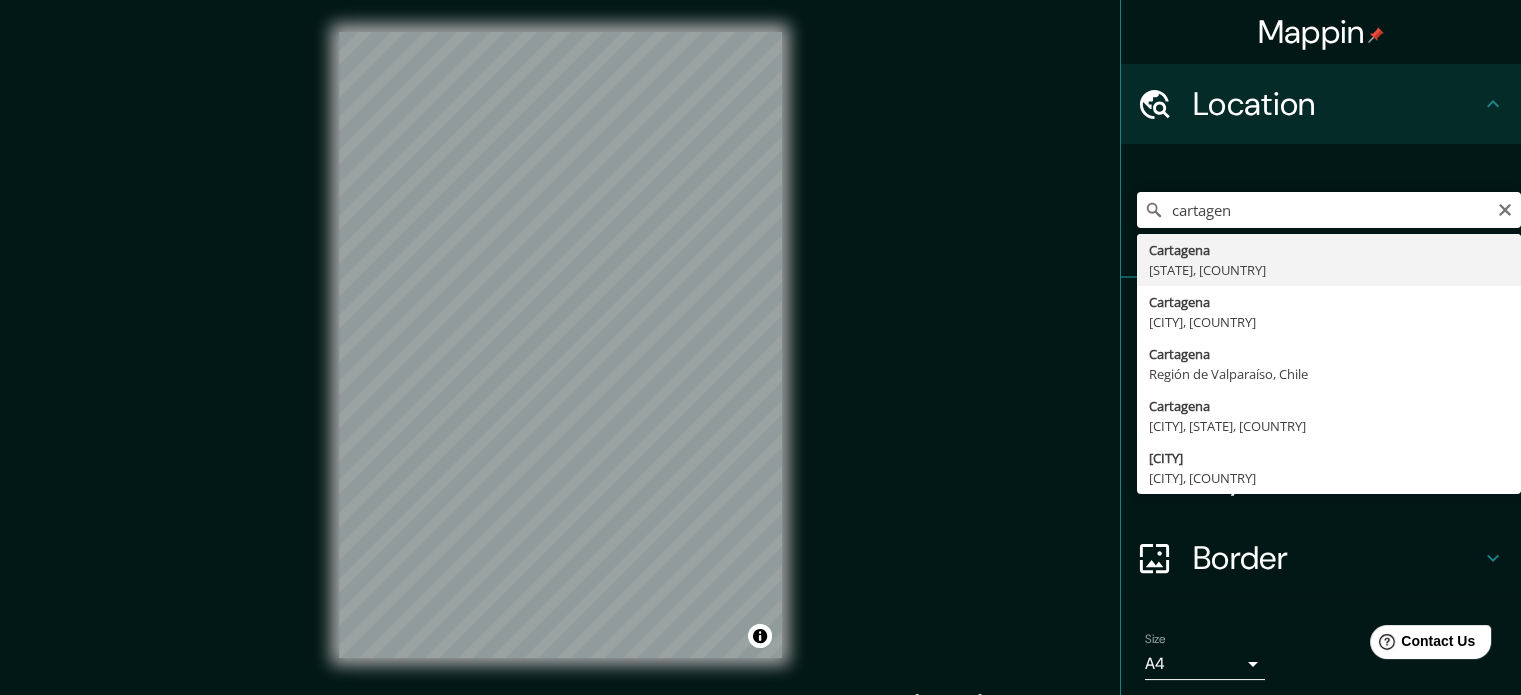 type on "[CITY], [STATE], [COUNTRY]" 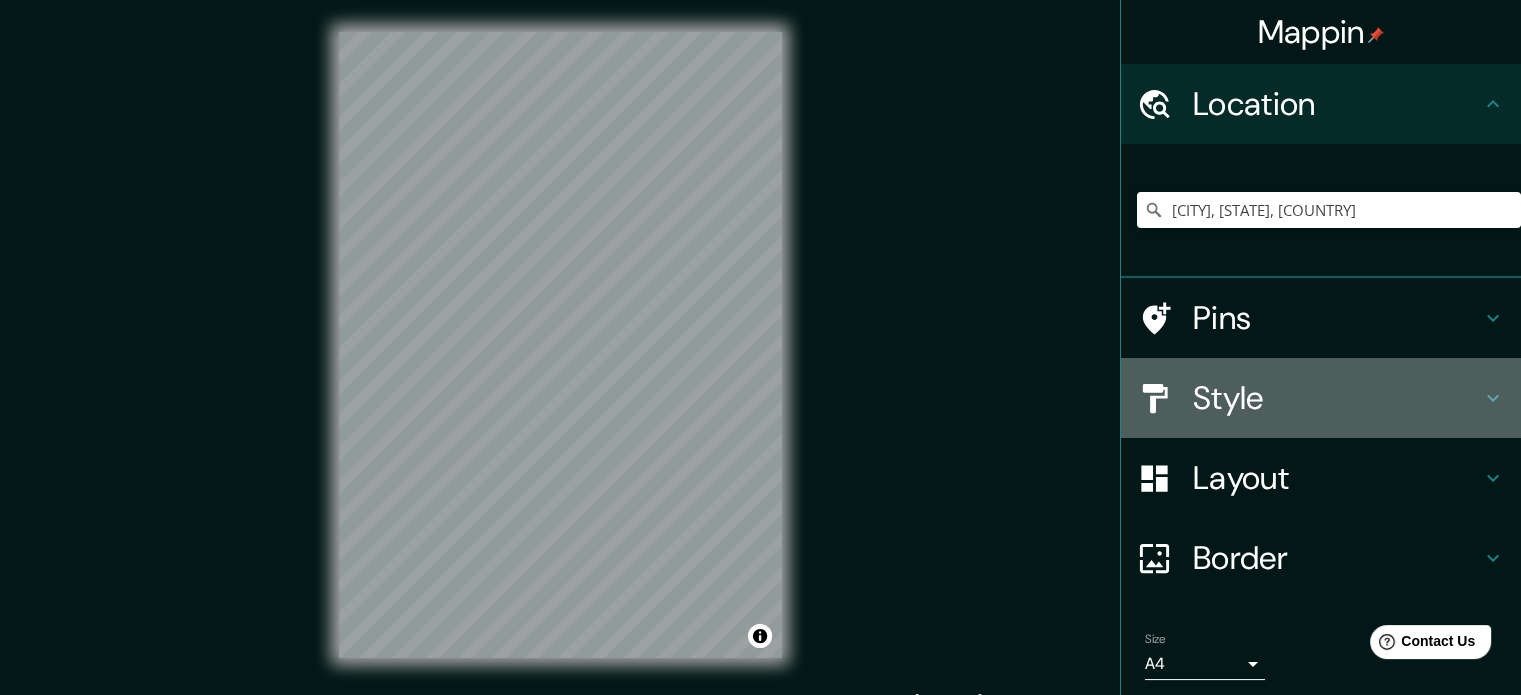 click on "Style" at bounding box center [1321, 398] 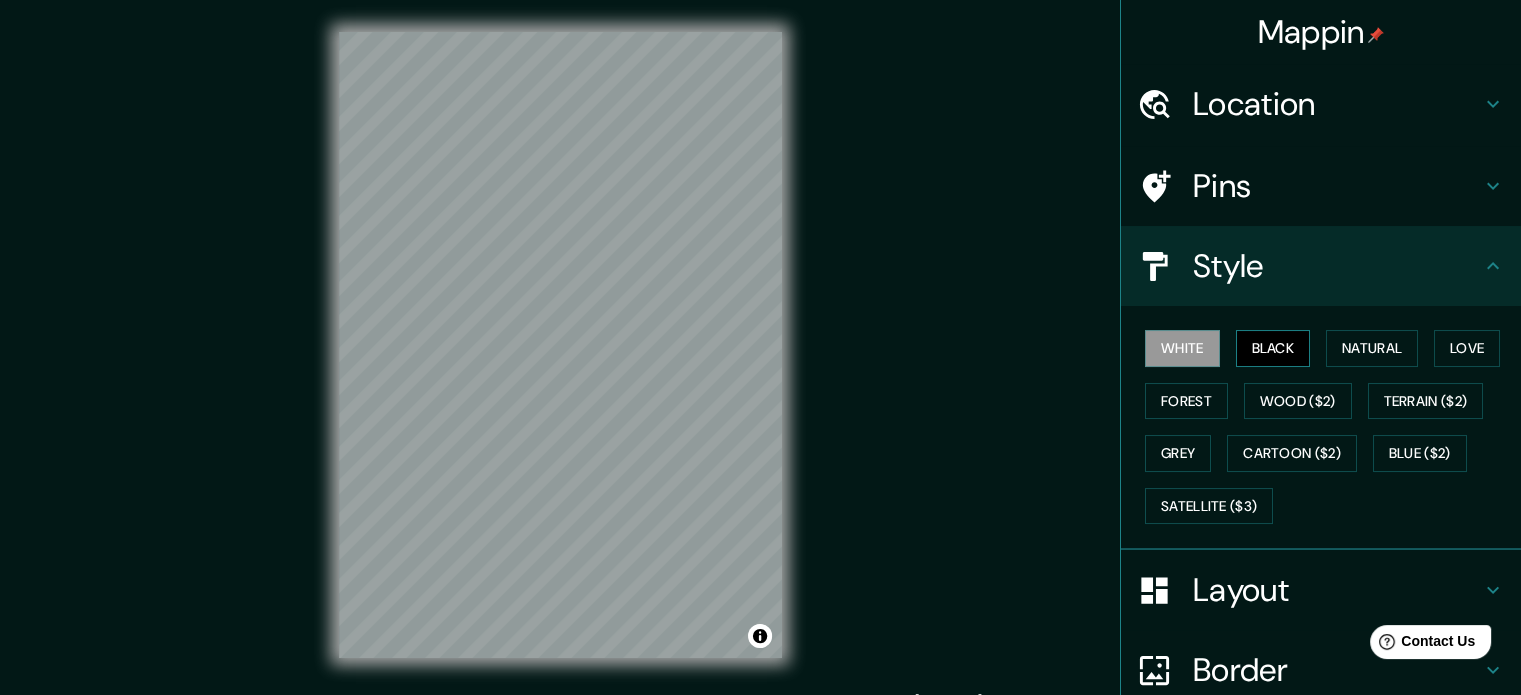 click on "Black" at bounding box center (1273, 348) 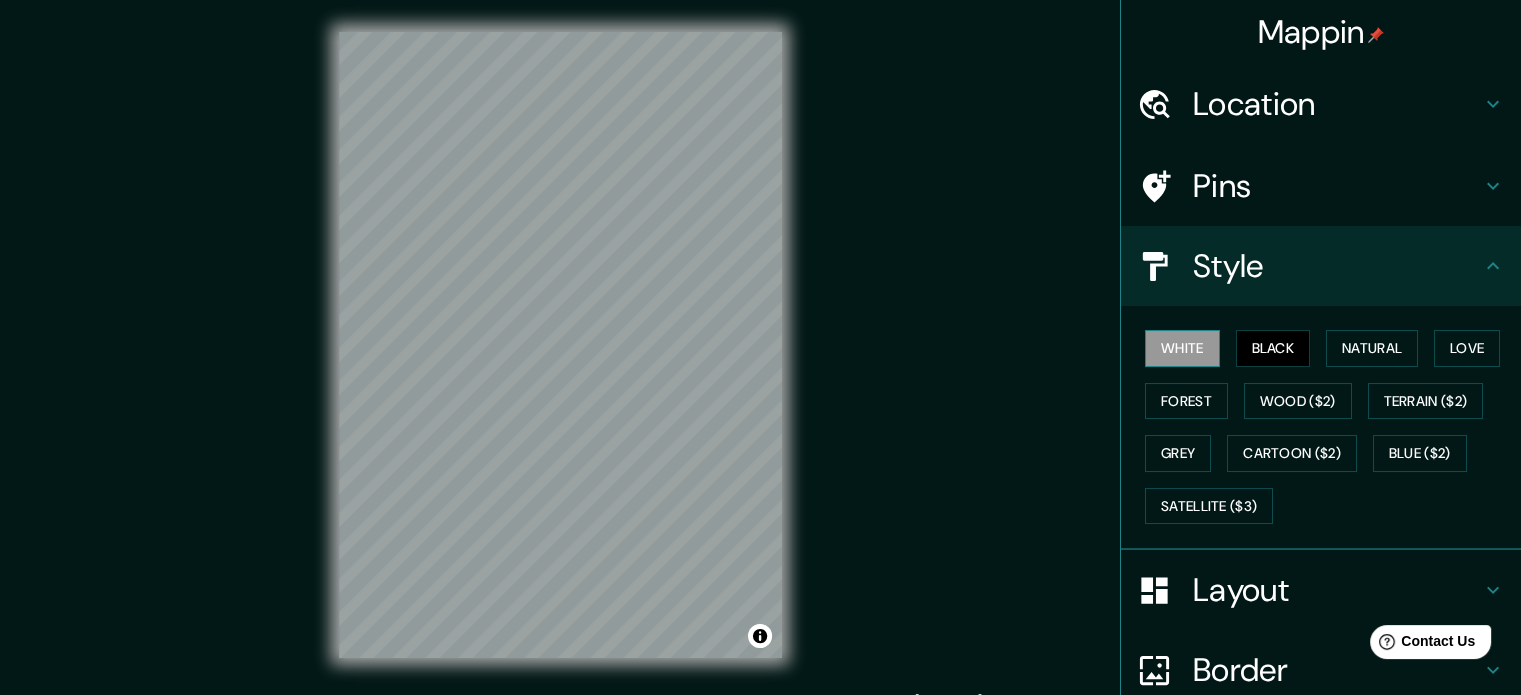 click on "White" at bounding box center [1182, 348] 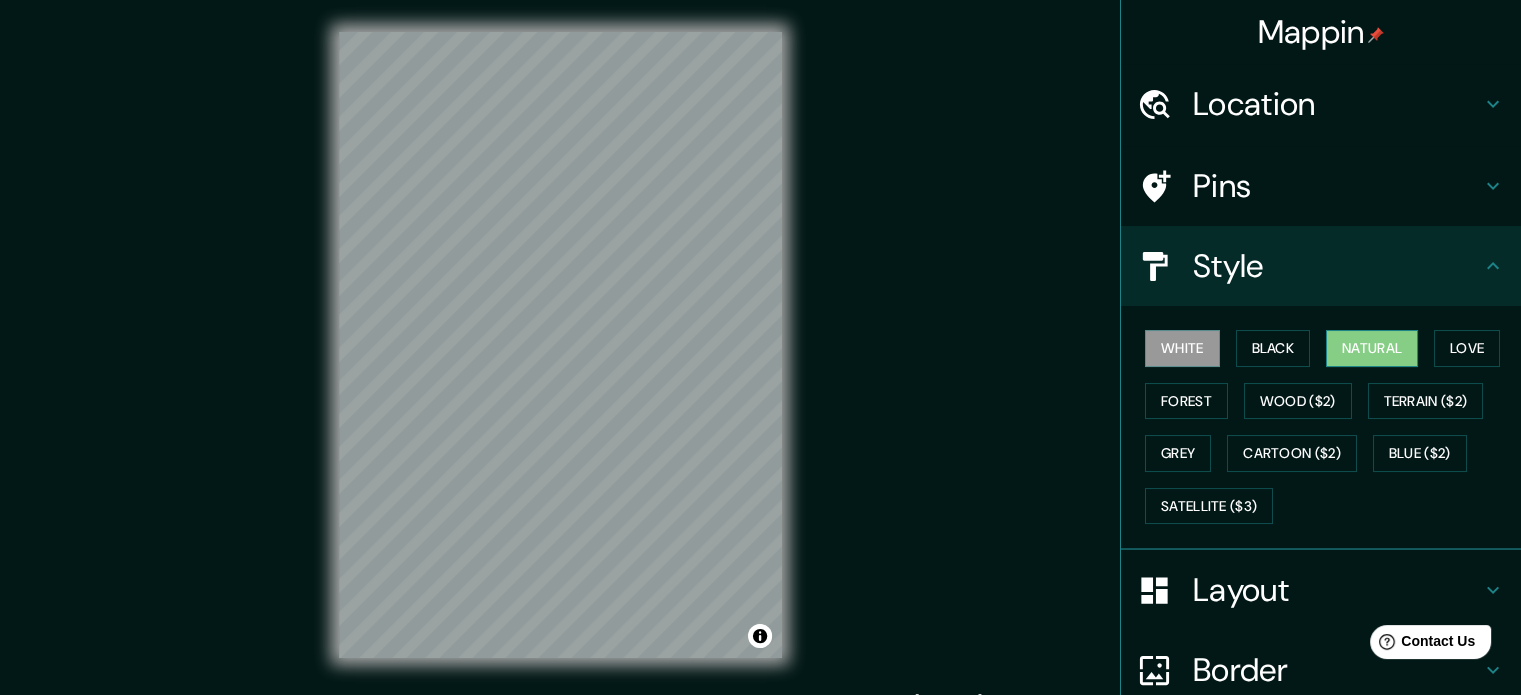 click on "Natural" at bounding box center (1372, 348) 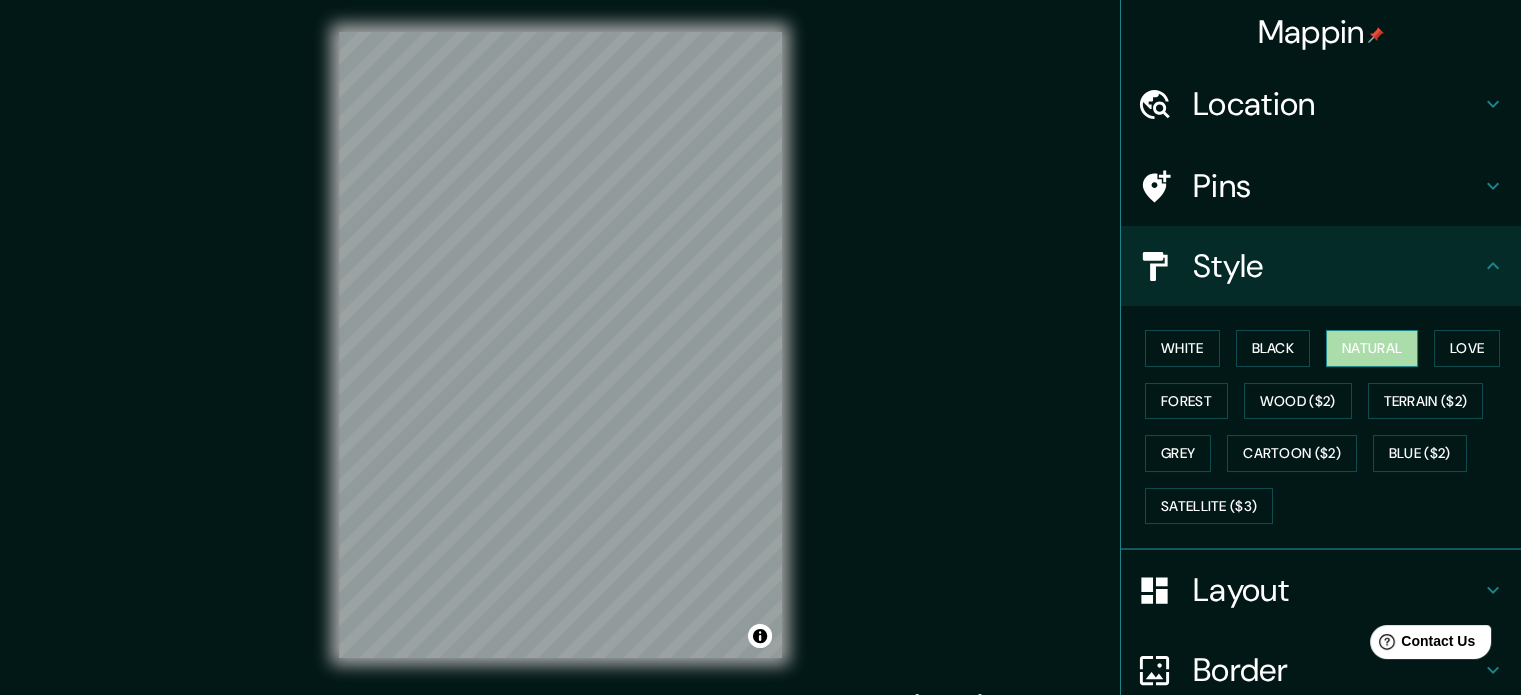 click on "Natural" at bounding box center (1372, 348) 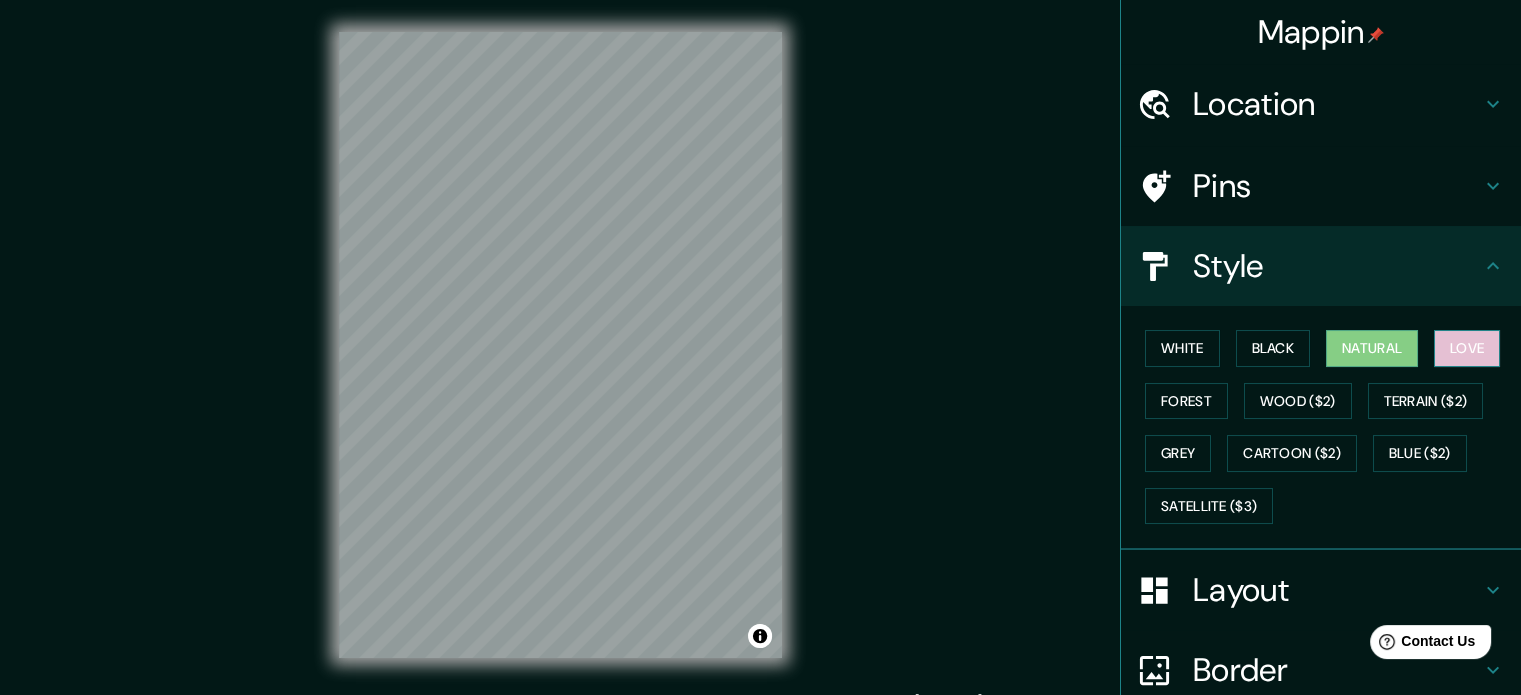 click on "Love" at bounding box center (1467, 348) 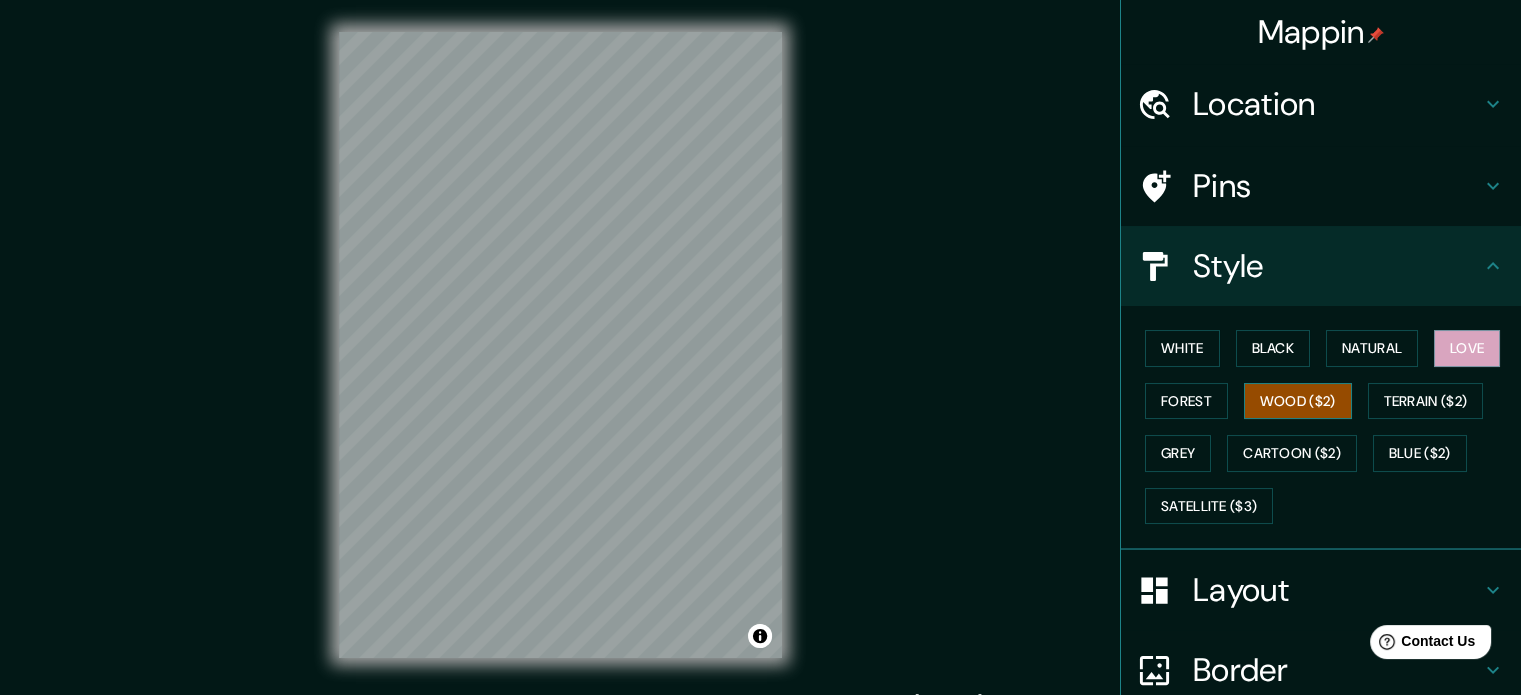 click on "Wood ($2)" at bounding box center (1298, 401) 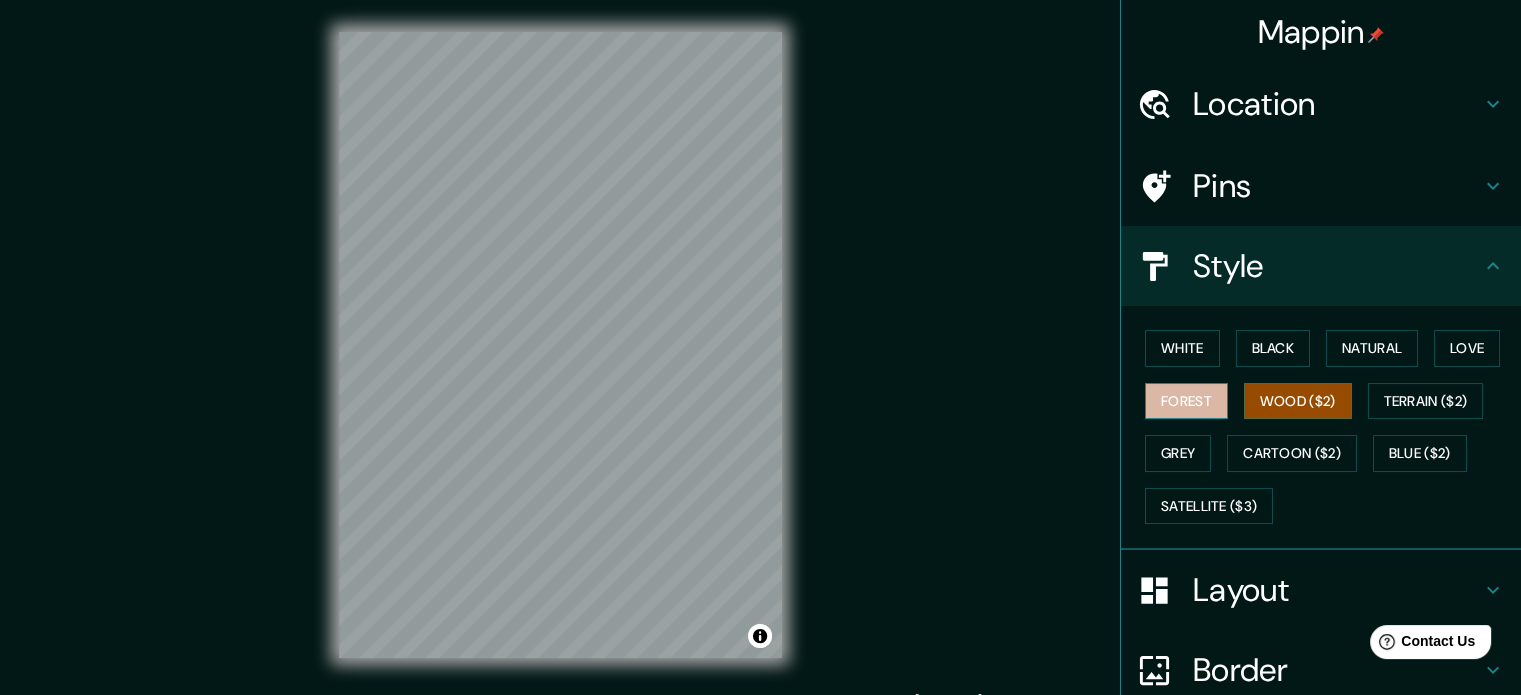 click on "Forest" at bounding box center [1186, 401] 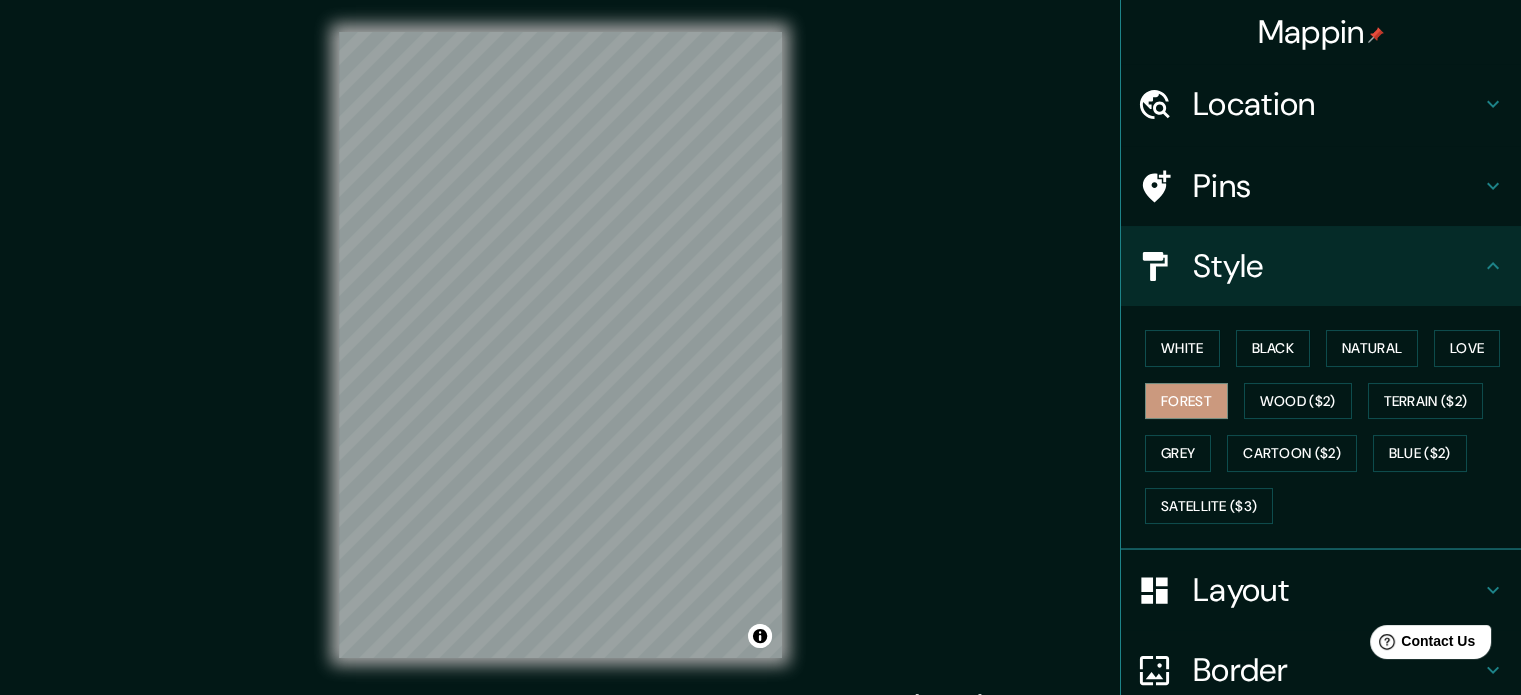 click on "White Black Natural Love Forest Wood ($2) Terrain ($2) Grey Cartoon ($2) Blue ($2) Satellite ($3)" at bounding box center [1329, 427] 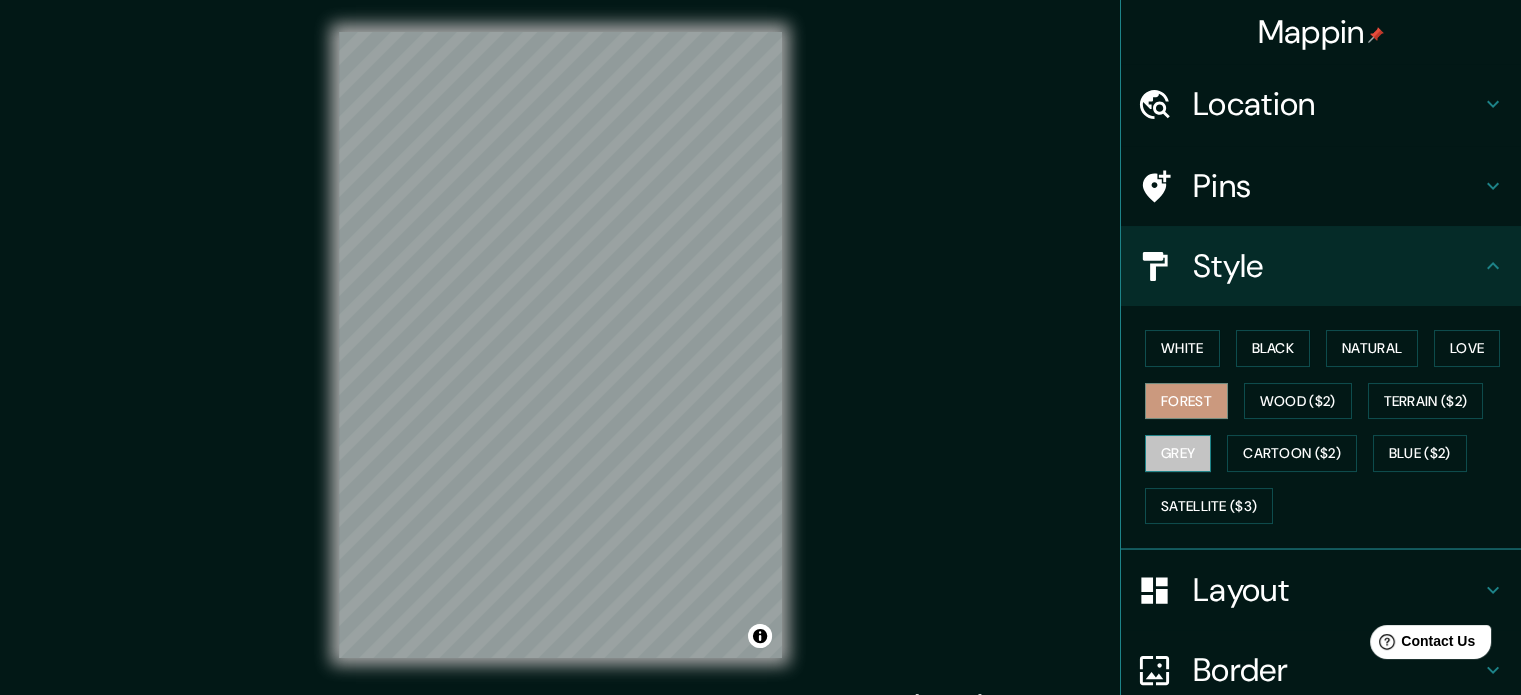 click on "Grey" at bounding box center (1178, 453) 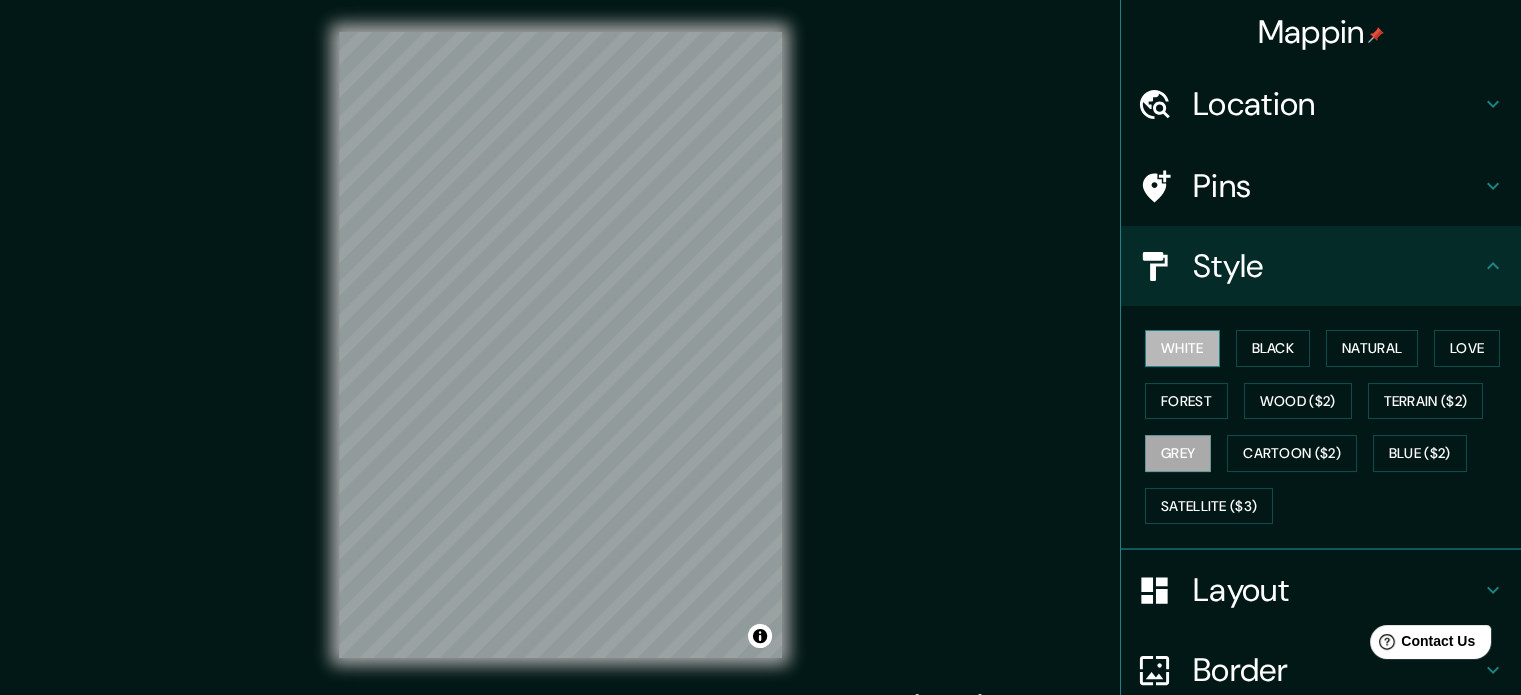 click on "White" at bounding box center (1182, 348) 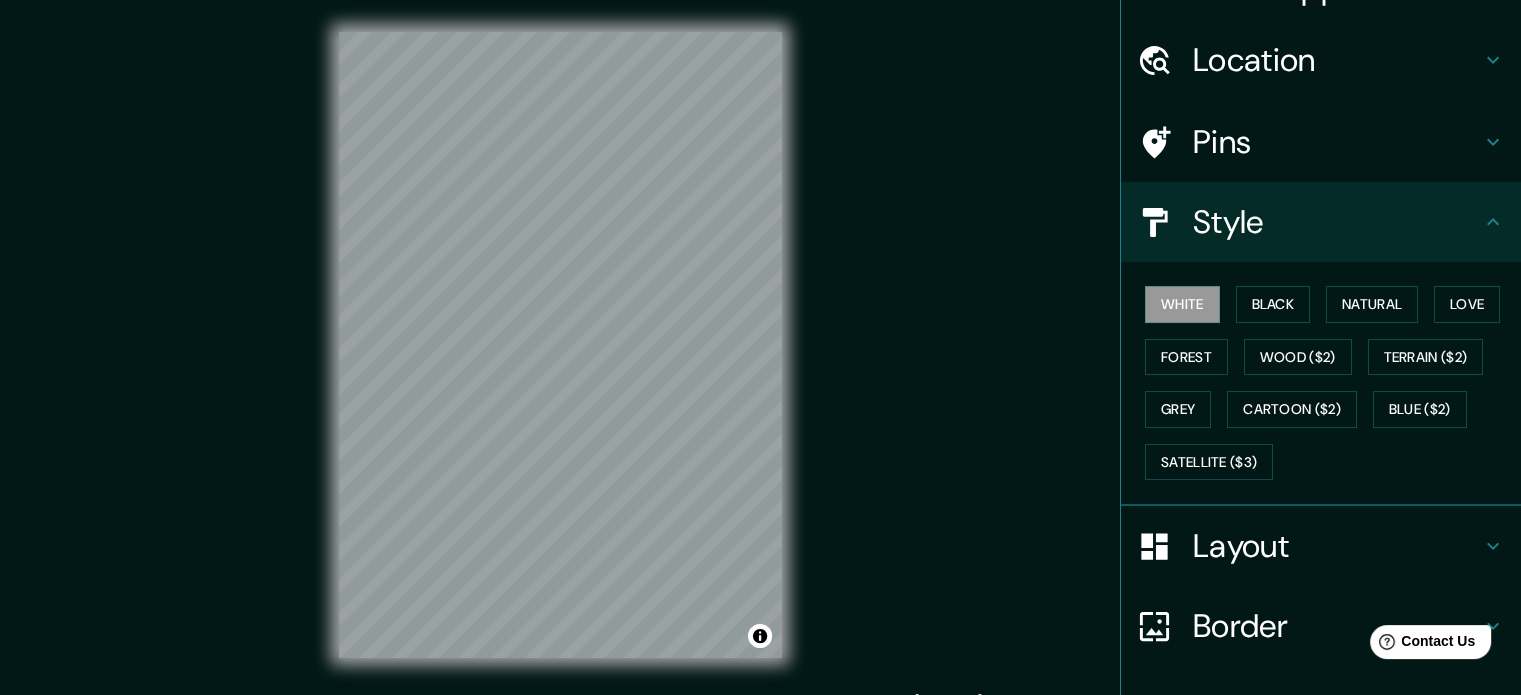 scroll, scrollTop: 100, scrollLeft: 0, axis: vertical 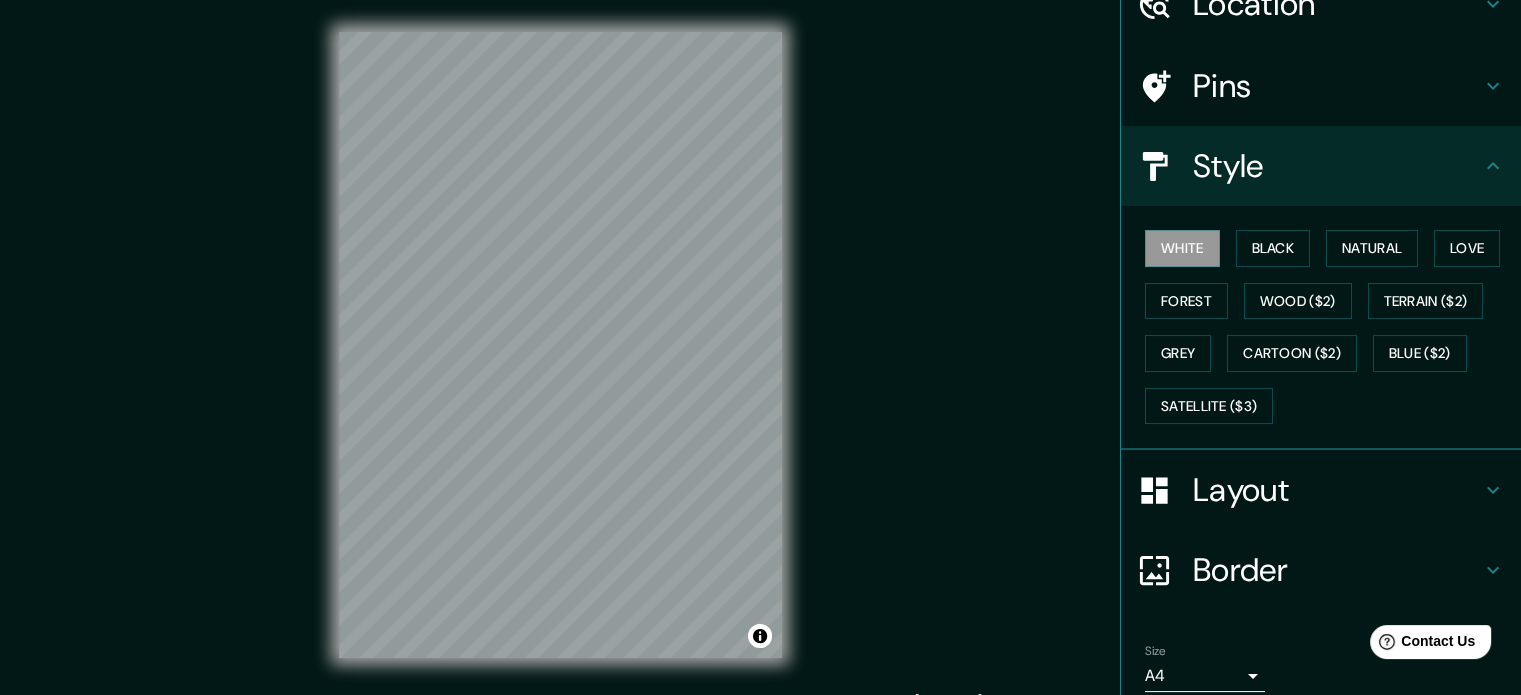 click on "Layout" at bounding box center (1337, 490) 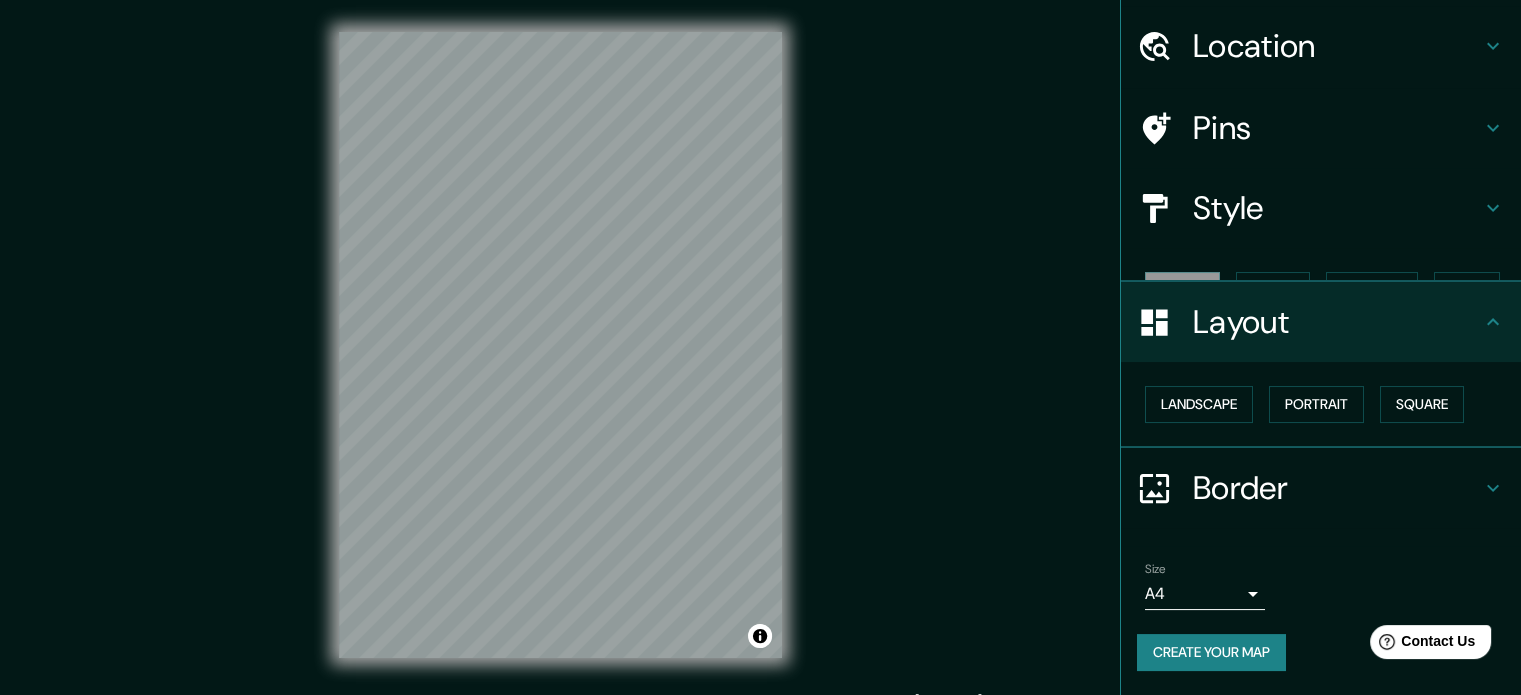 scroll, scrollTop: 22, scrollLeft: 0, axis: vertical 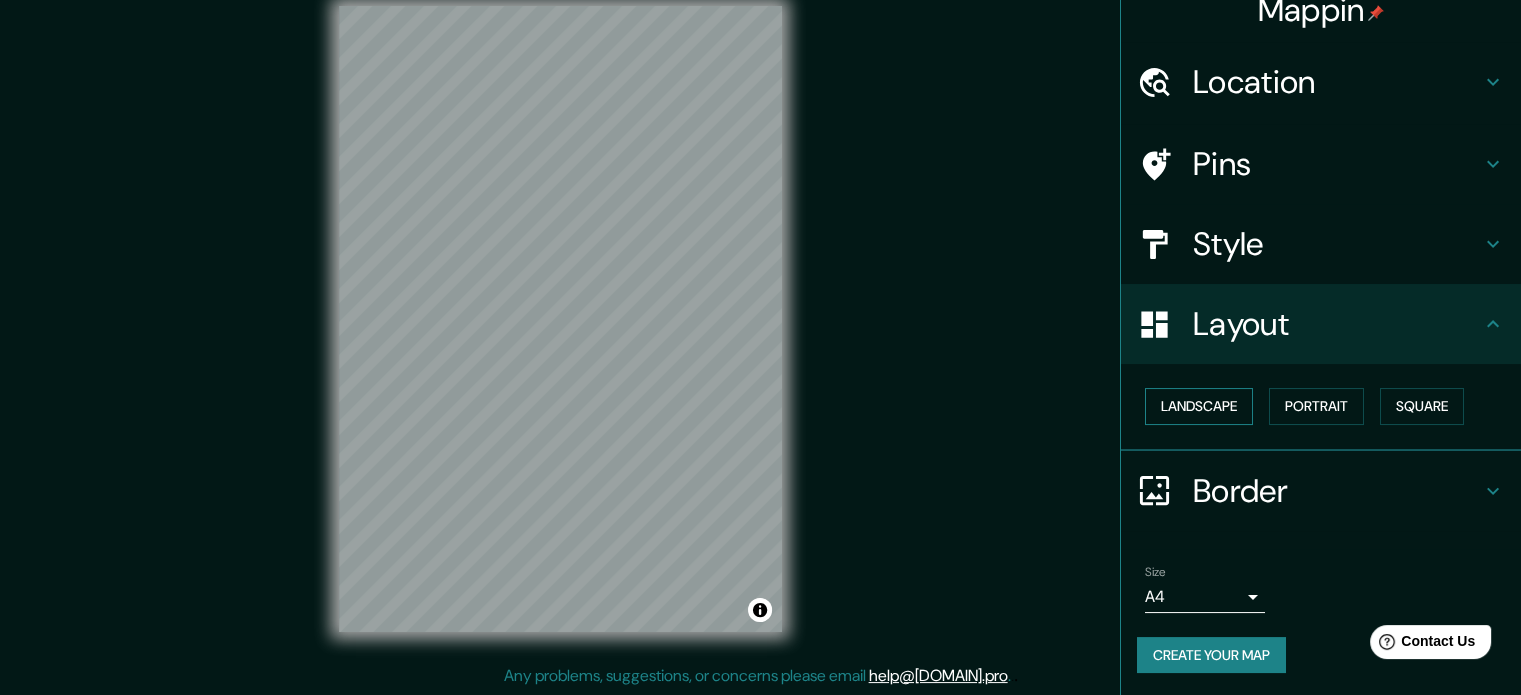 click on "Landscape" at bounding box center [1199, 406] 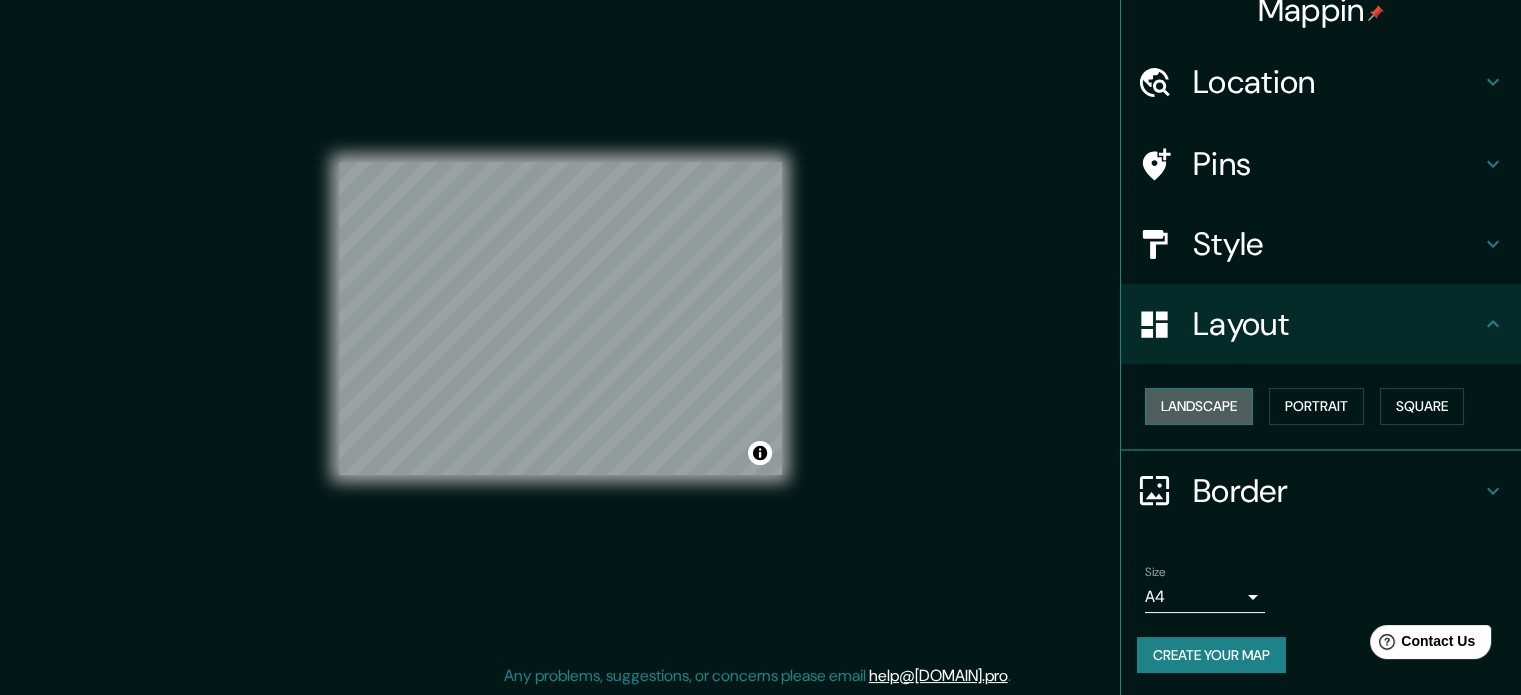 click on "Landscape" at bounding box center [1199, 406] 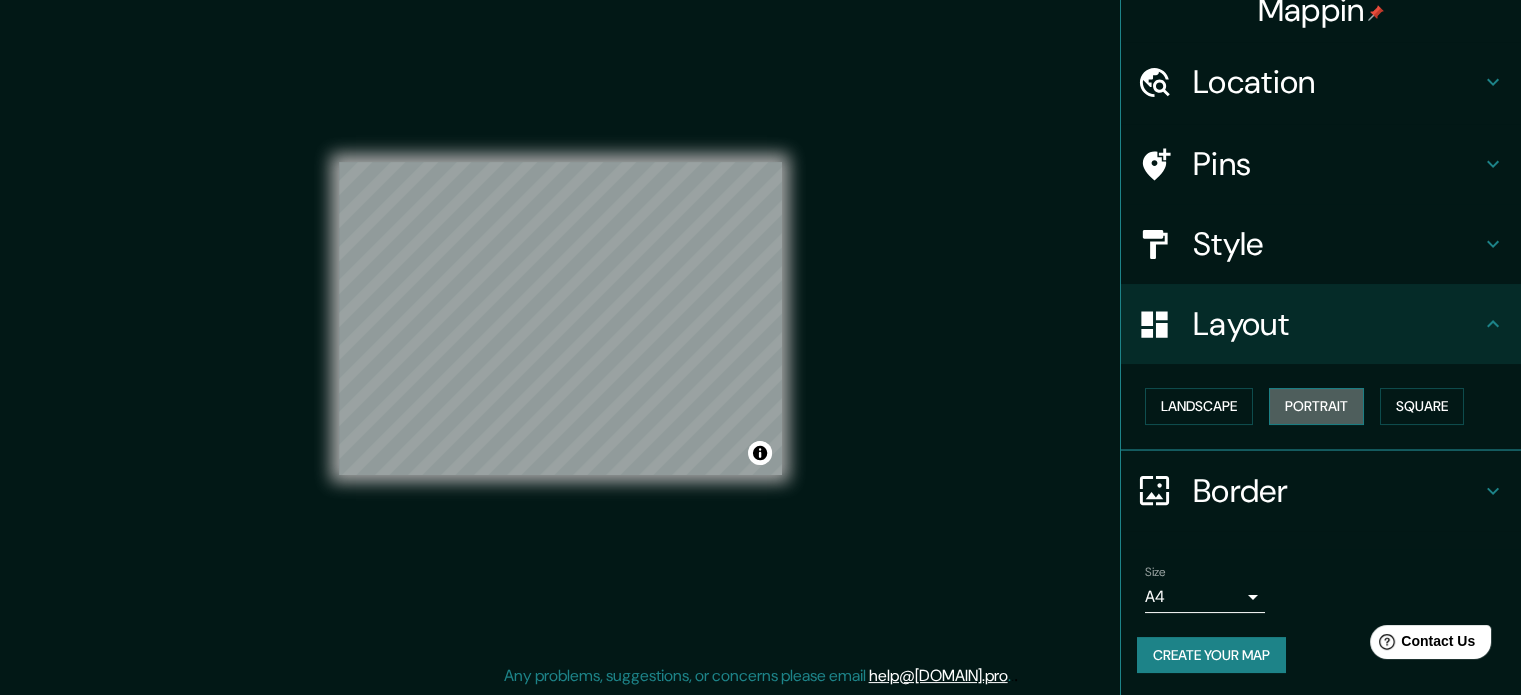click on "Portrait" at bounding box center (1316, 406) 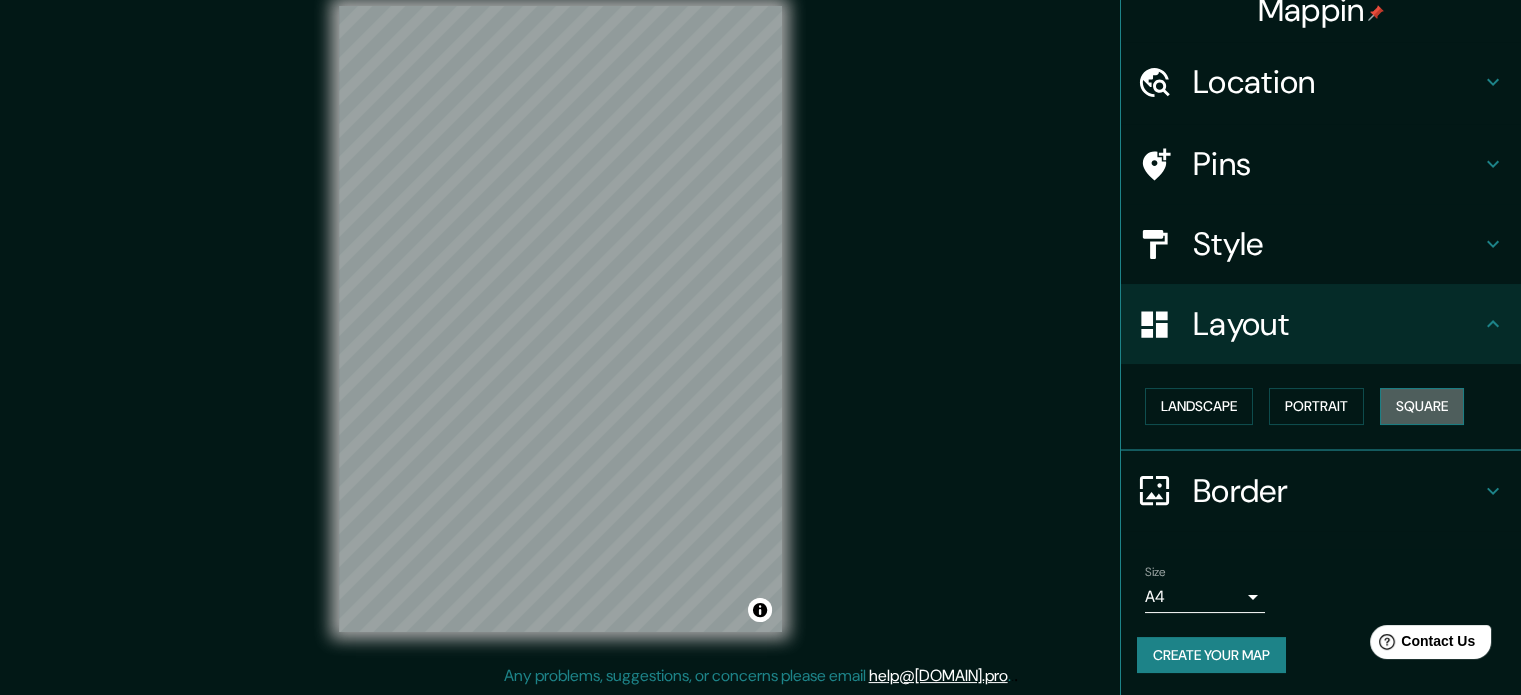 click on "Square" at bounding box center (1422, 406) 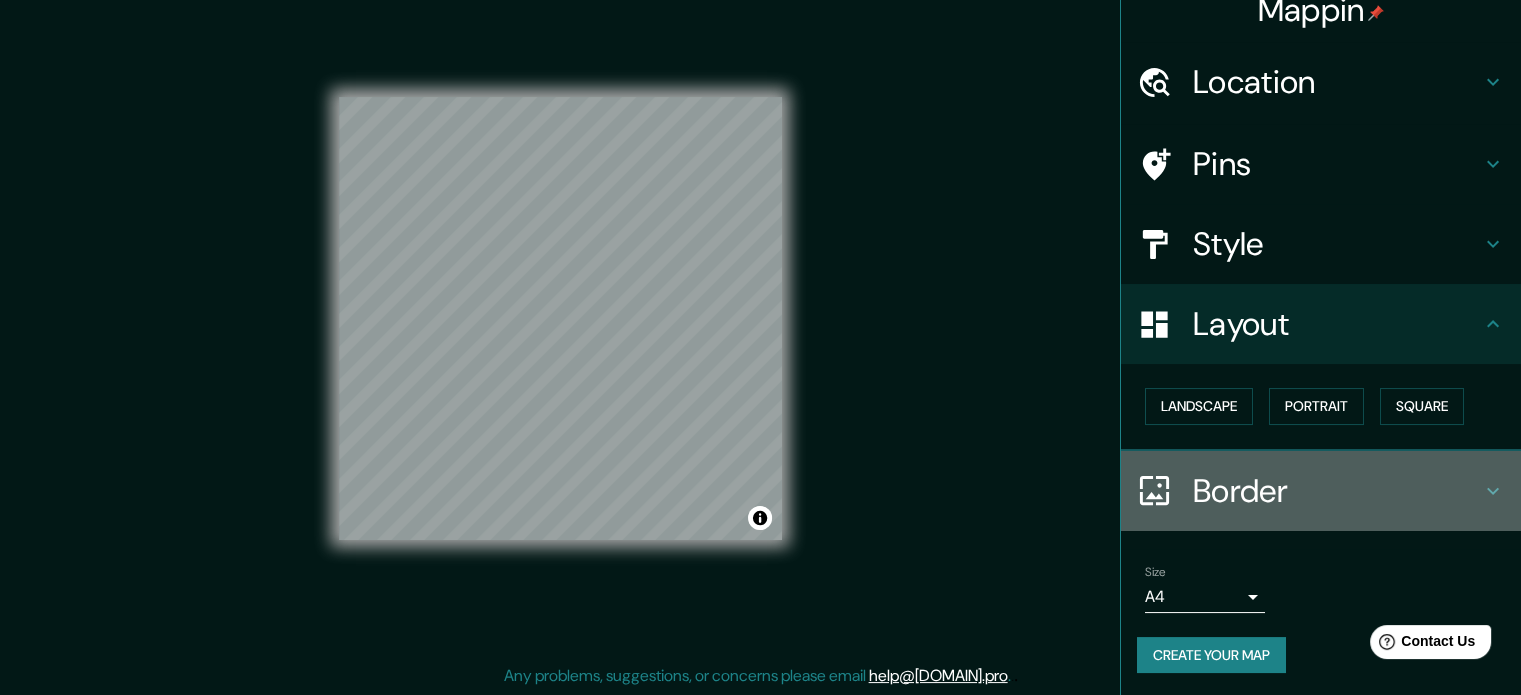 click on "Border" at bounding box center [1337, 491] 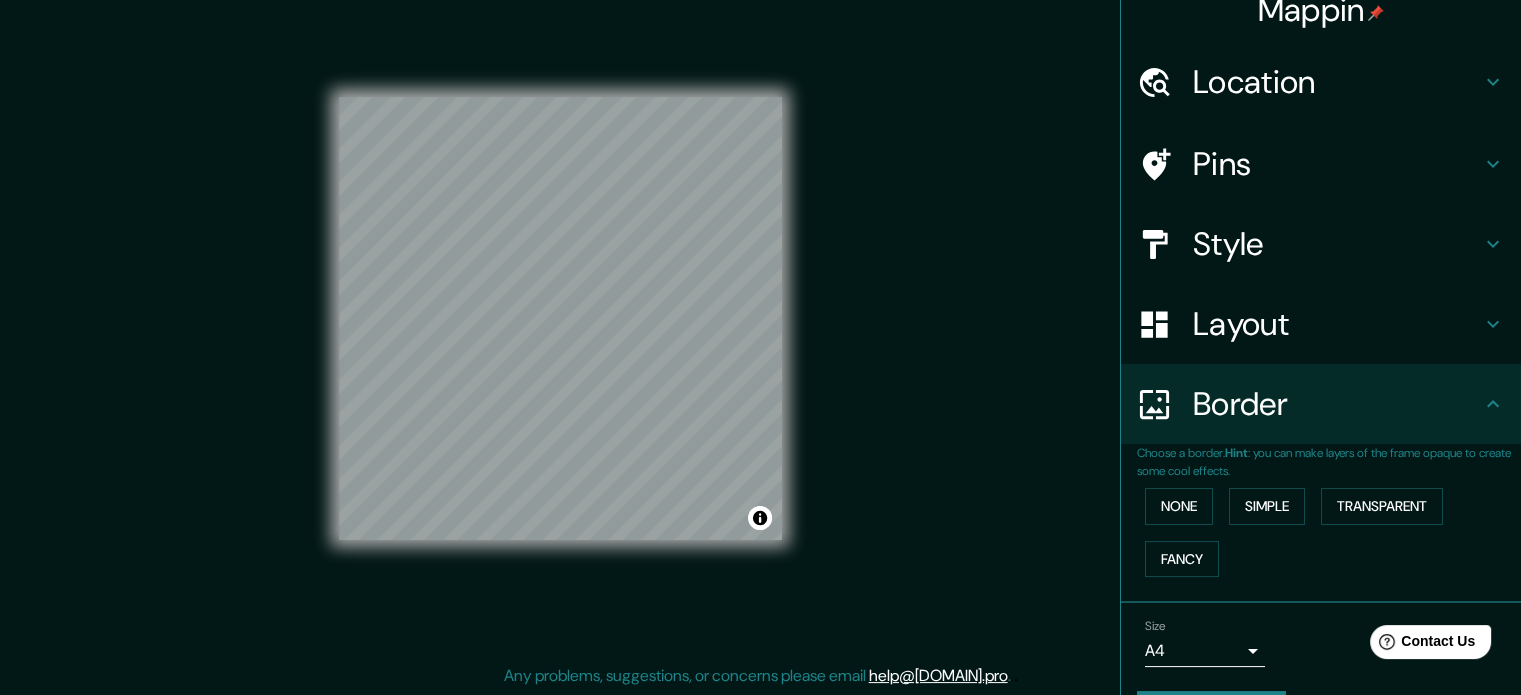 click 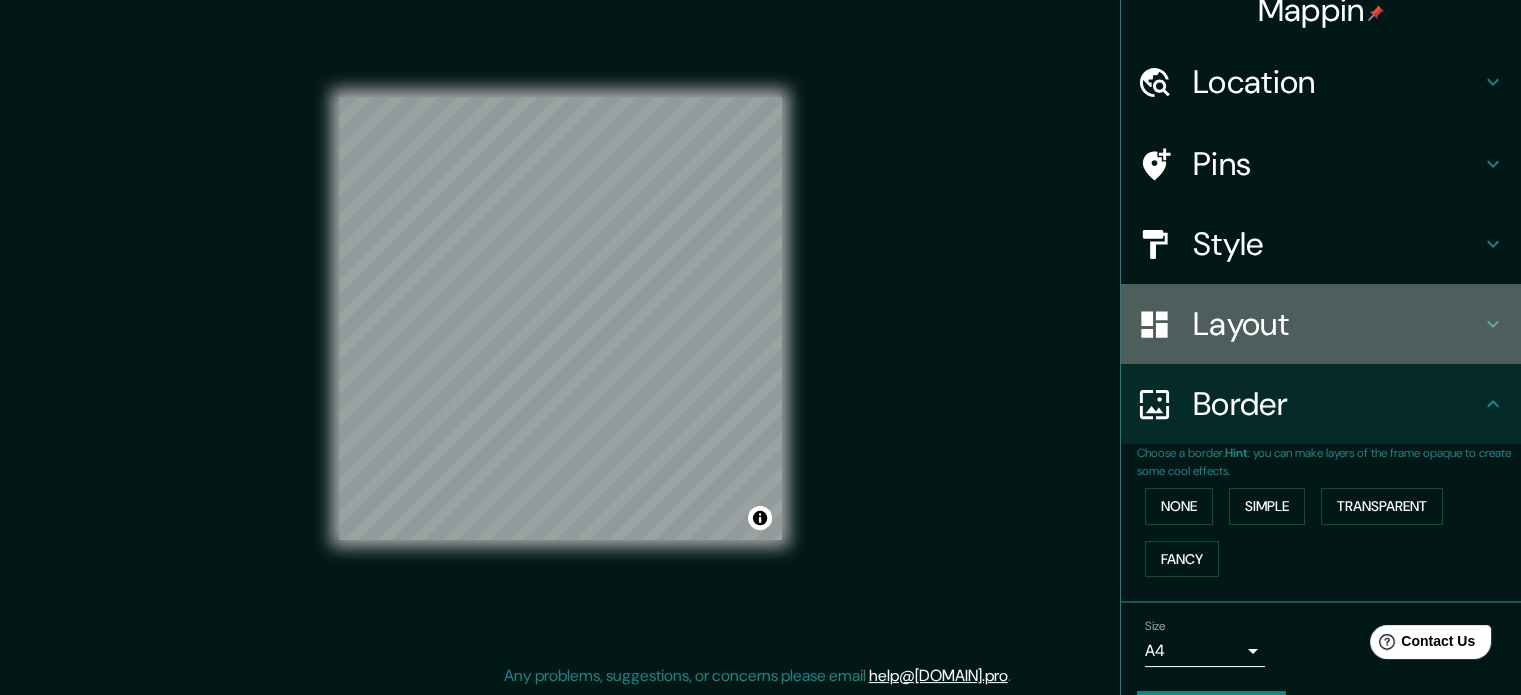 click on "Layout" at bounding box center [1321, 324] 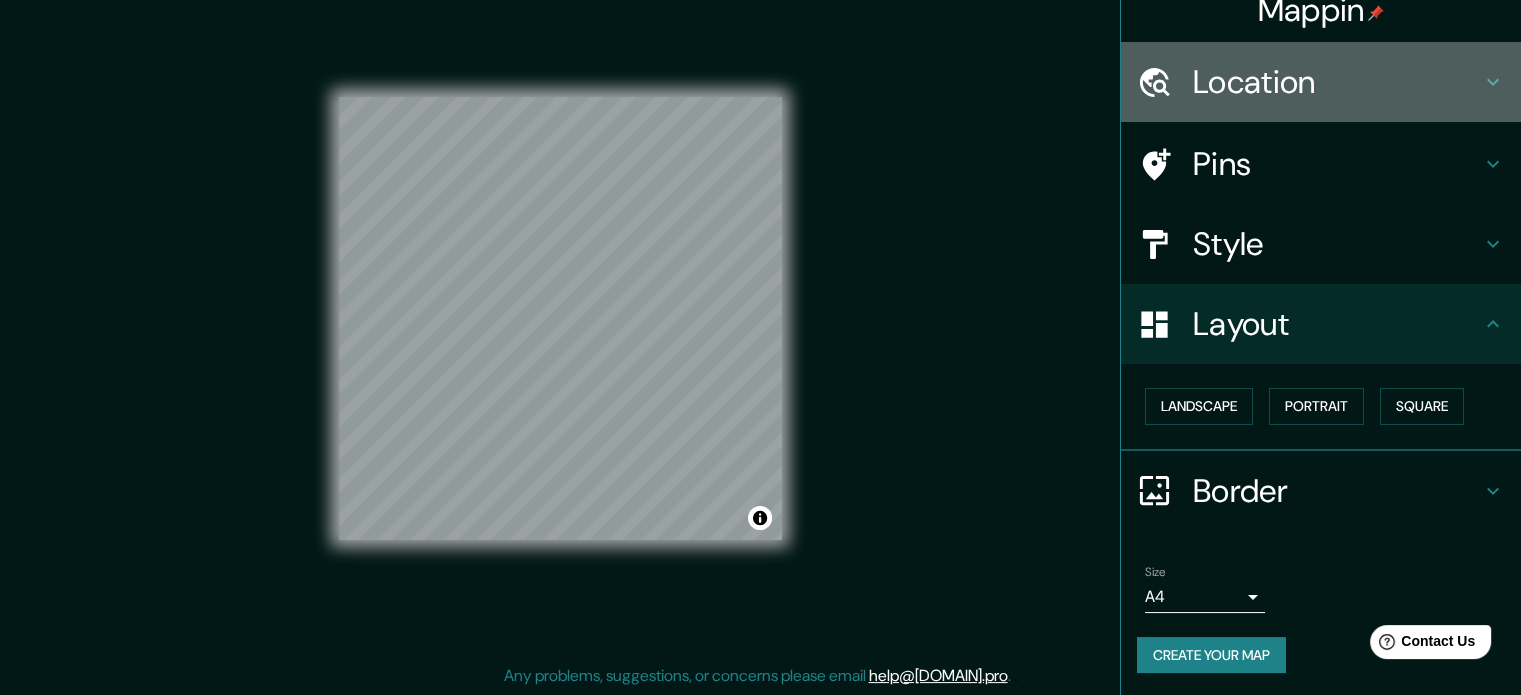 click on "Location" at bounding box center (1321, 82) 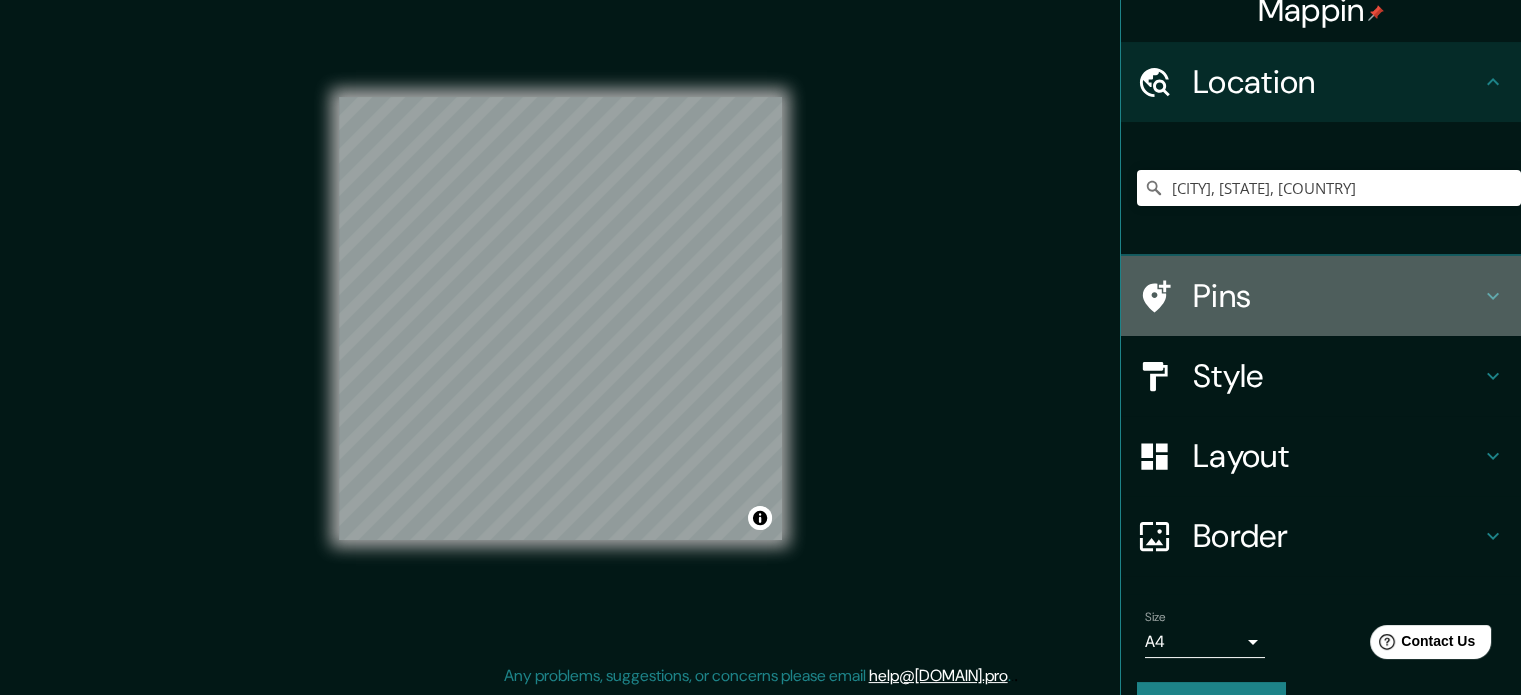 click on "Pins" at bounding box center [1337, 296] 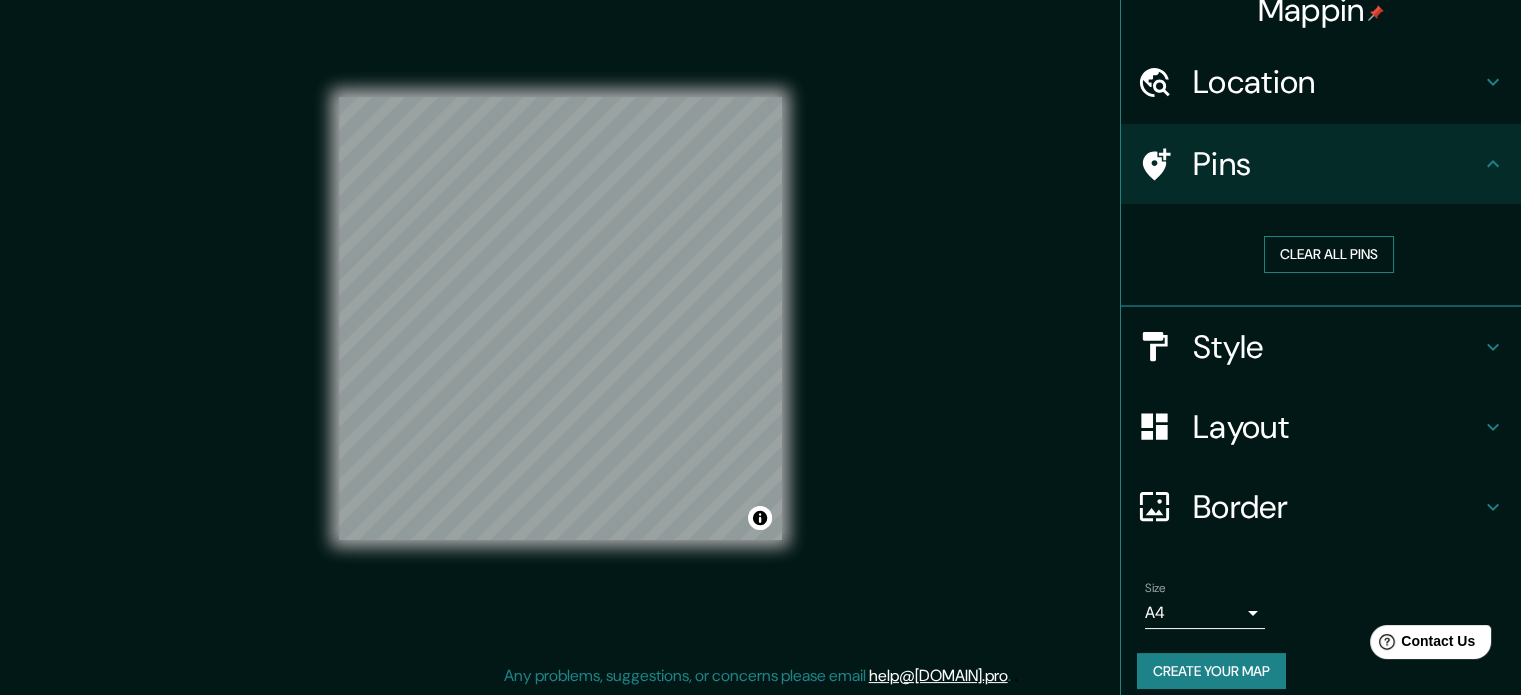click on "Clear all pins" at bounding box center (1329, 254) 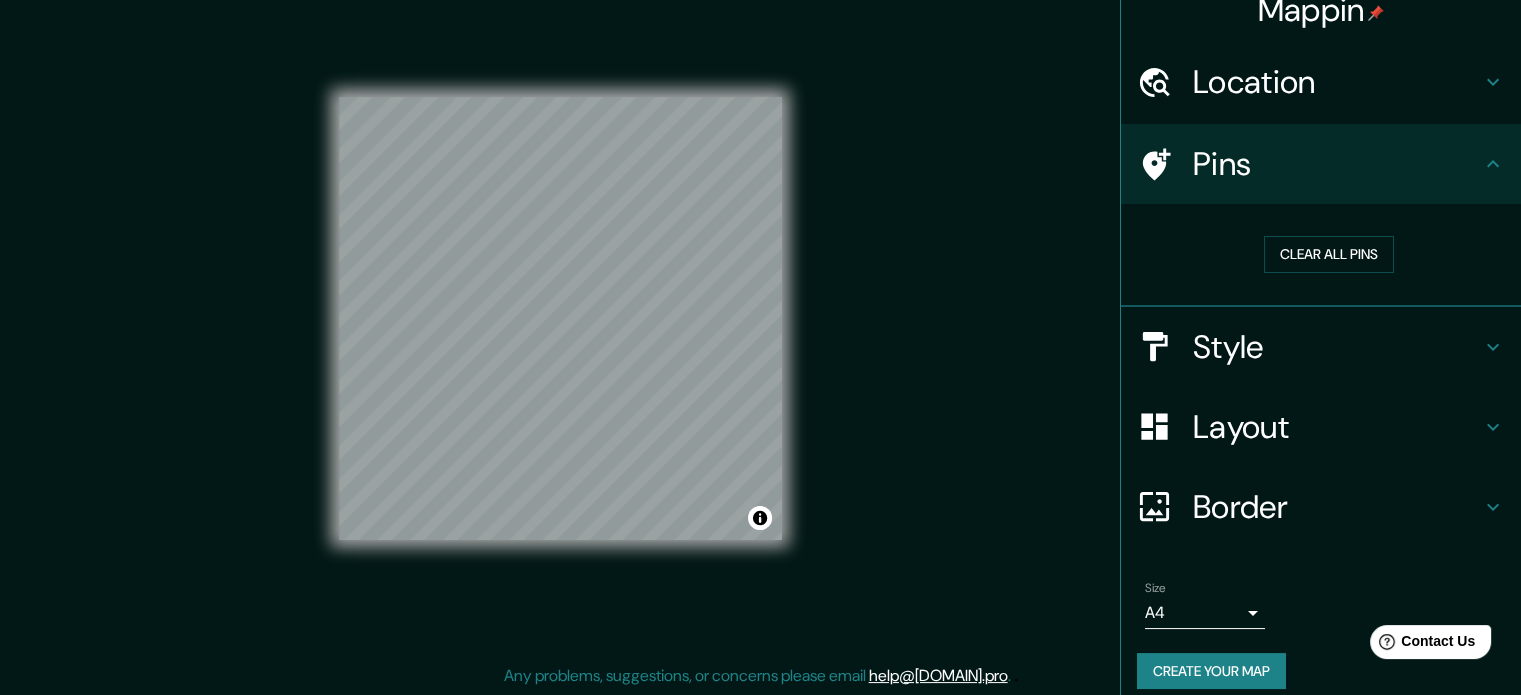click on "Style" at bounding box center [1321, 347] 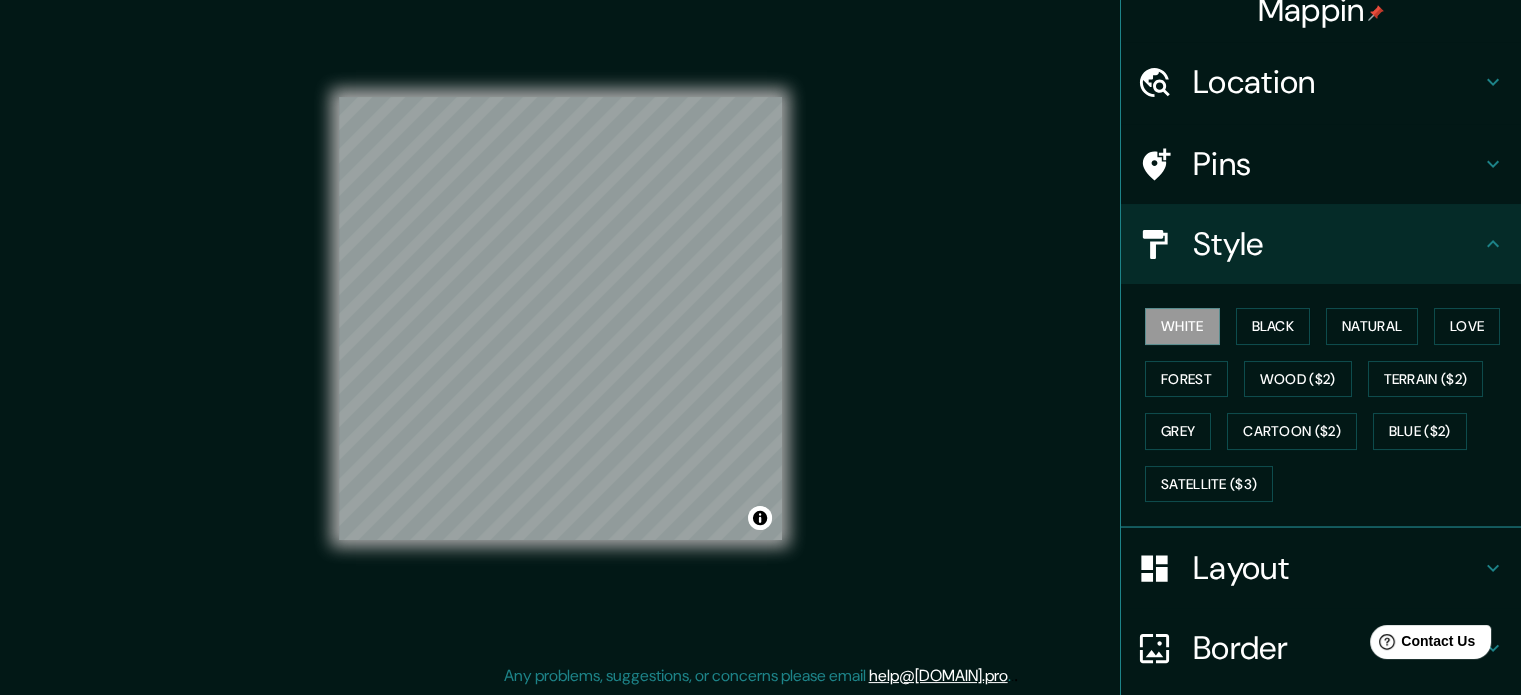click on "White Black Natural Love Forest Wood ($2) Terrain ($2) Grey Cartoon ($2) Blue ($2) Satellite ($3)" at bounding box center (1329, 405) 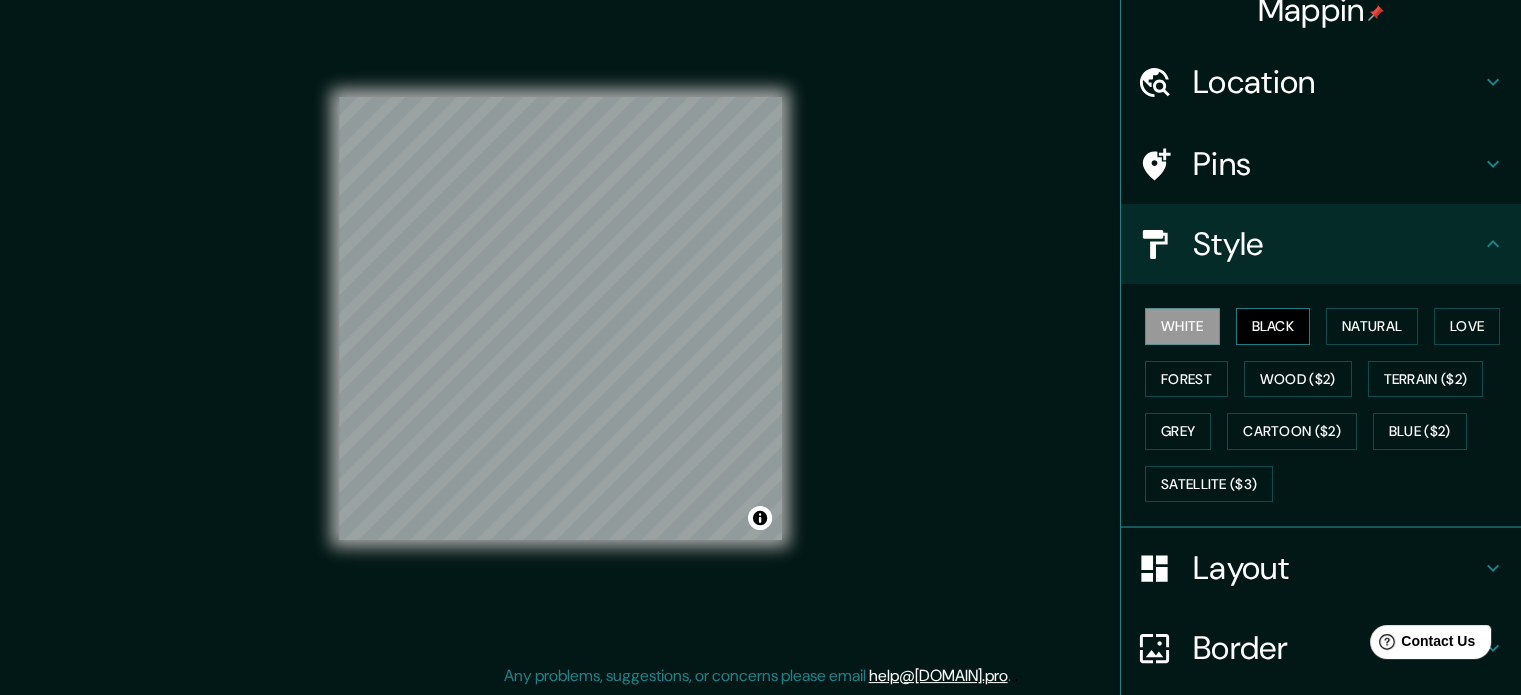click on "Black" at bounding box center [1273, 326] 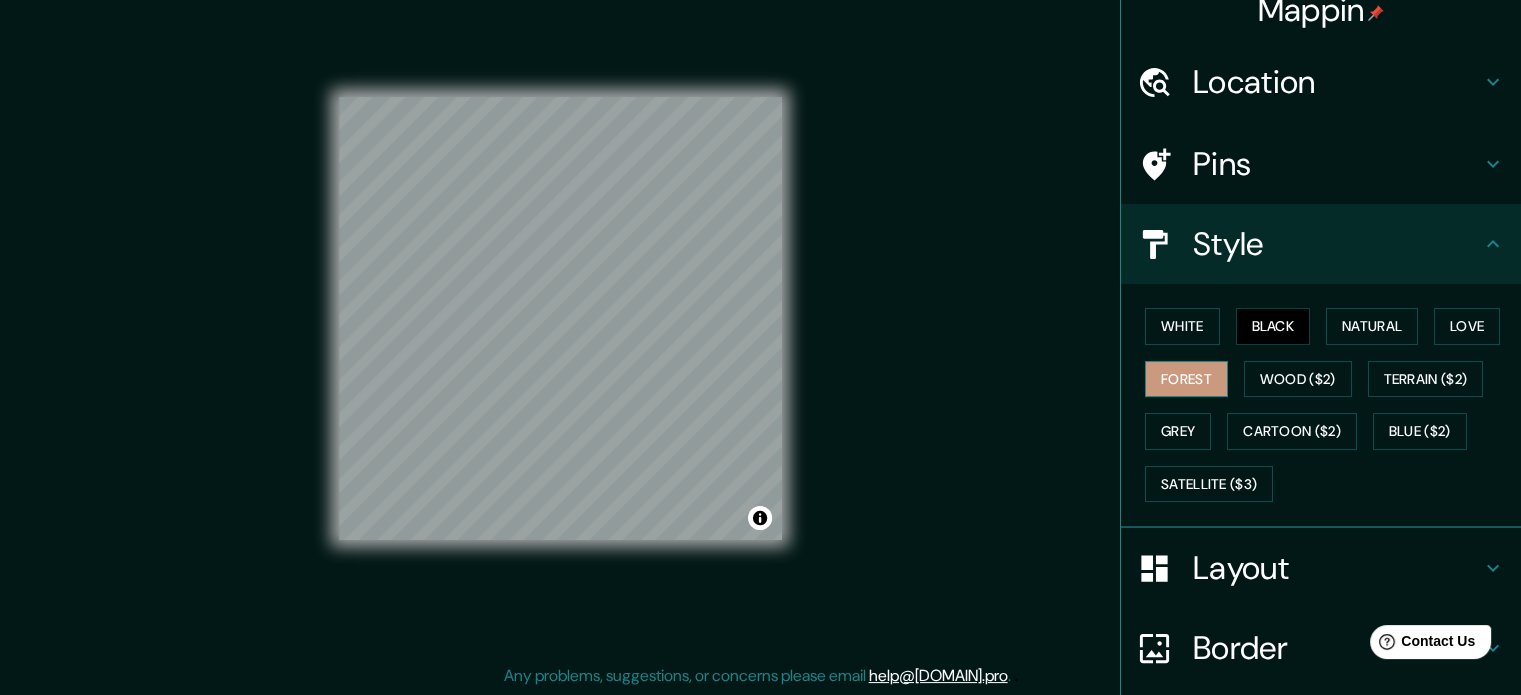 click on "Forest" at bounding box center [1186, 379] 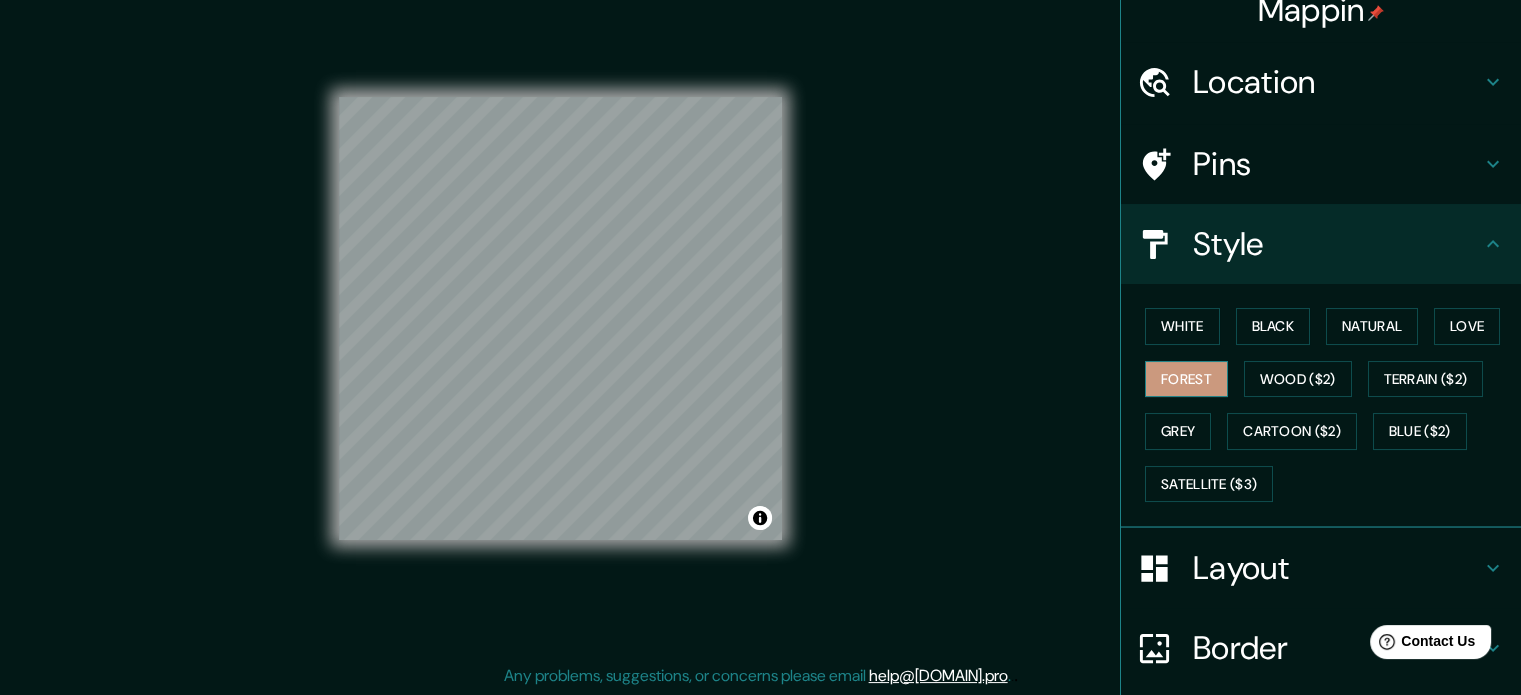 click on "Forest" at bounding box center [1186, 379] 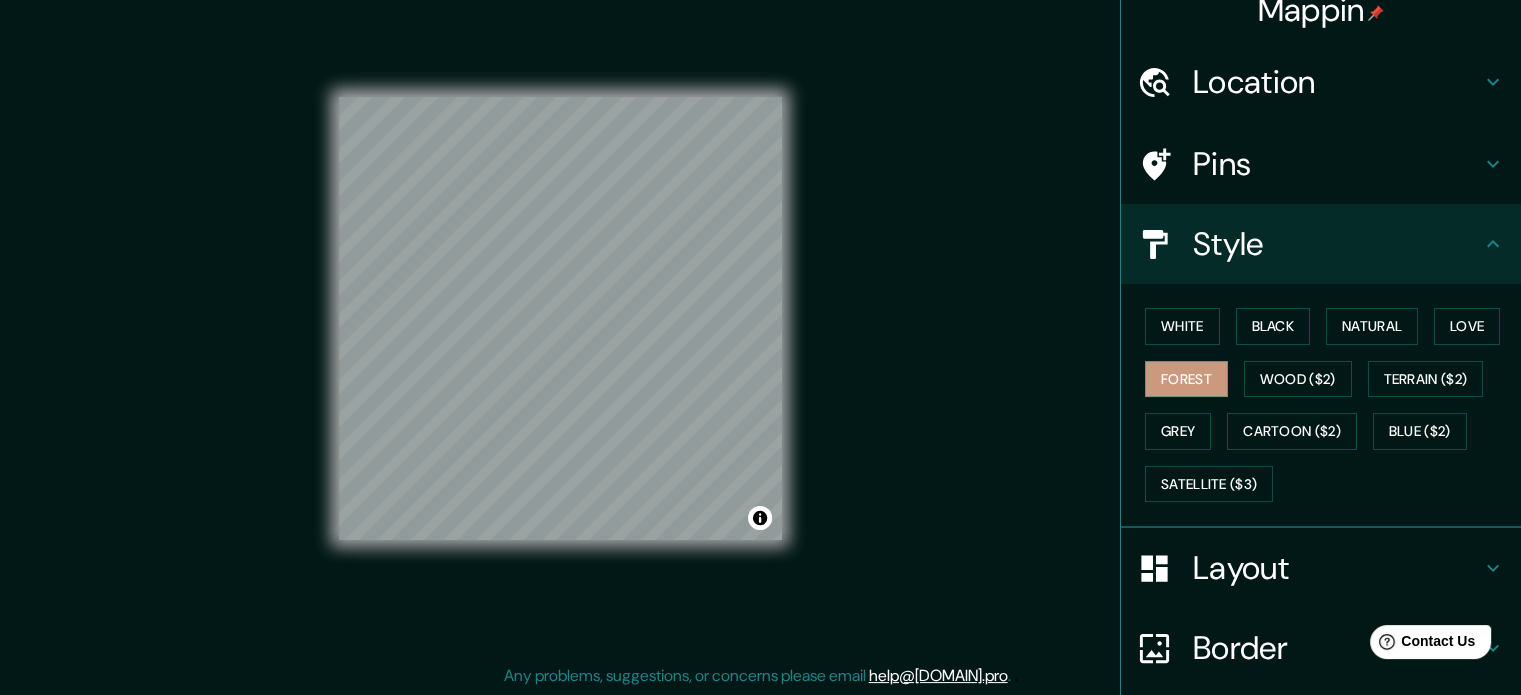 click on "White Black Natural Love Forest Wood ($2) Terrain ($2) Grey Cartoon ($2) Blue ($2) Satellite ($3)" at bounding box center [1329, 405] 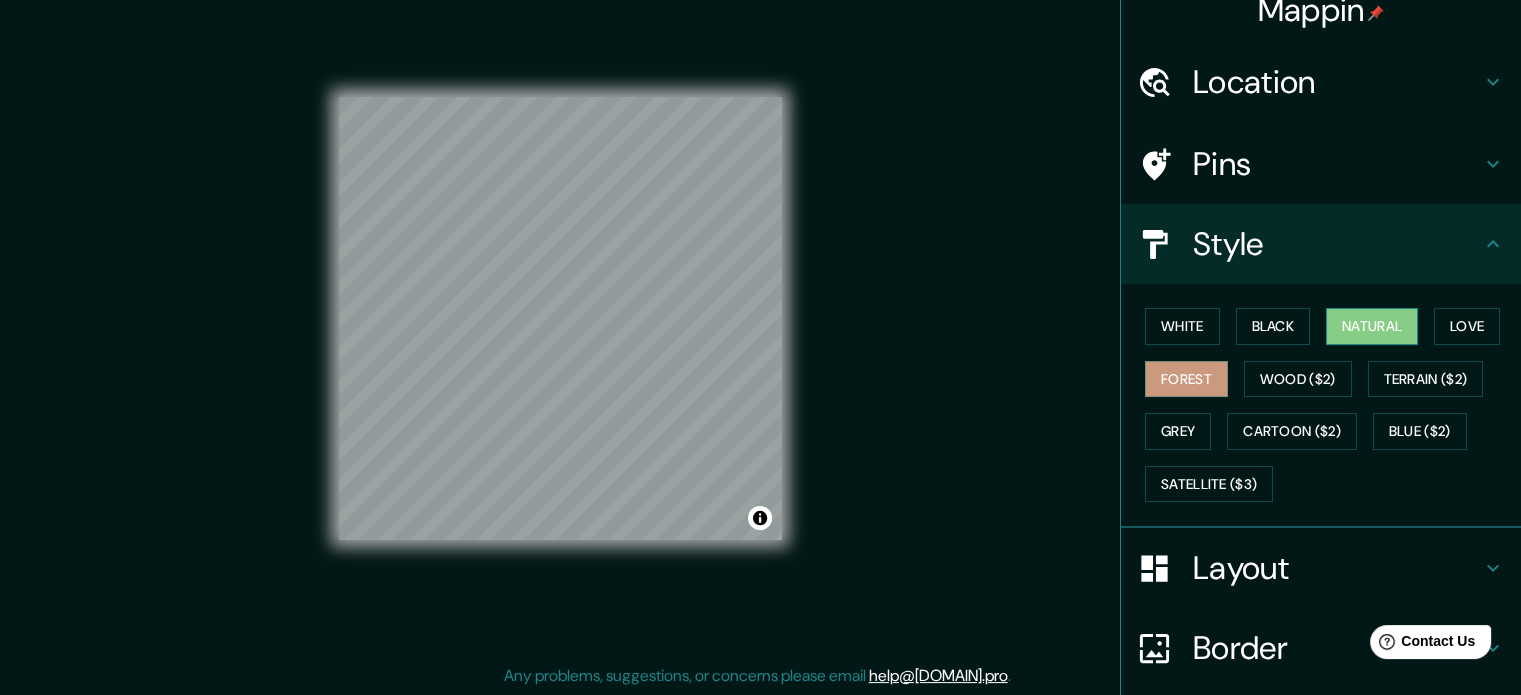click on "Natural" at bounding box center (1372, 326) 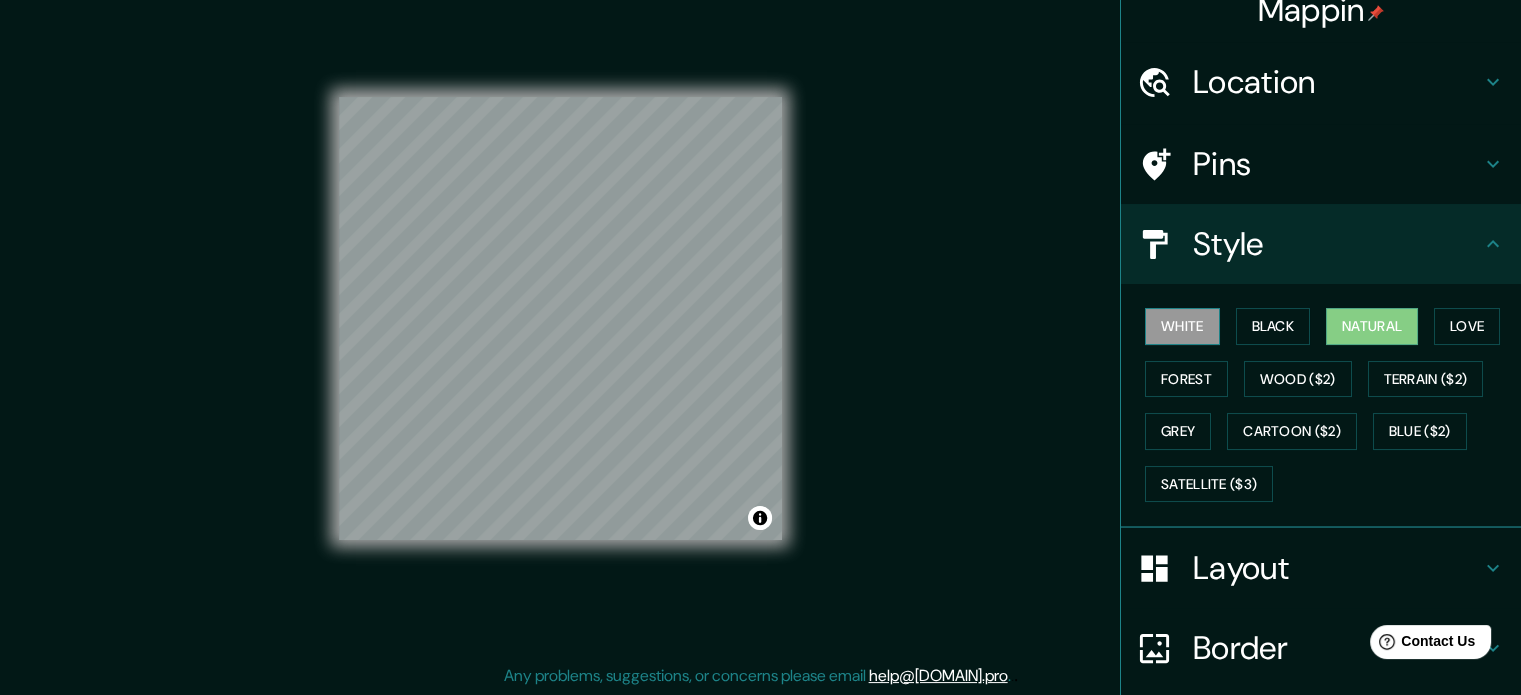 click on "White" at bounding box center [1182, 326] 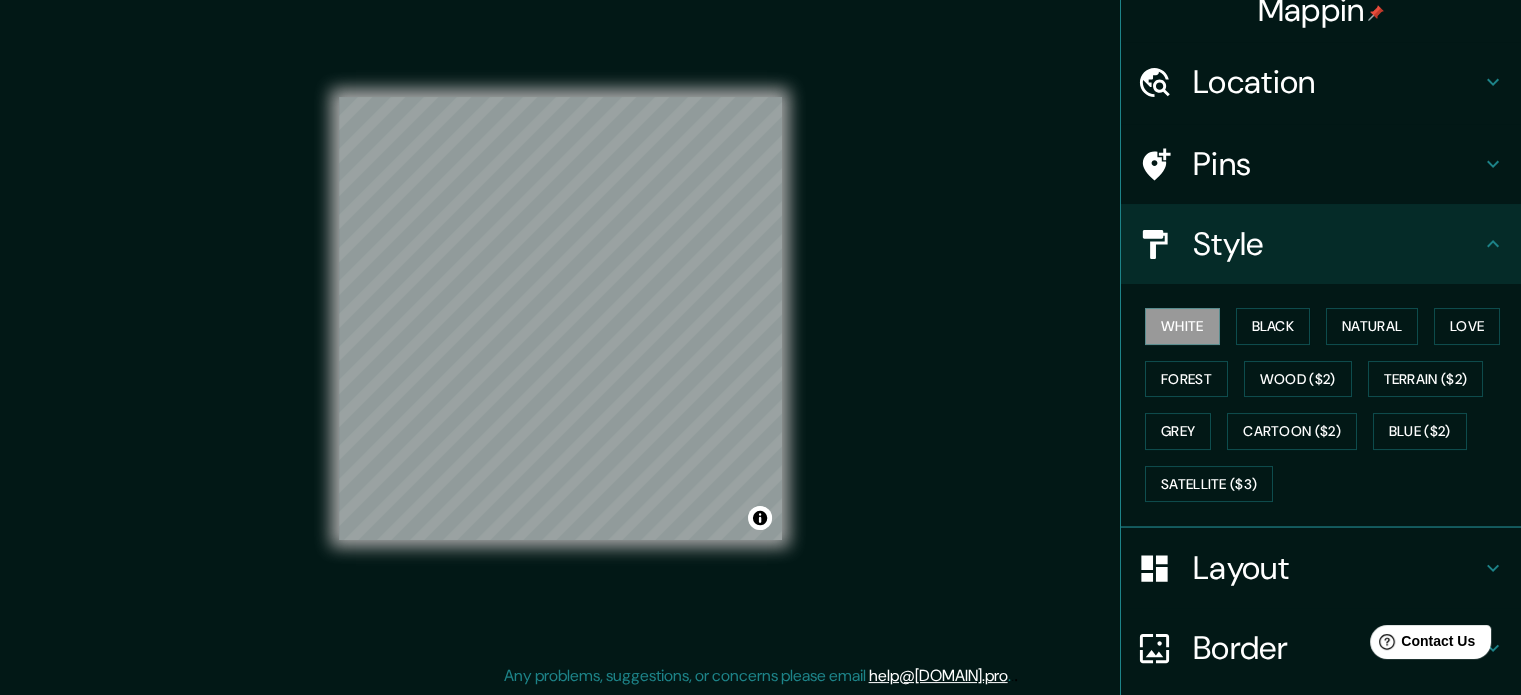 scroll, scrollTop: 0, scrollLeft: 0, axis: both 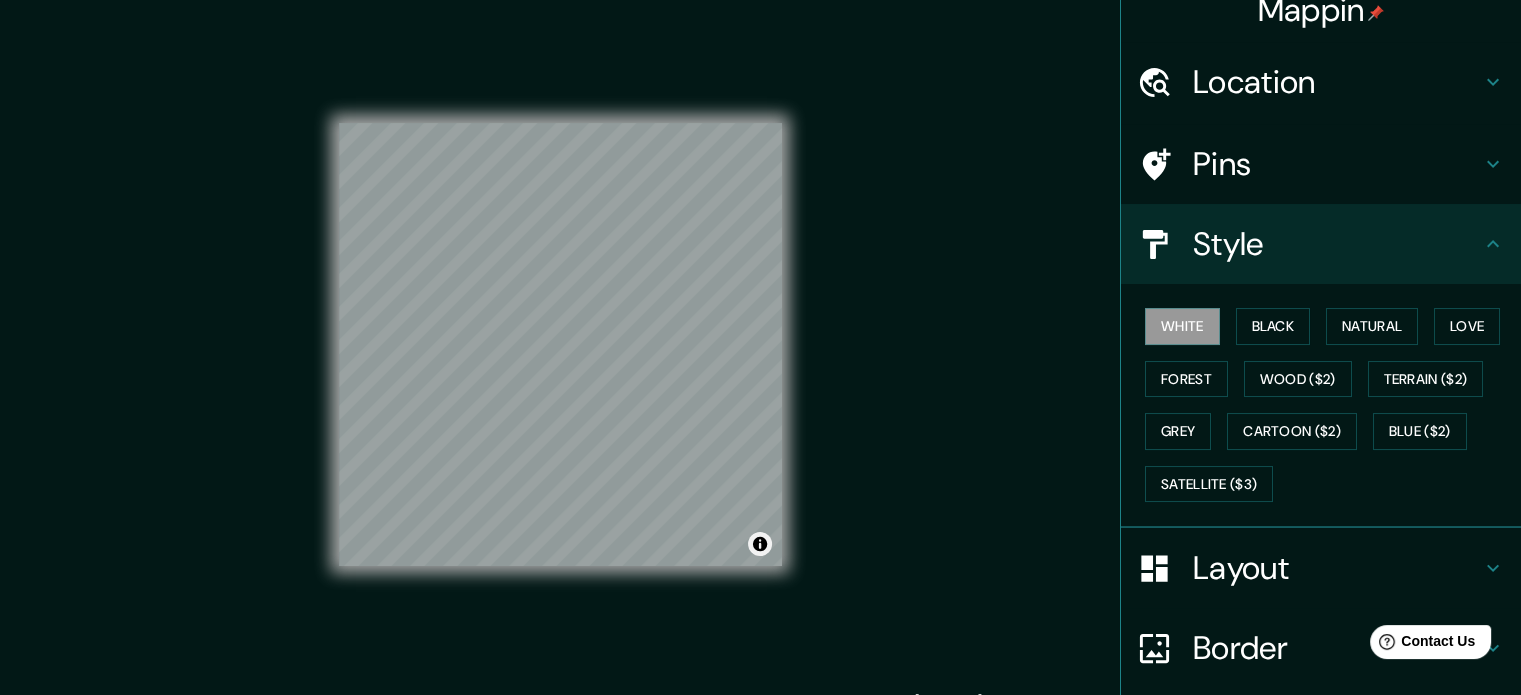 click on "© Mapbox   © OpenStreetMap   Improve this map" at bounding box center (560, 344) 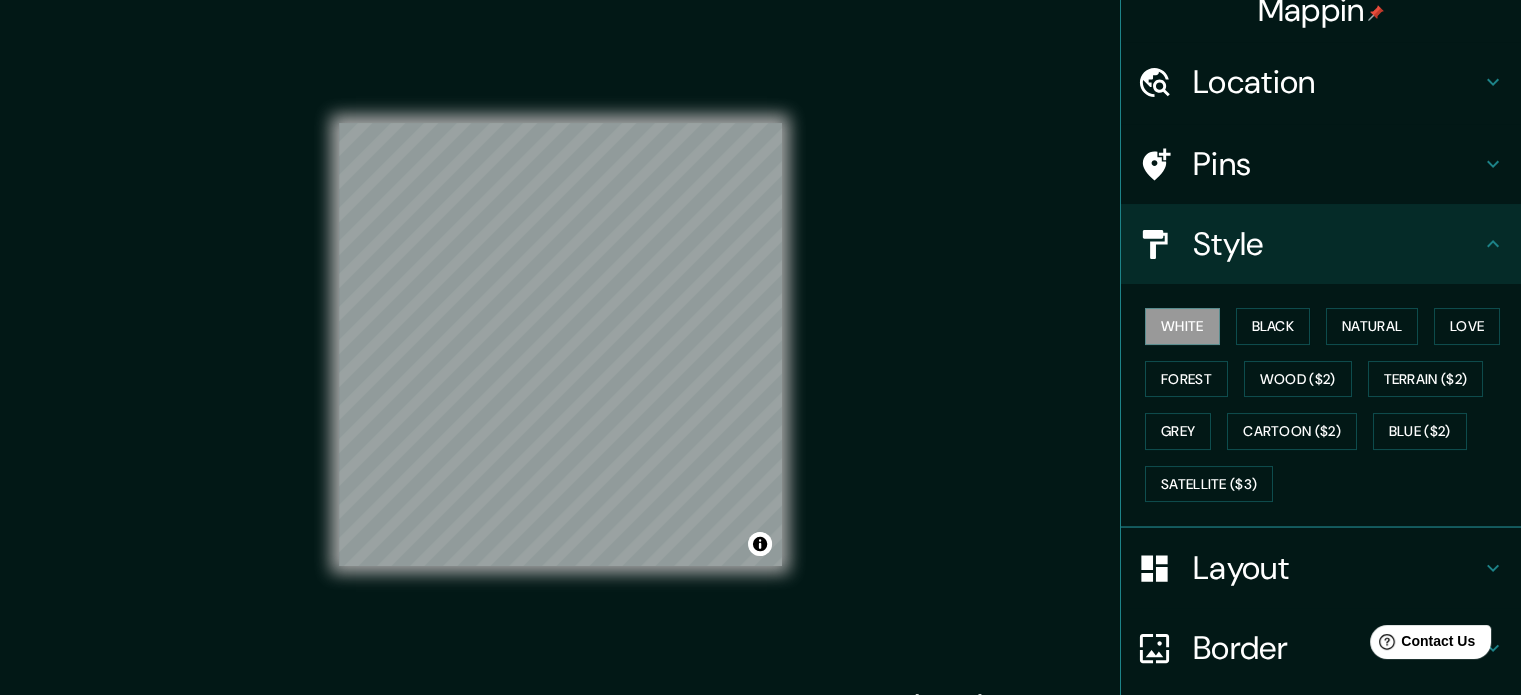 click 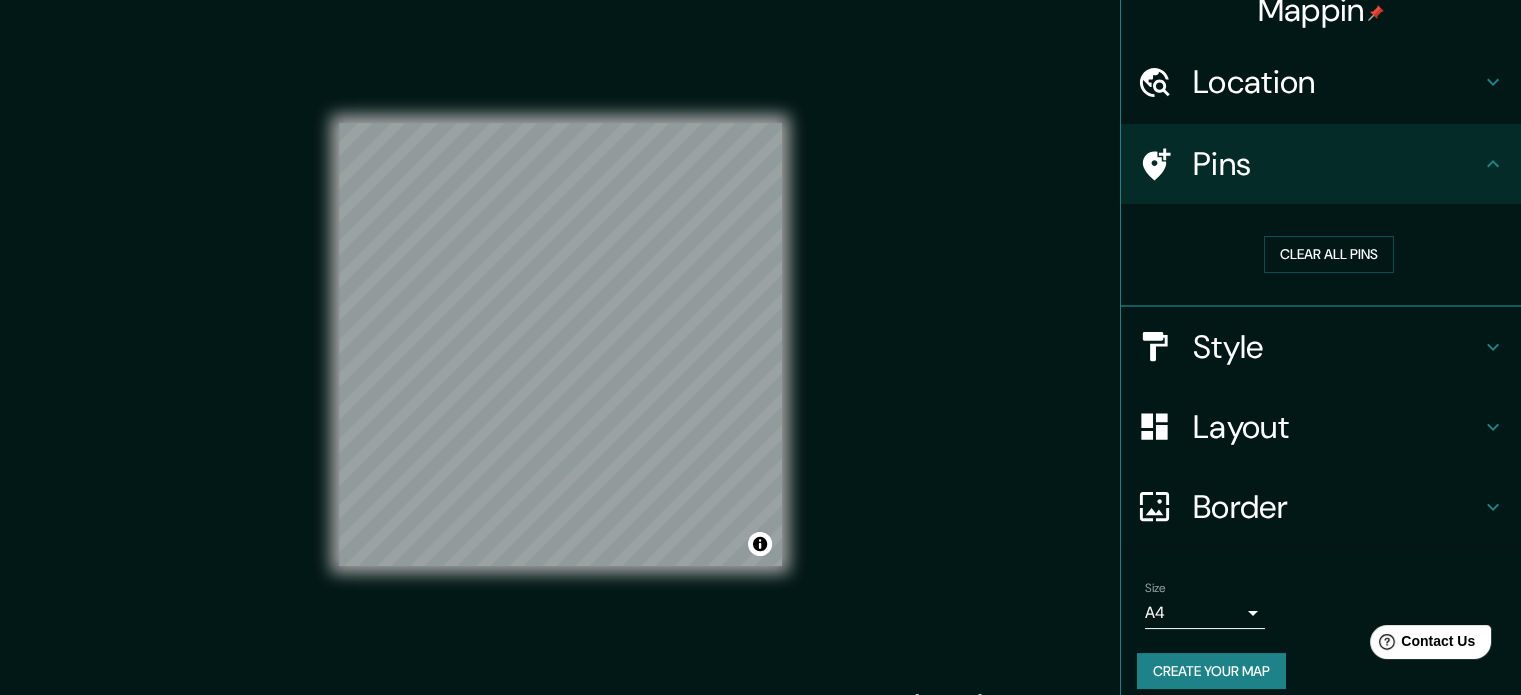 click 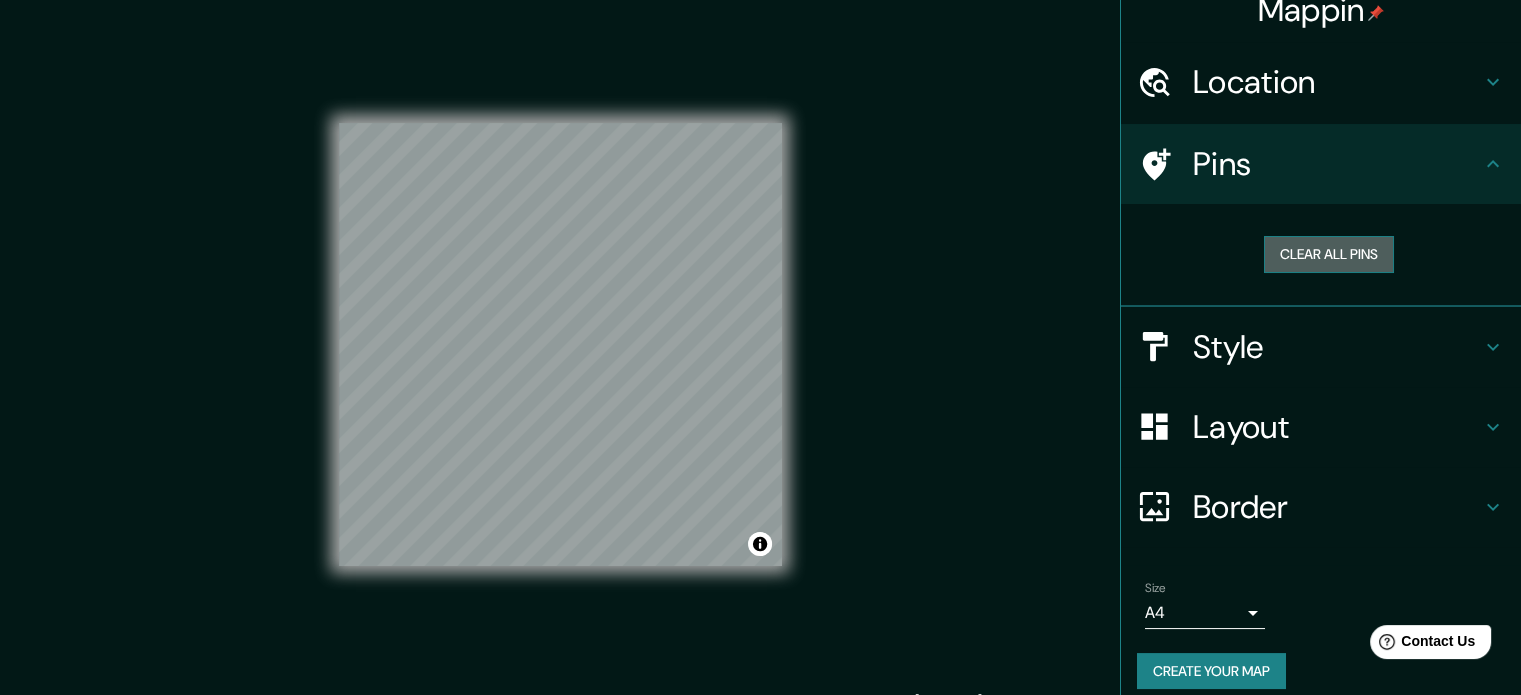 click on "Clear all pins" at bounding box center [1329, 254] 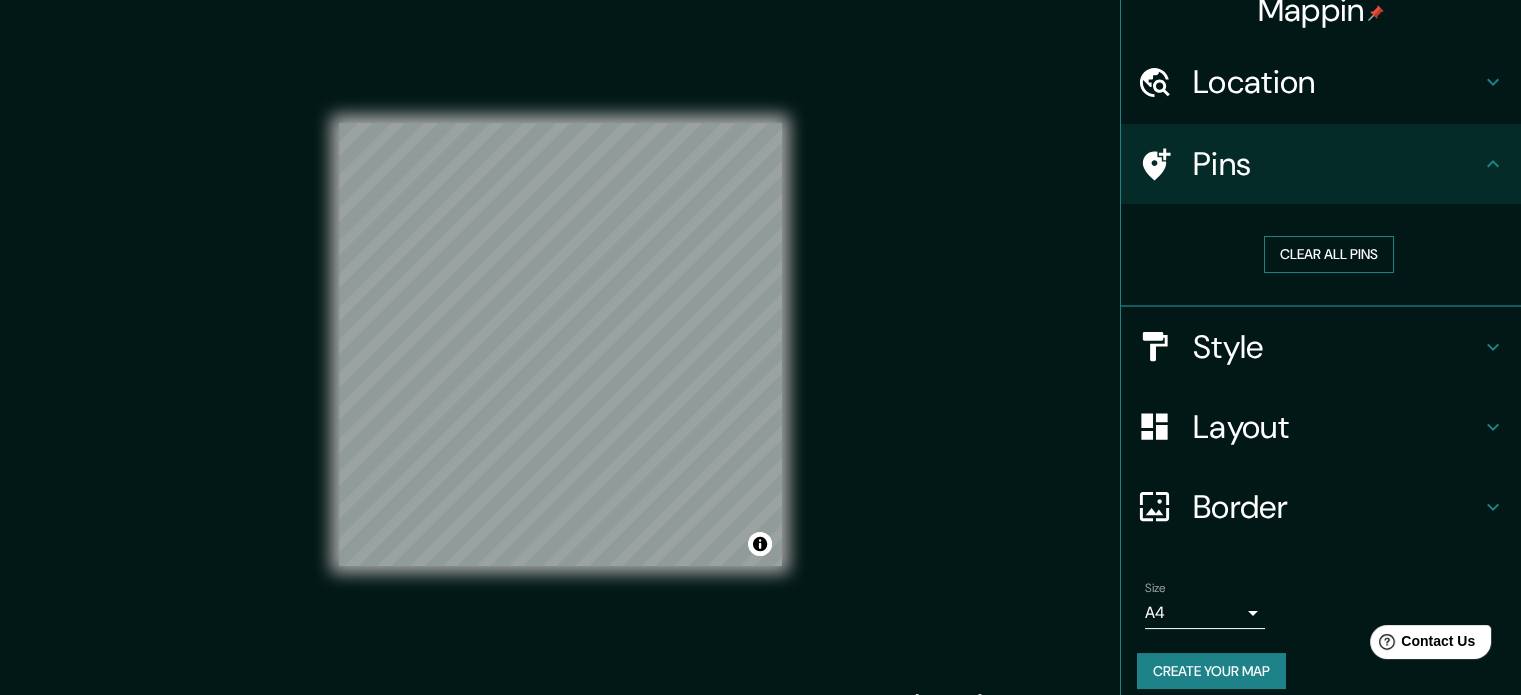 click on "Clear all pins" at bounding box center [1329, 254] 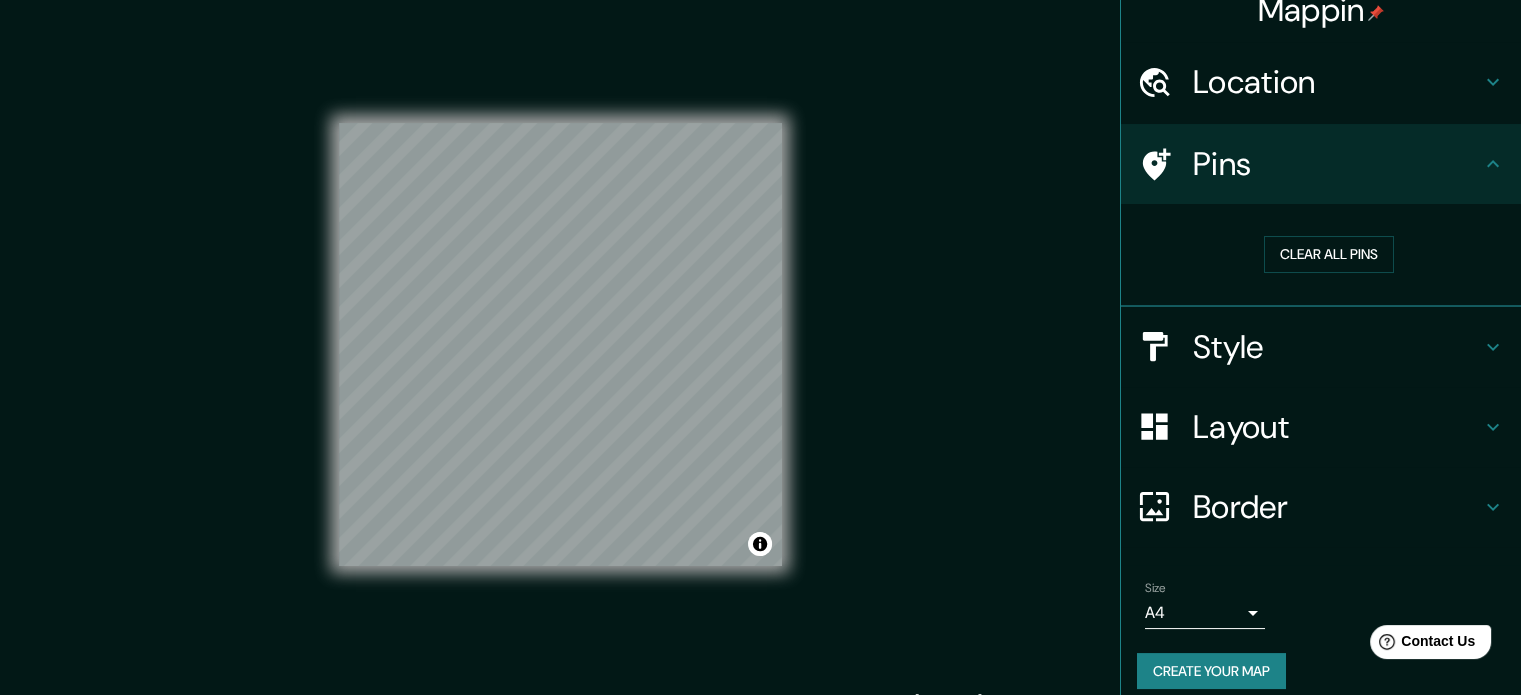 click on "Border" at bounding box center (1321, 507) 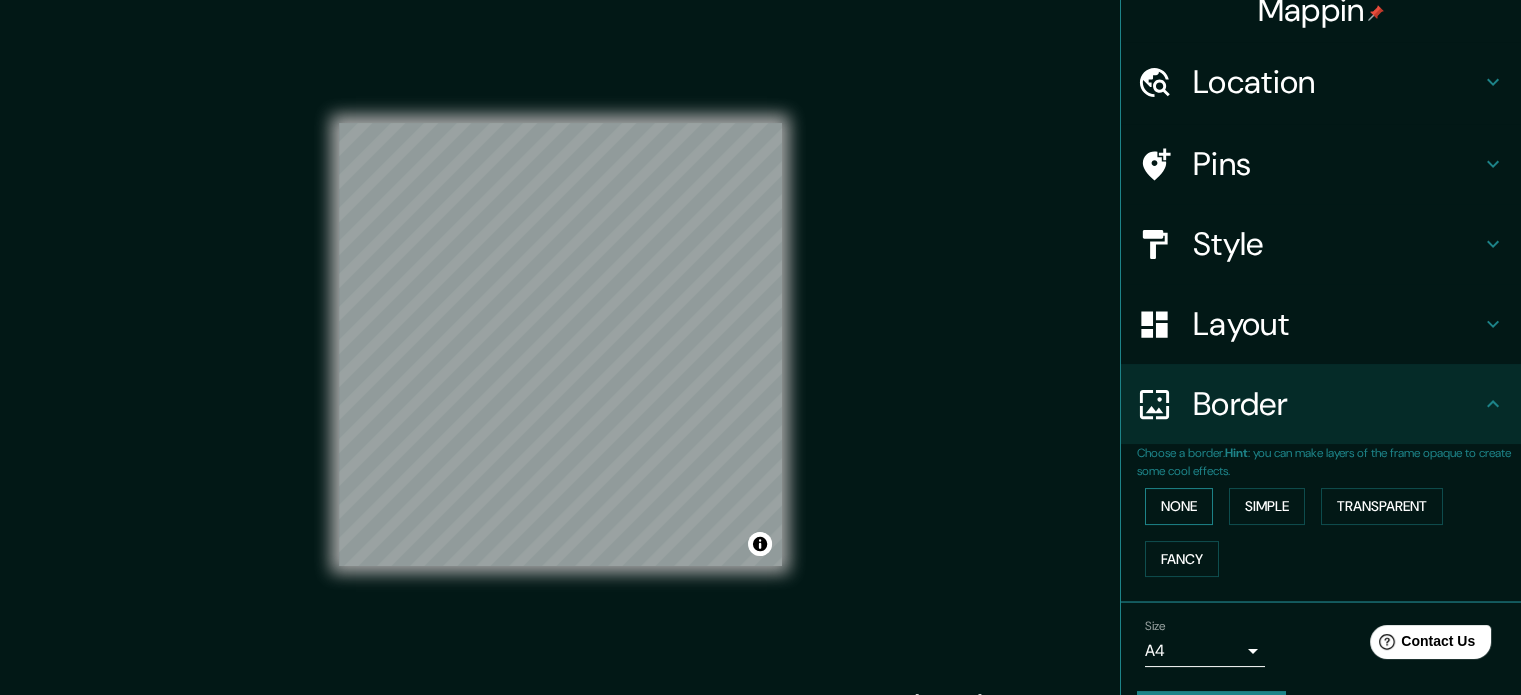 click on "None" at bounding box center (1179, 506) 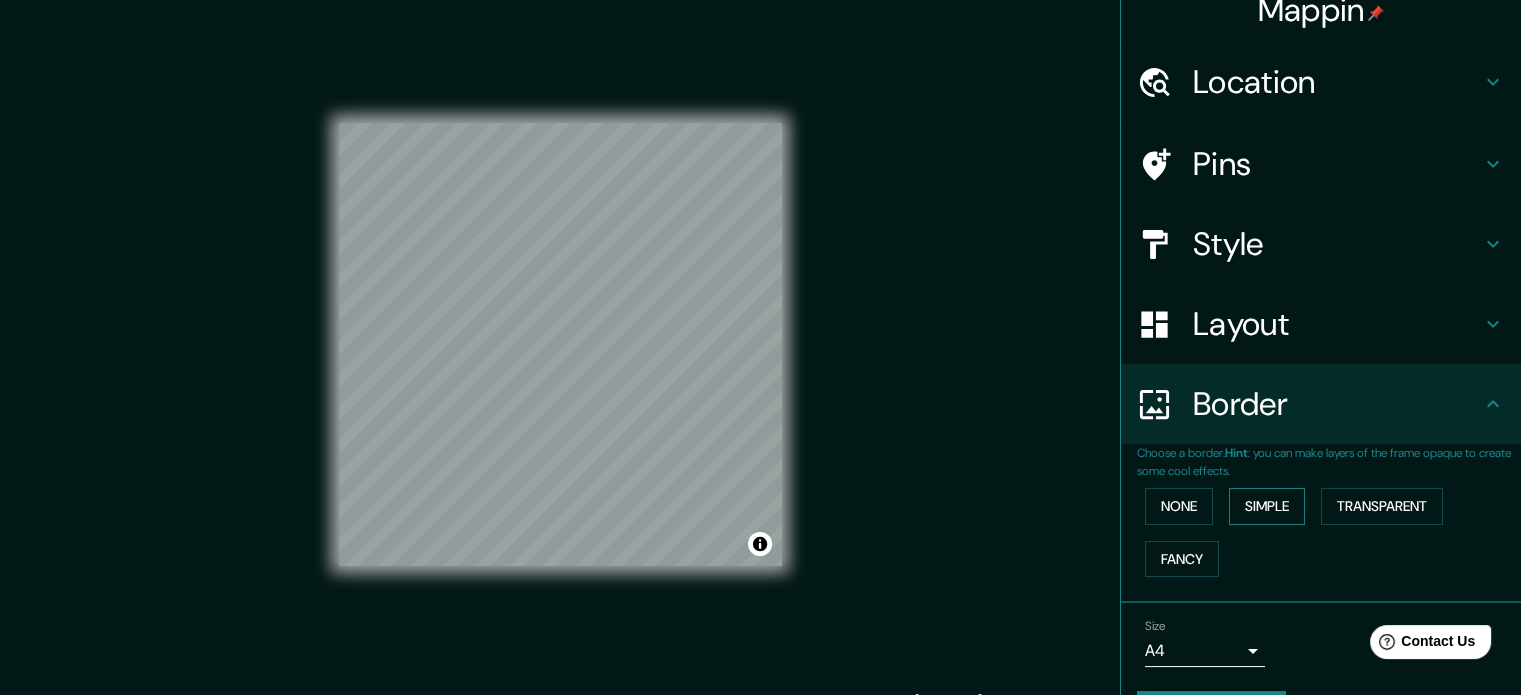click on "Simple" at bounding box center (1267, 506) 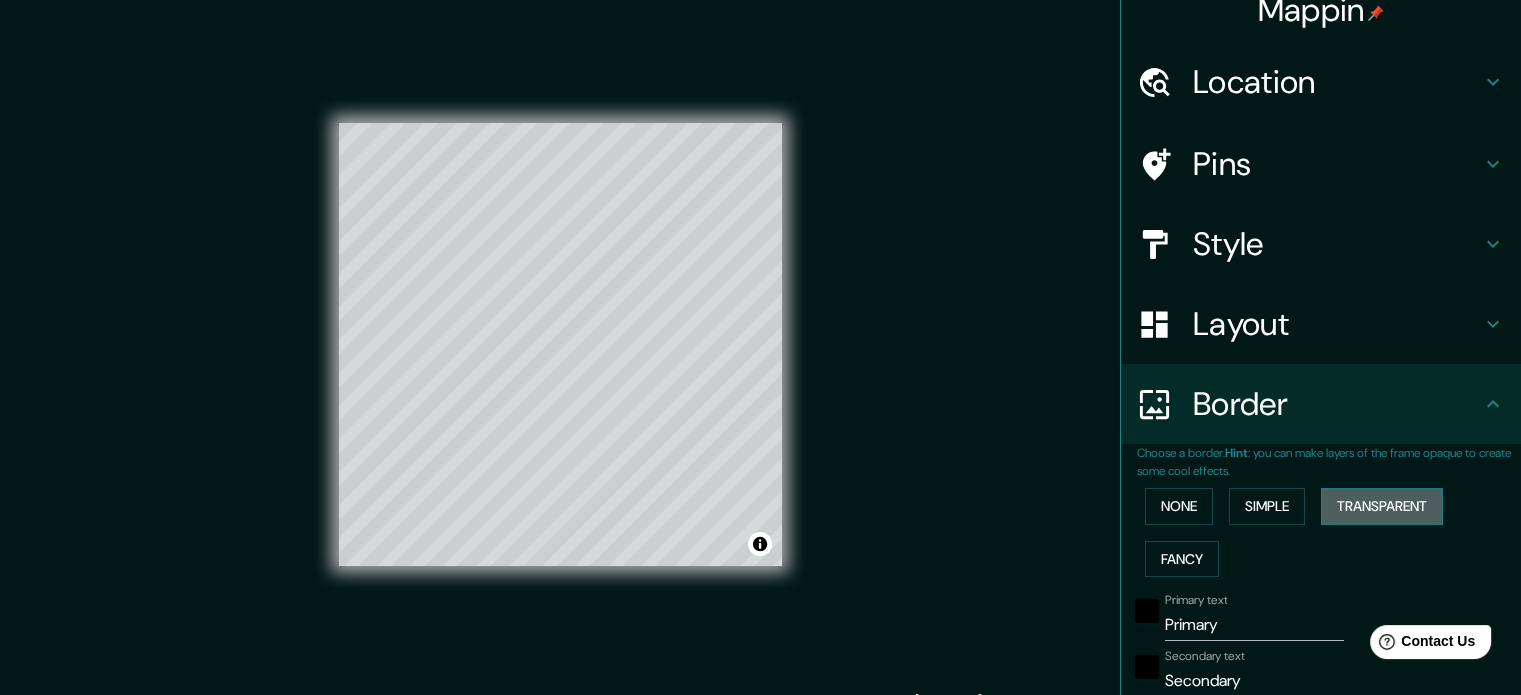 click on "Transparent" at bounding box center [1382, 506] 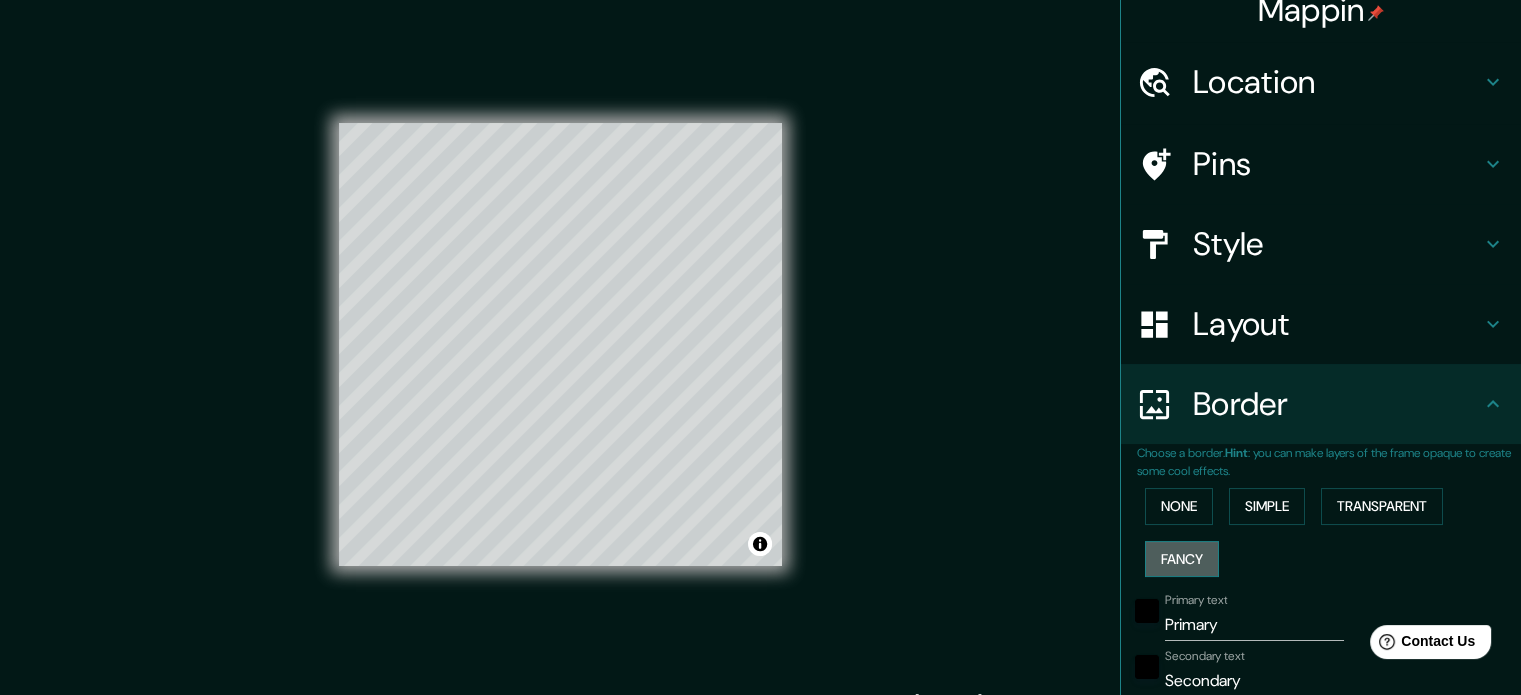 click on "Fancy" at bounding box center (1182, 559) 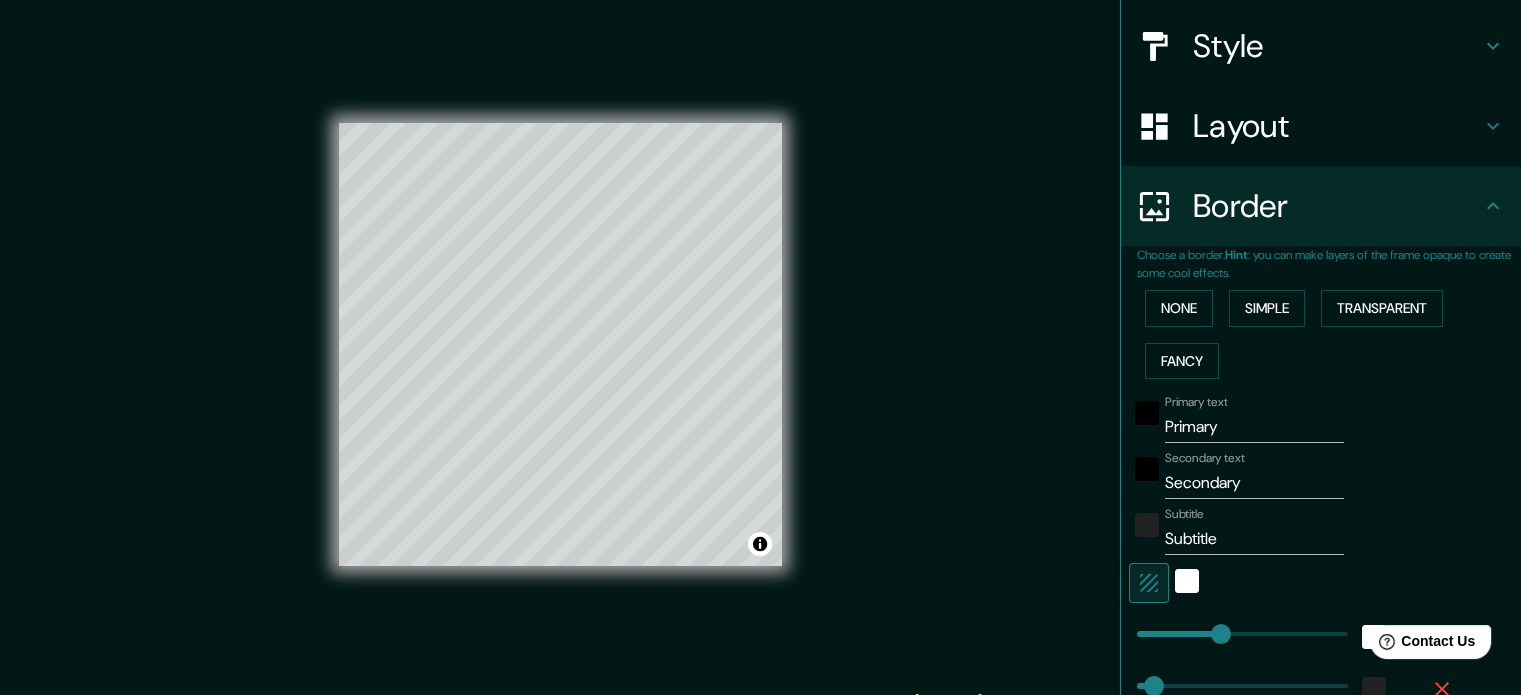 scroll, scrollTop: 222, scrollLeft: 0, axis: vertical 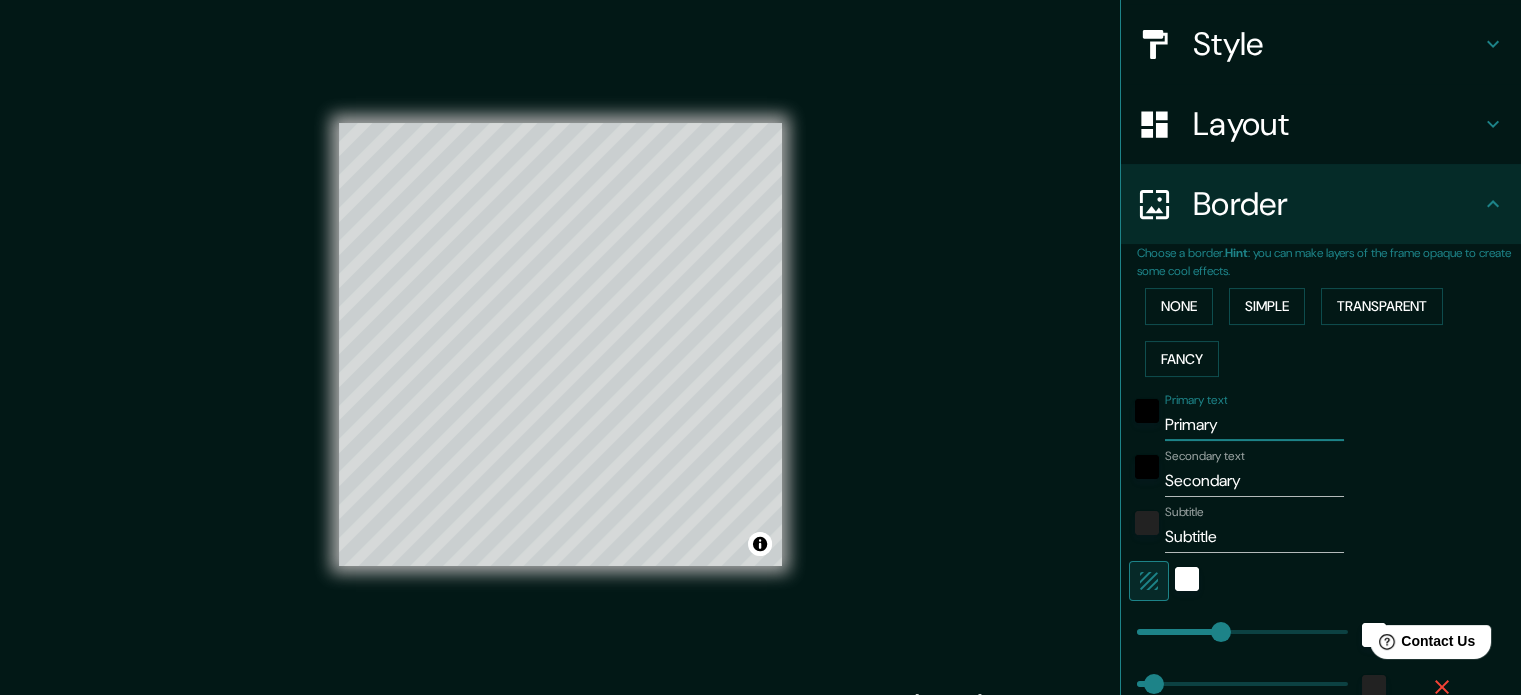 drag, startPoint x: 1214, startPoint y: 419, endPoint x: 1082, endPoint y: 425, distance: 132.13629 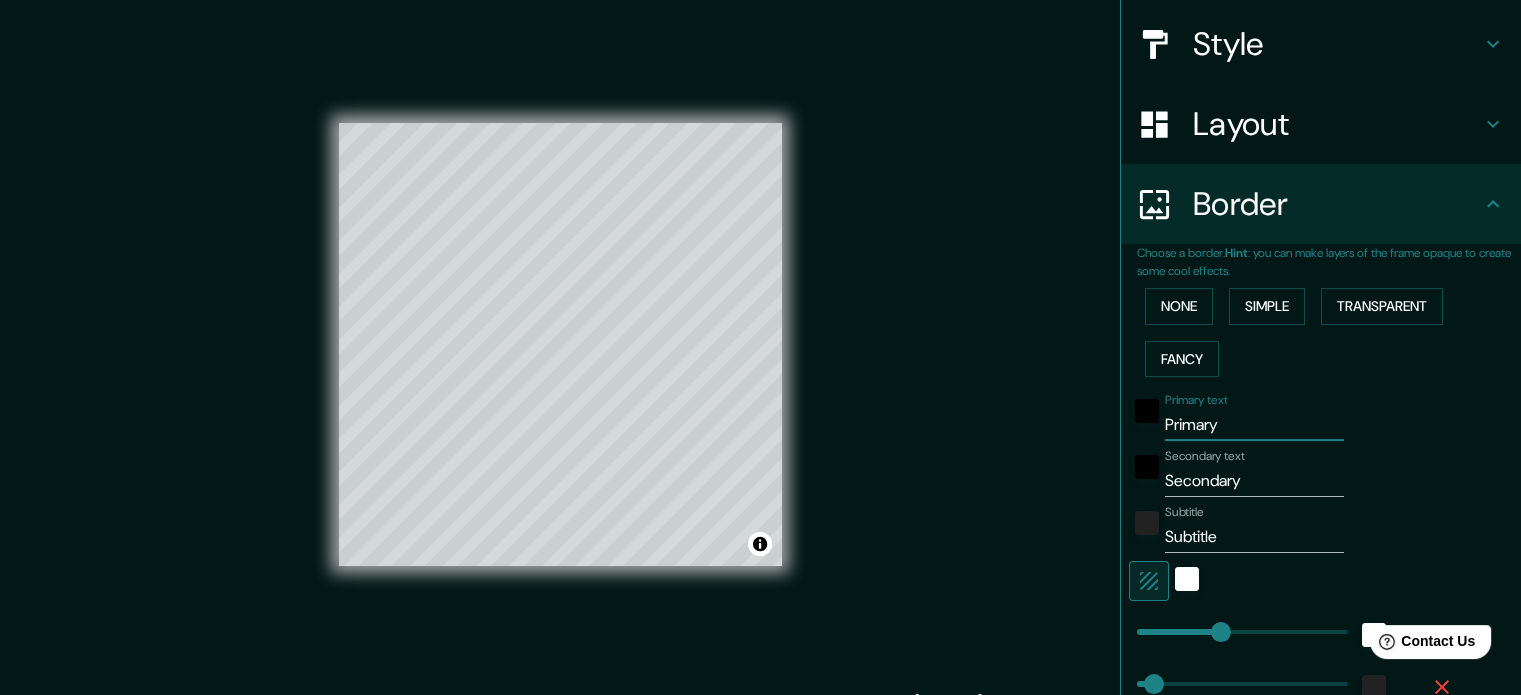 click on "Mappin Location [CITY], [STATE], [COUNTRY] Pins Style Layout Border Choose a border. Hint : you can make layers of the frame opaque to create some cool effects. None Simple Transparent Fancy Primary text Primary Secondary text Secondary Subtitle Subtitle Add frame layer Size A4 single Create your map © Mapbox © OpenStreetMap Improve this map Any problems, suggestions, or concerns please email help@[DOMAIN].pro . . ." at bounding box center [760, 361] 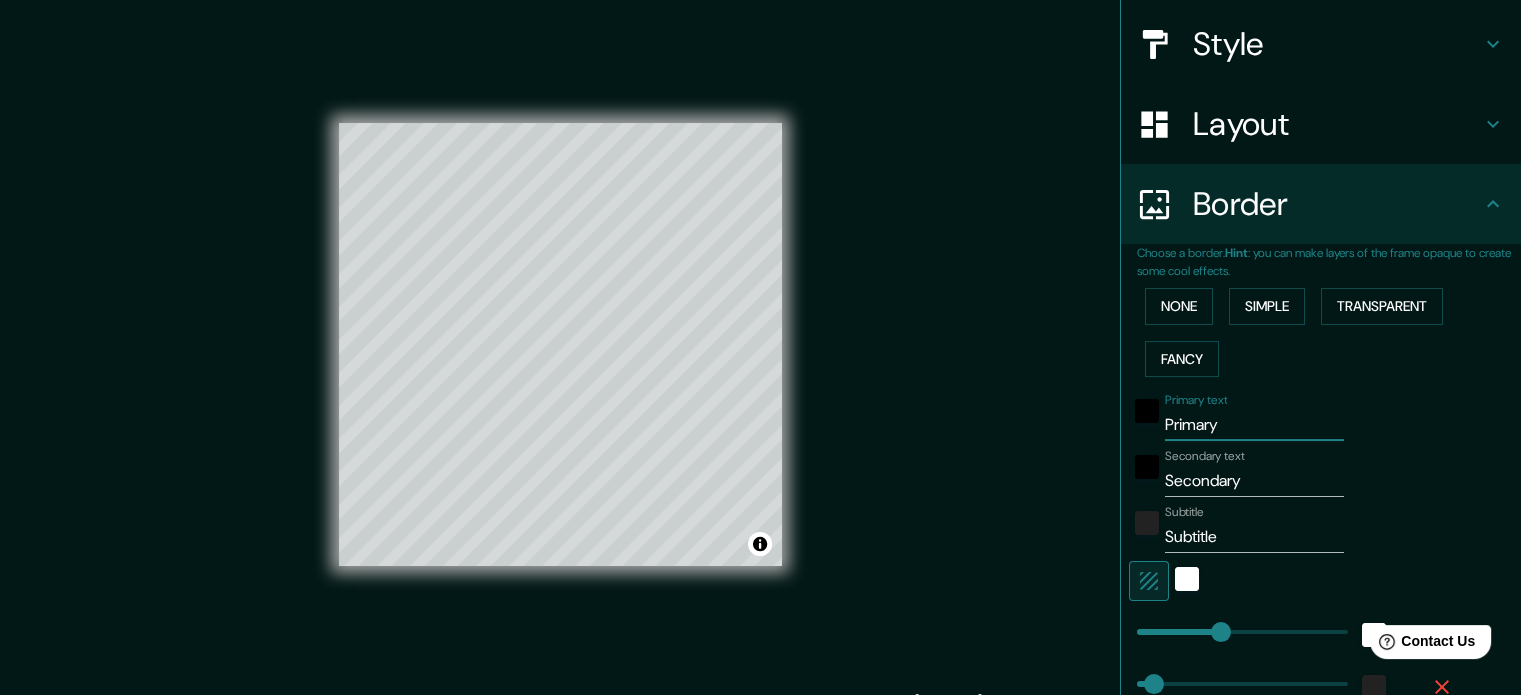type 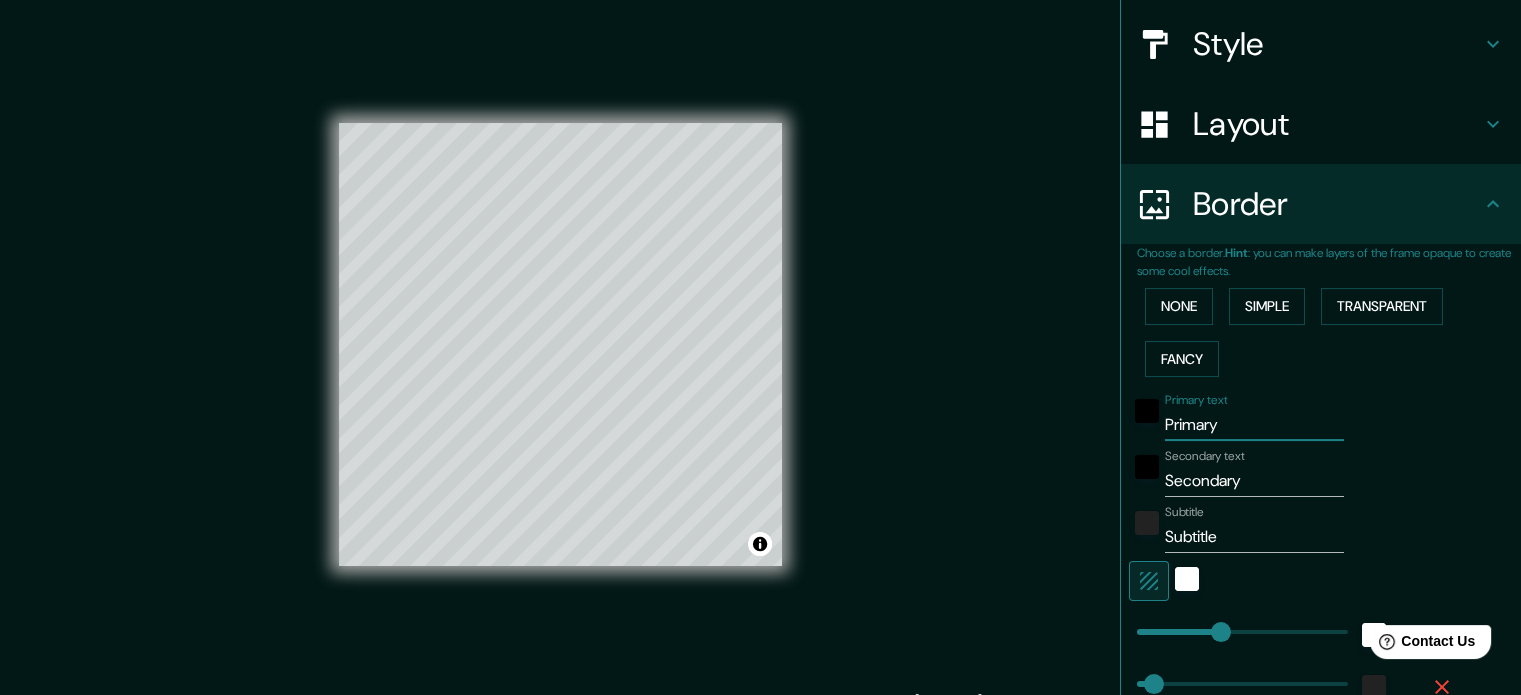 type on "177" 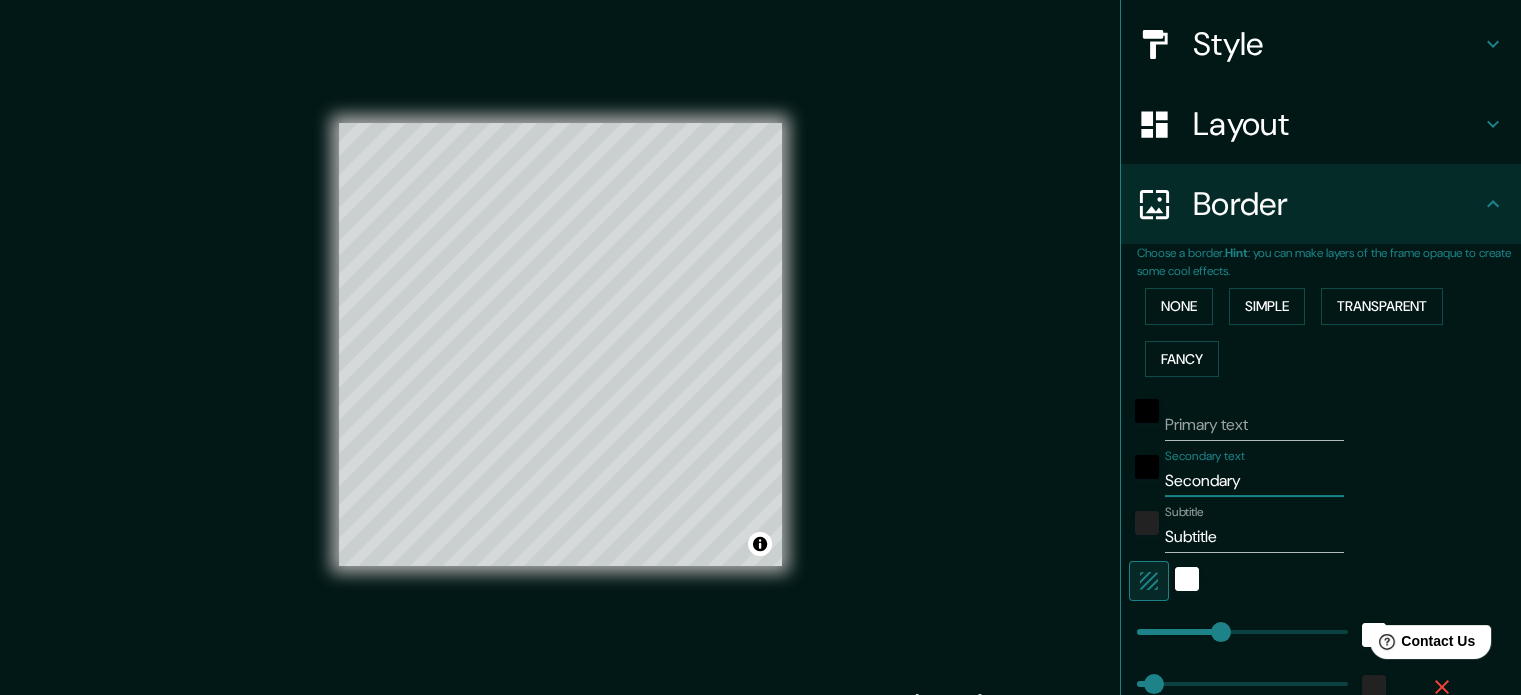 drag, startPoint x: 1249, startPoint y: 476, endPoint x: 1029, endPoint y: 472, distance: 220.03636 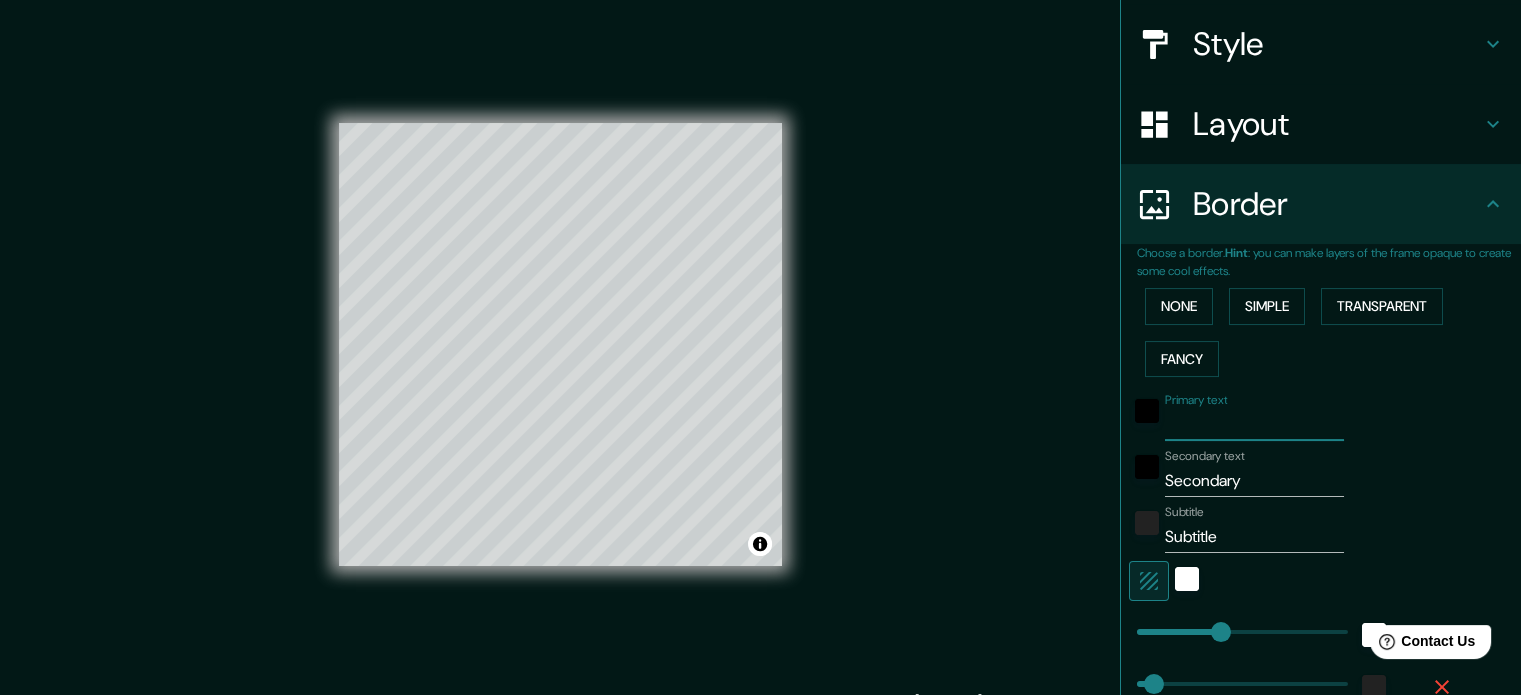 click on "Primary text" at bounding box center [1254, 425] 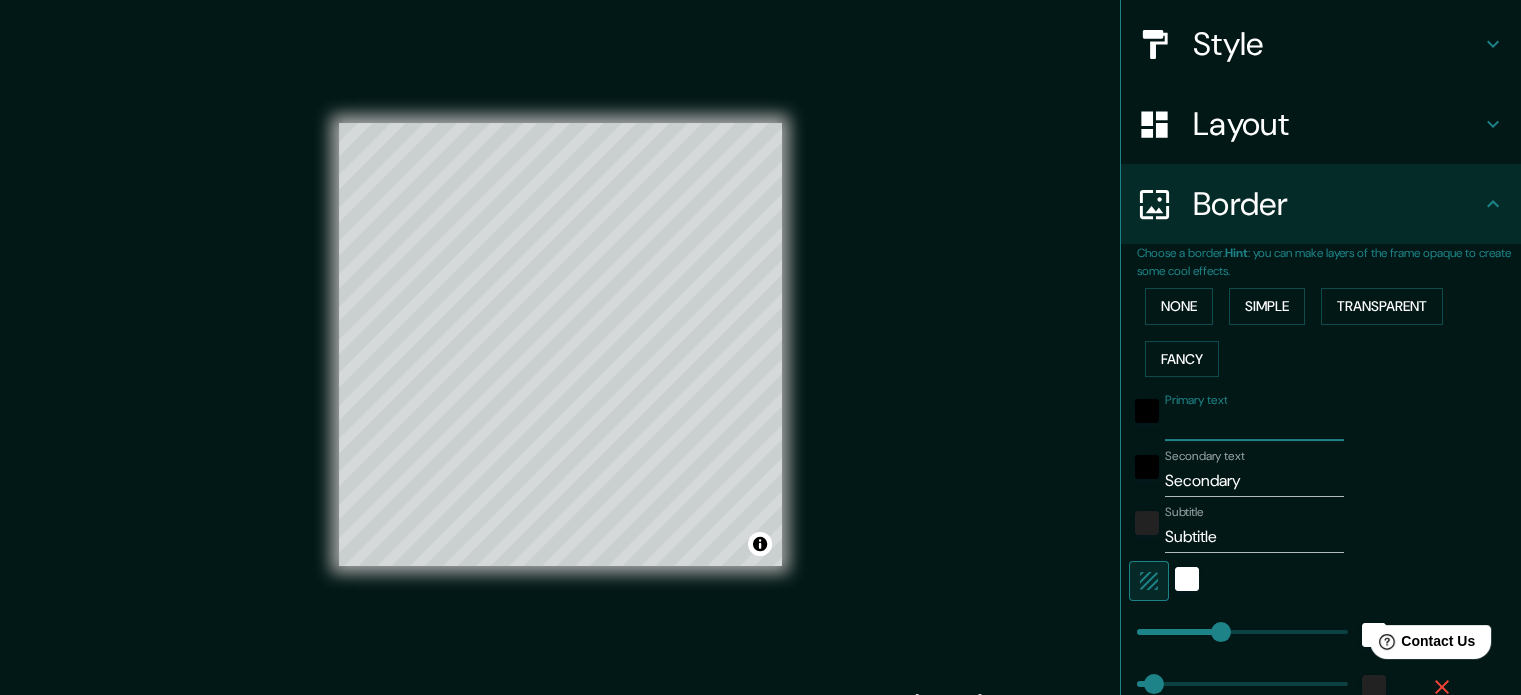 click on "Primary text" at bounding box center (1254, 425) 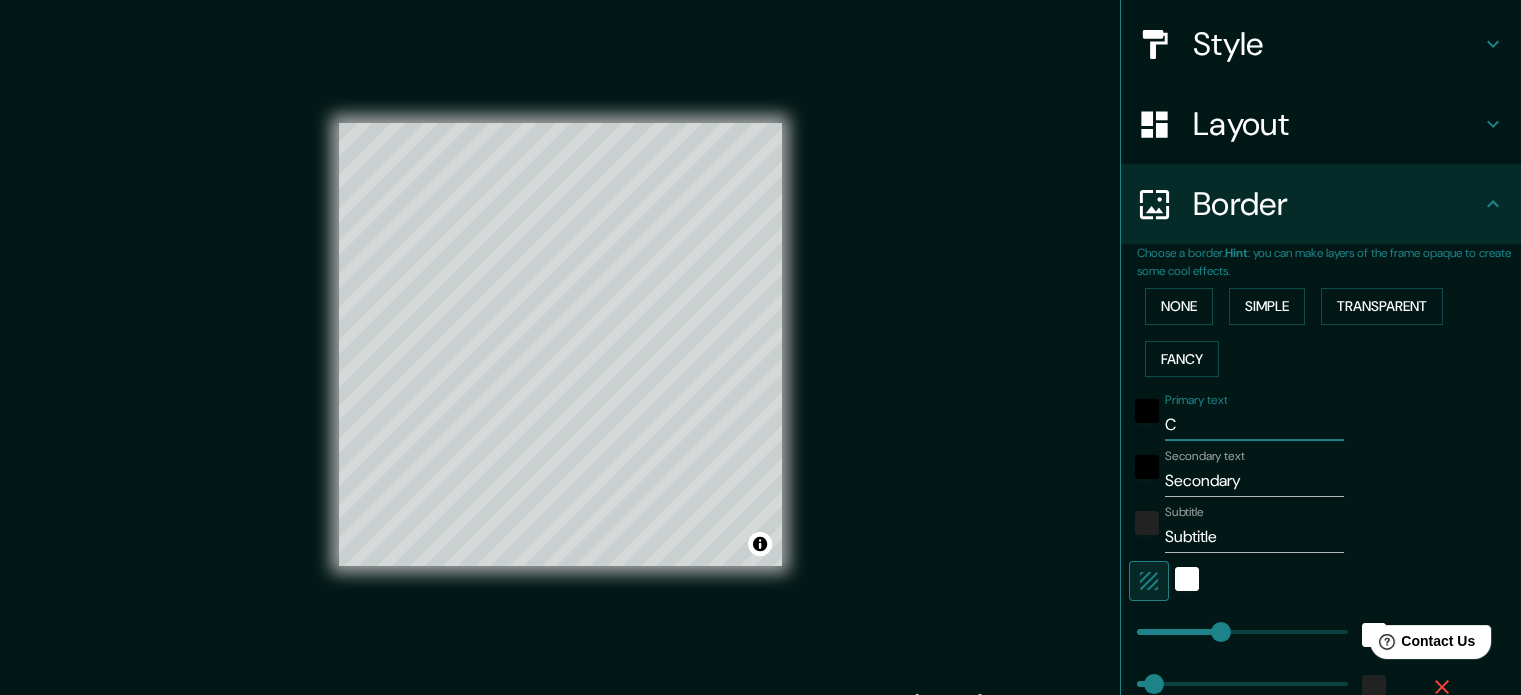 type on "Ca" 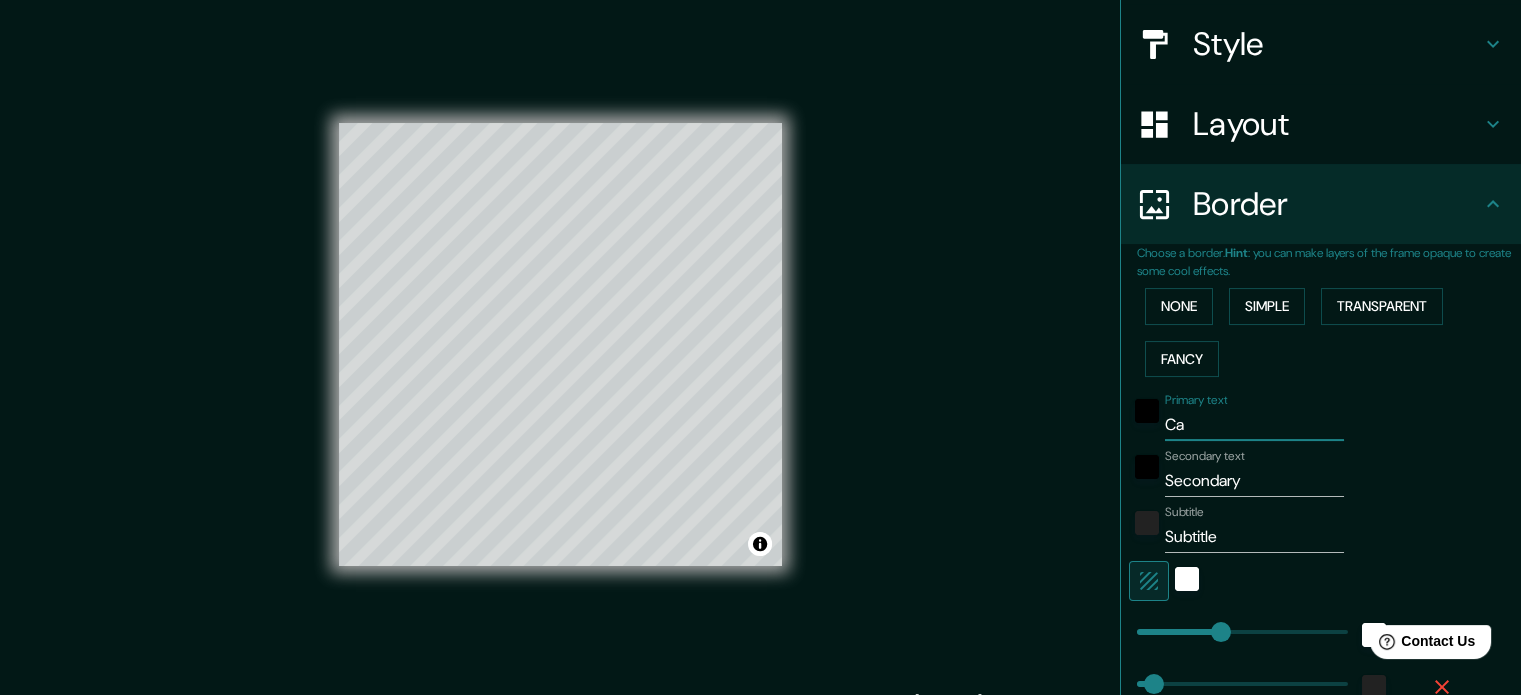 type on "Car" 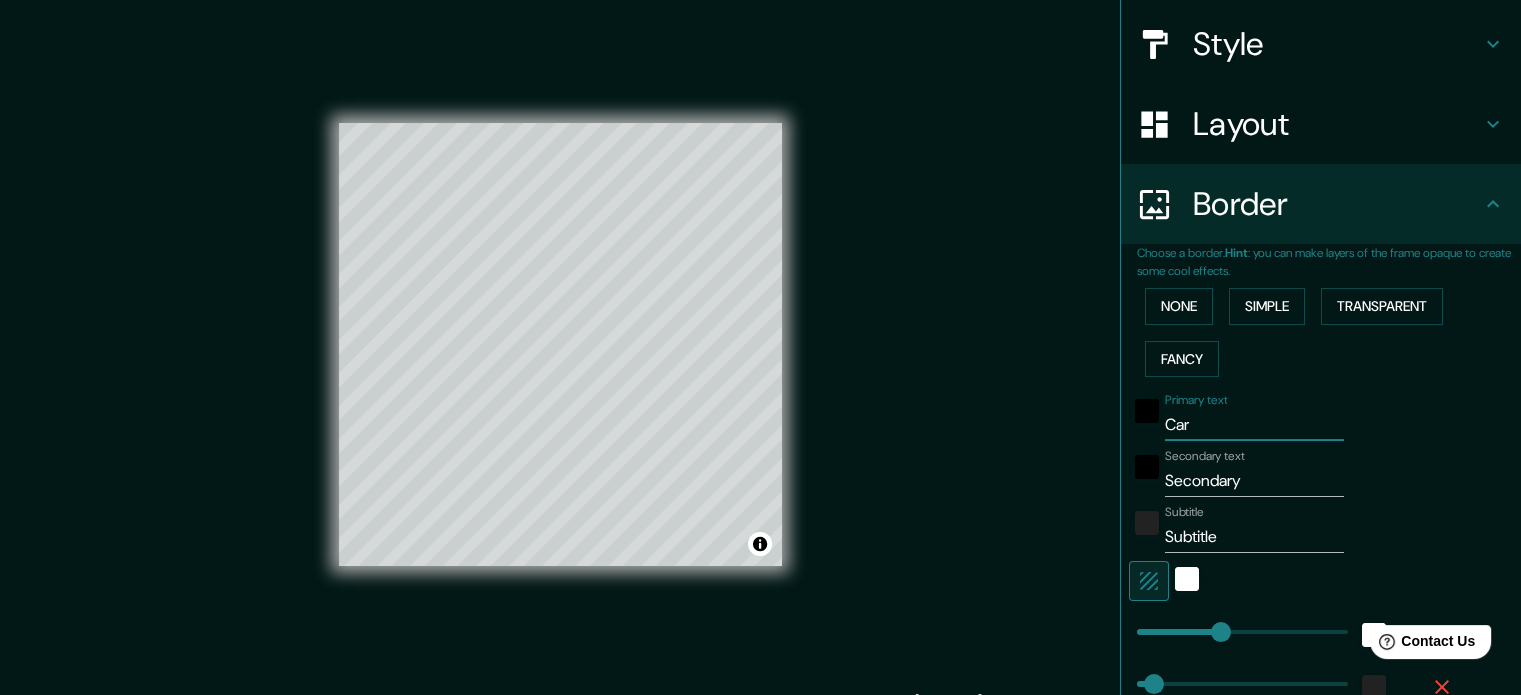 type on "Cart" 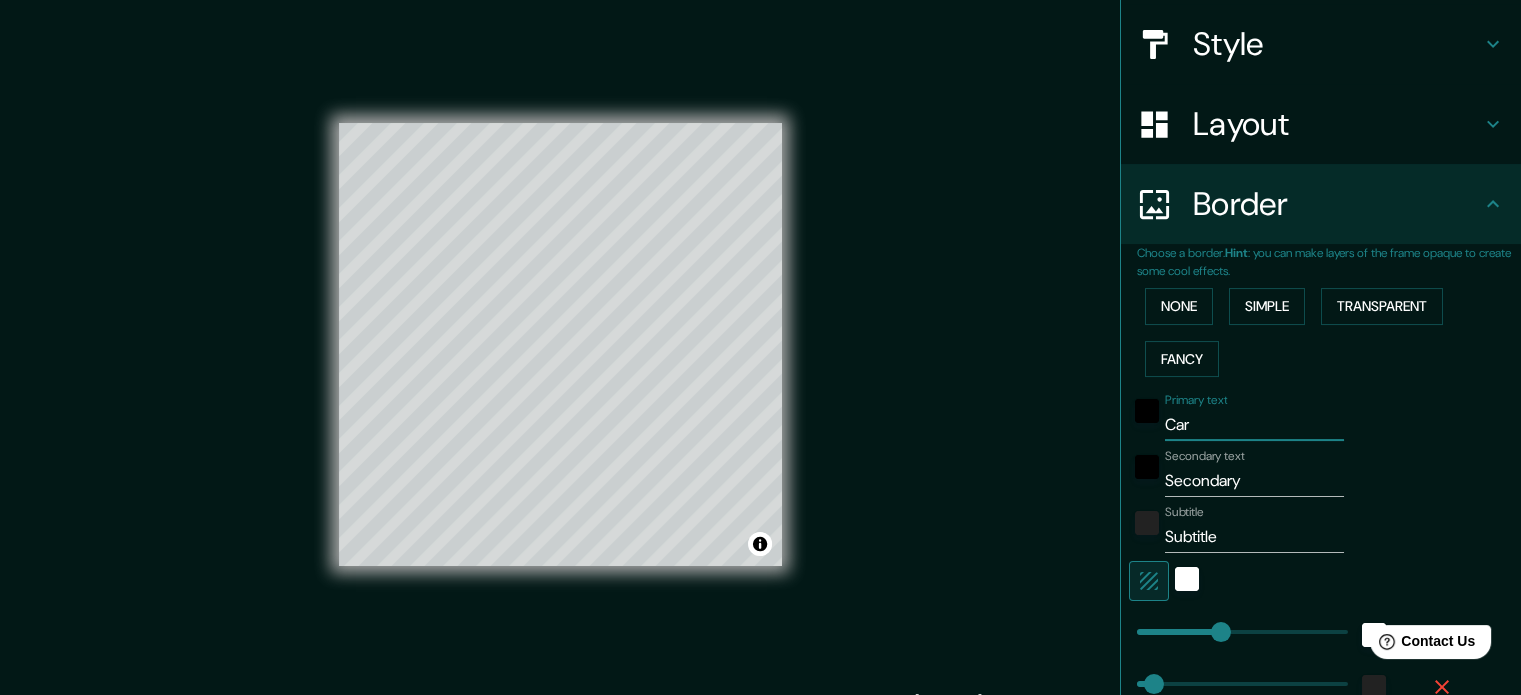 type on "177" 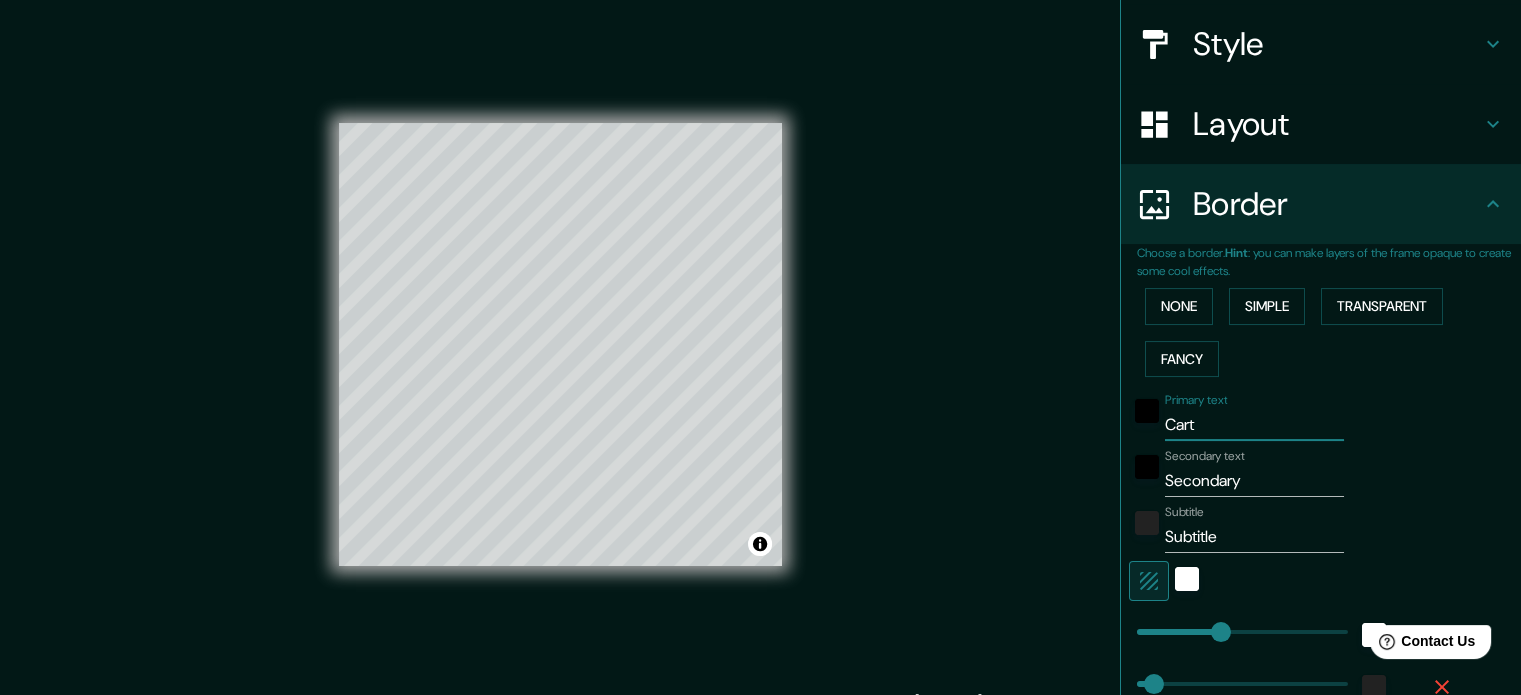 type on "Carte" 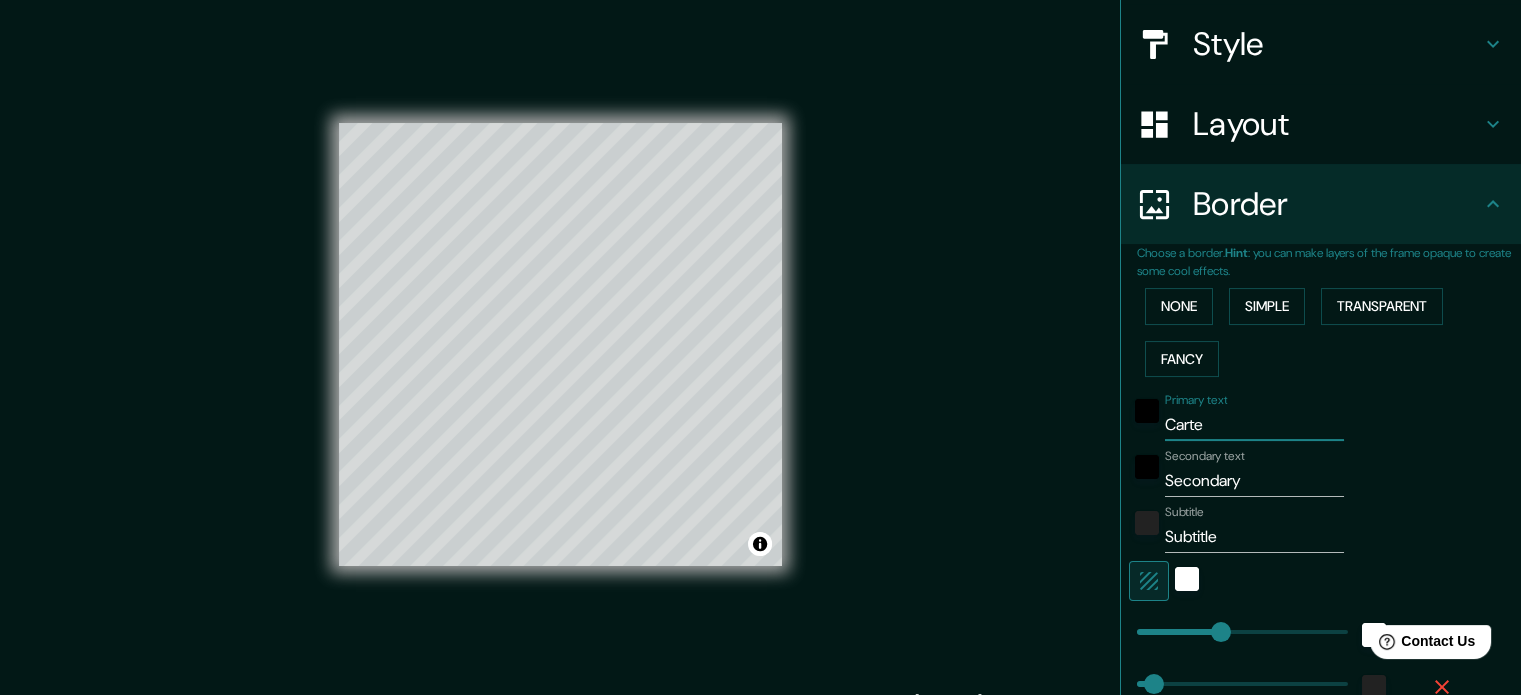 type on "Carteg" 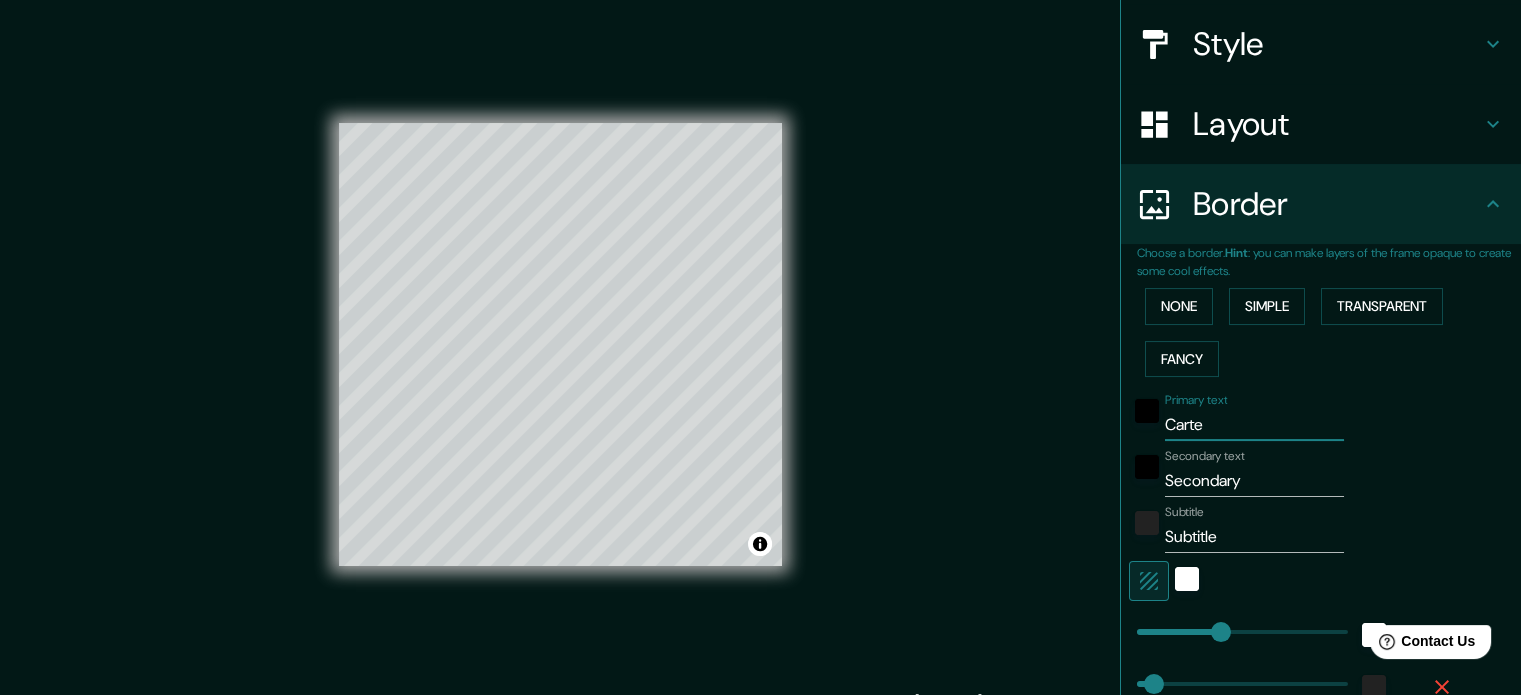 type on "177" 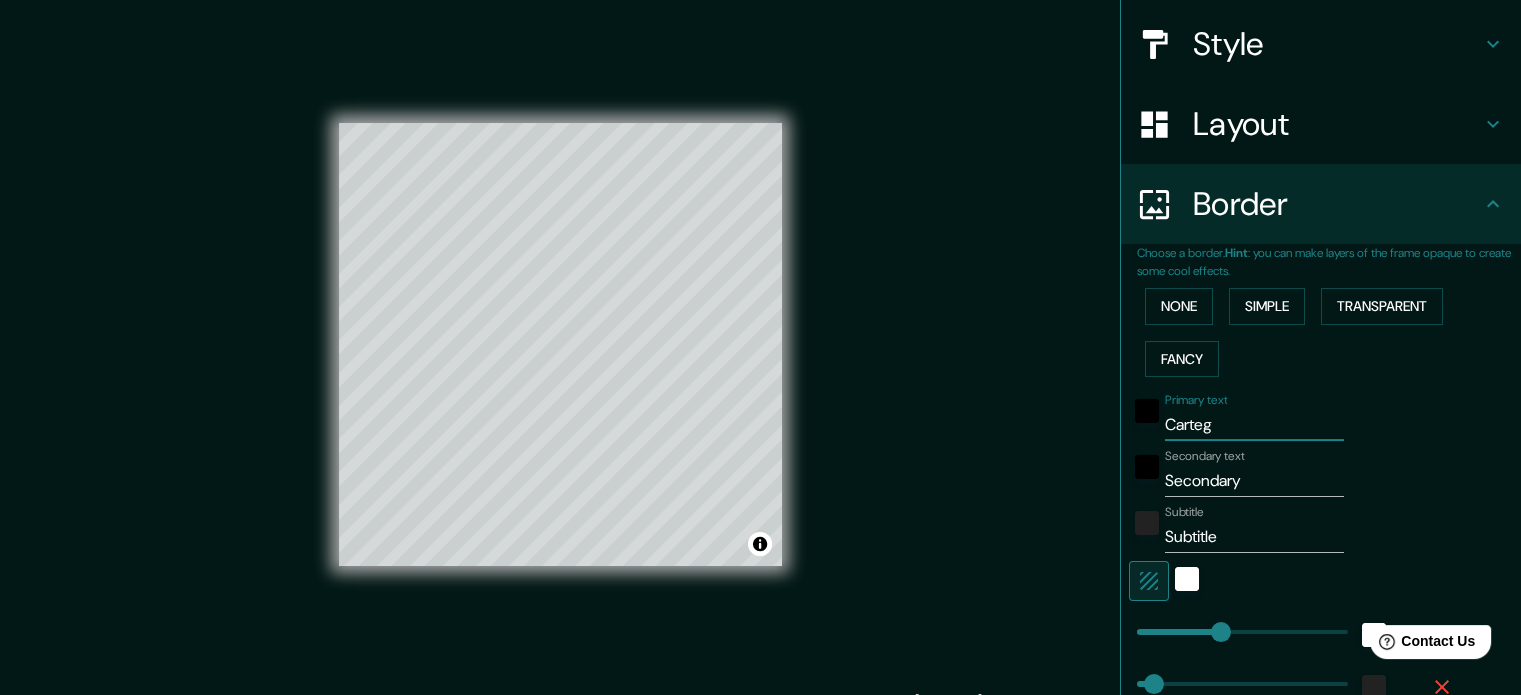 type on "Cartega" 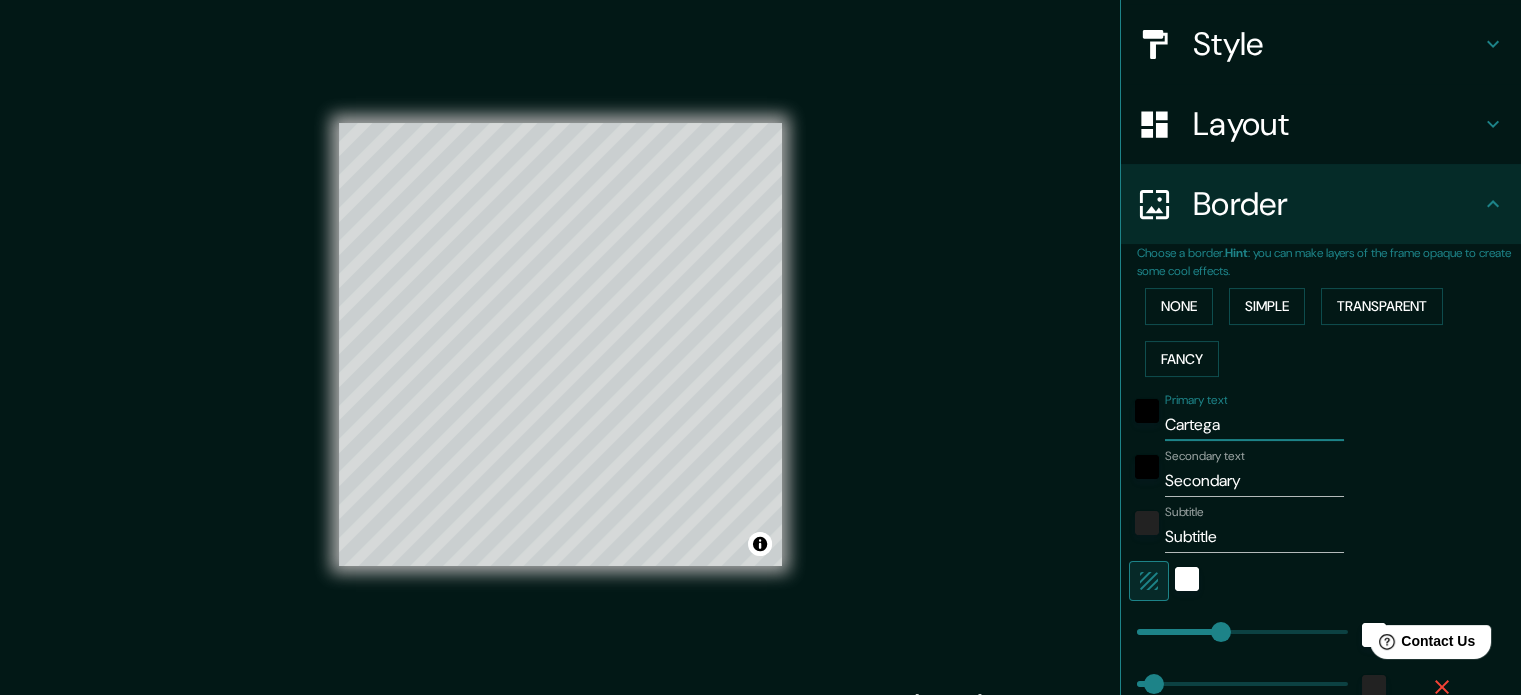 type on "Cartegan" 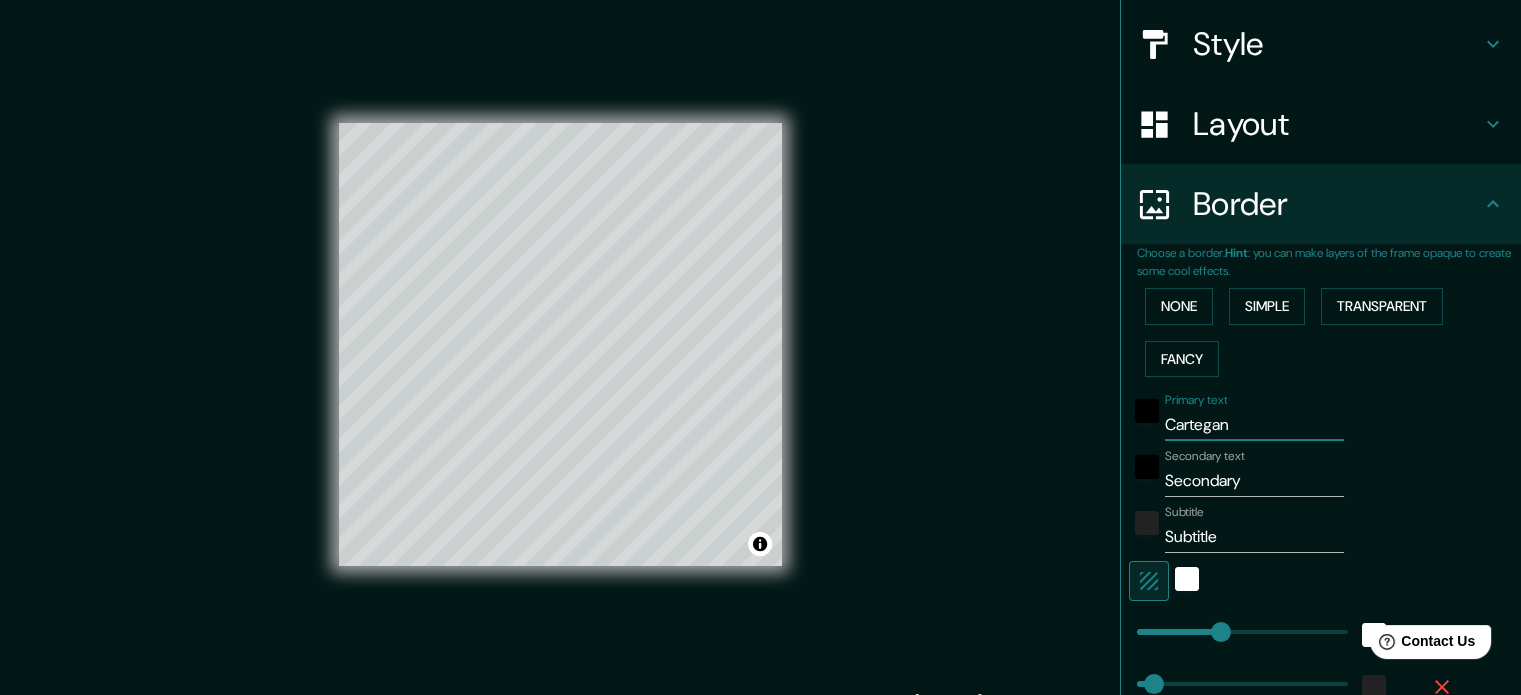 type on "Cartega" 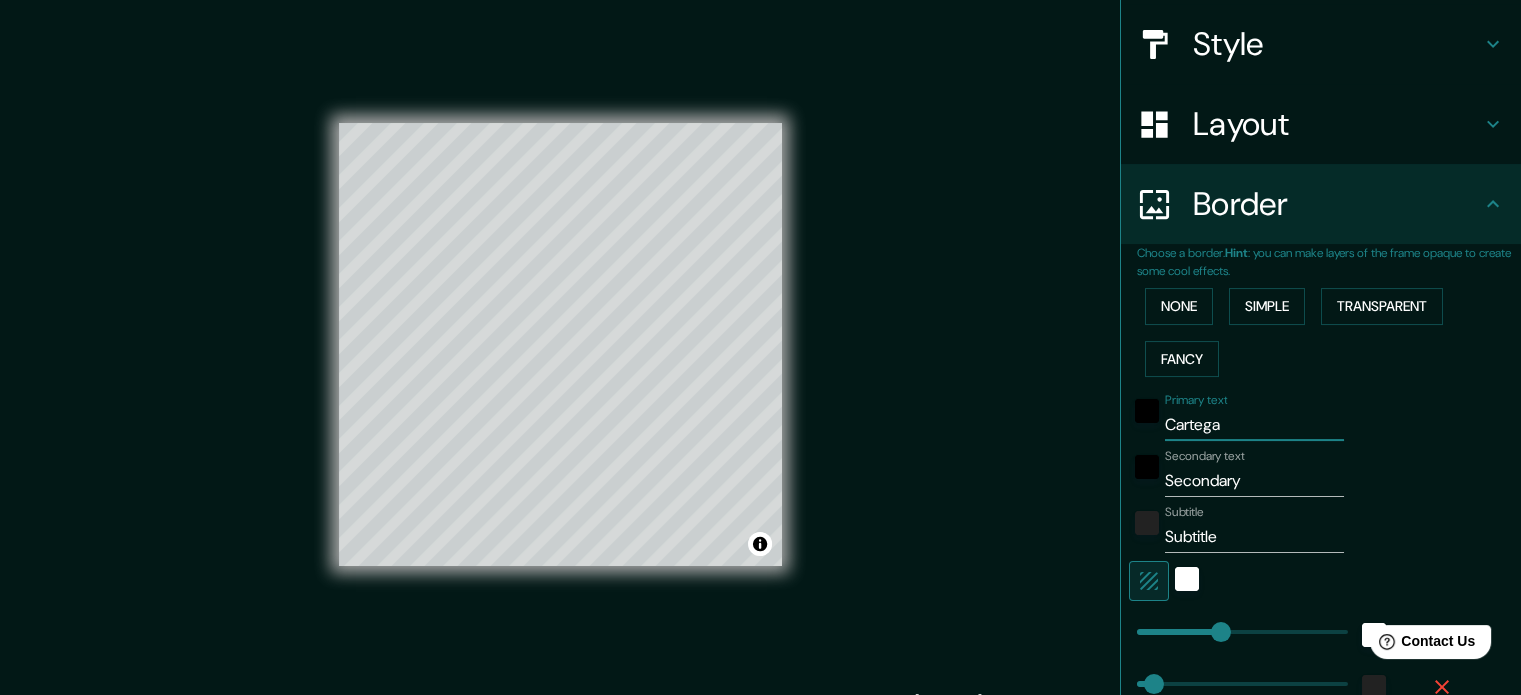 type on "Carteg" 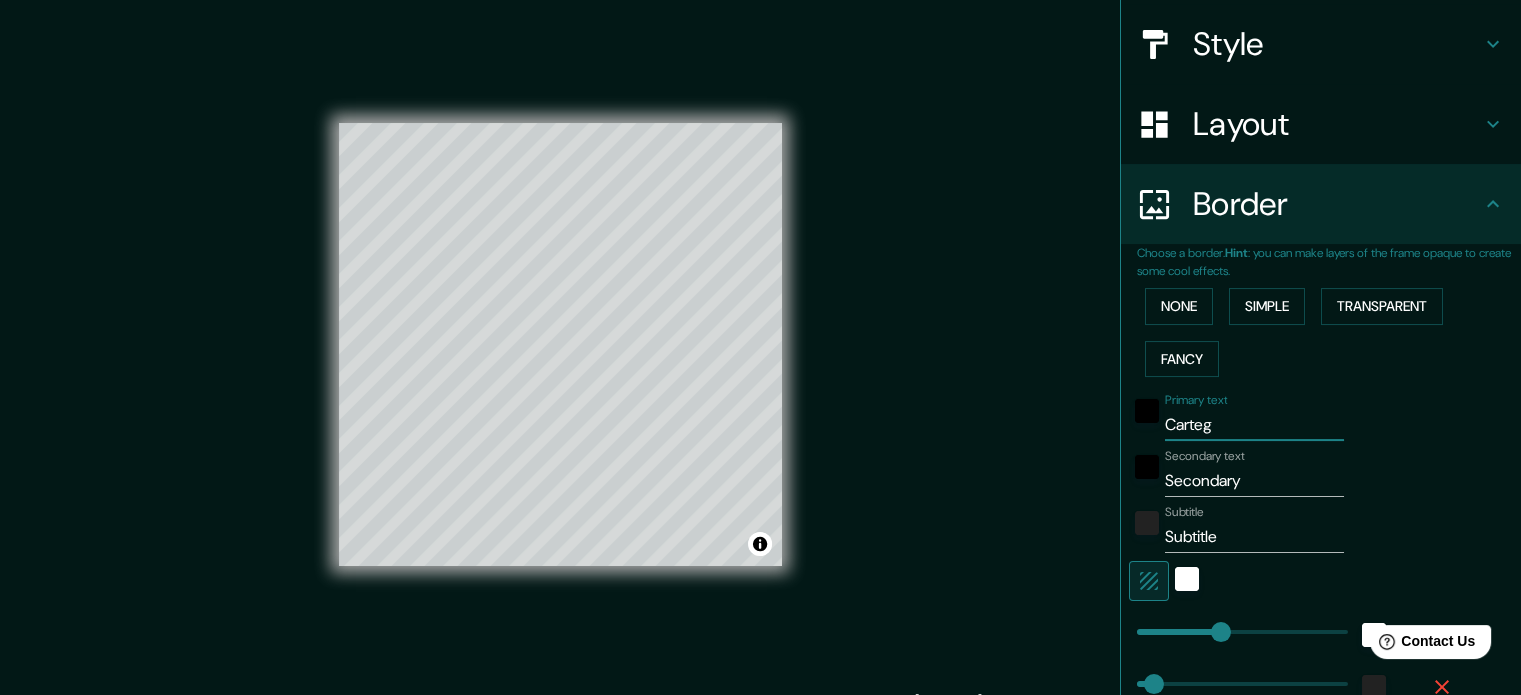 type on "Carte" 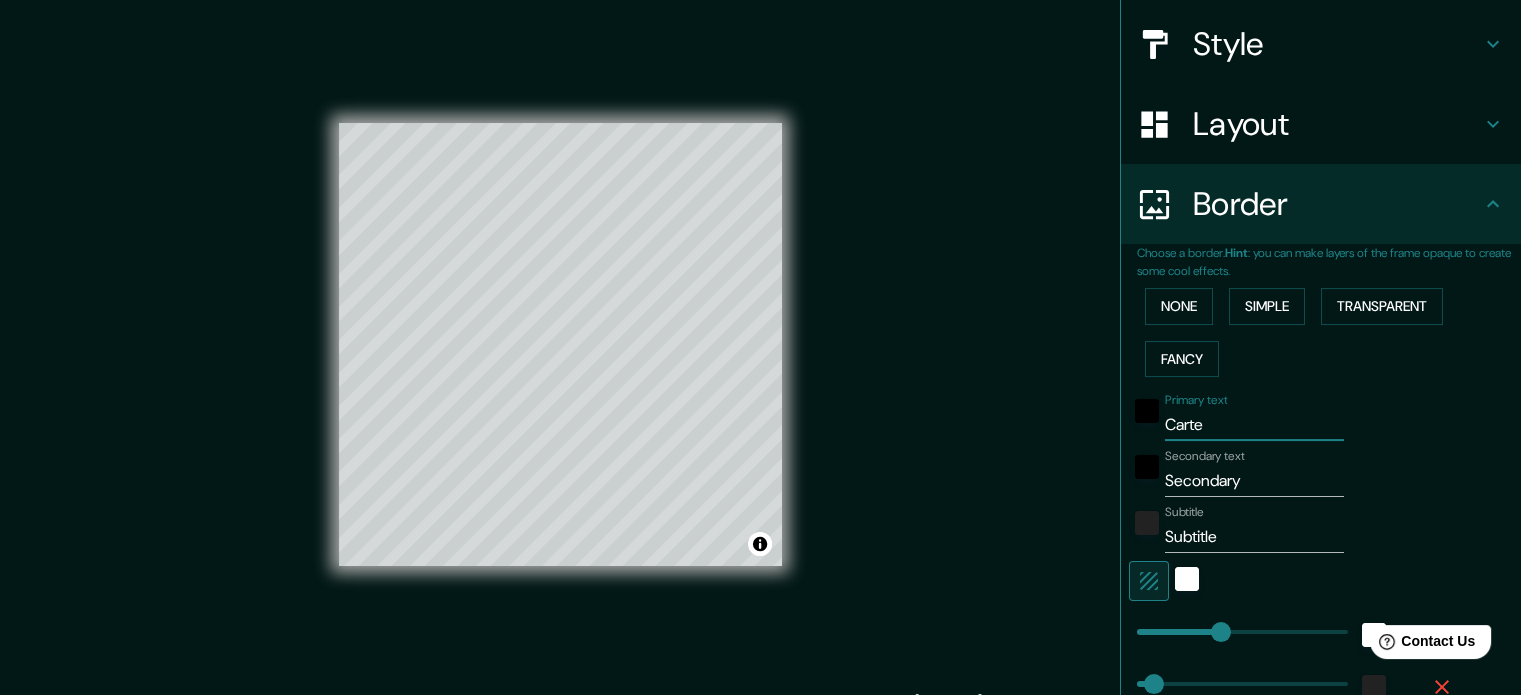type on "Cart" 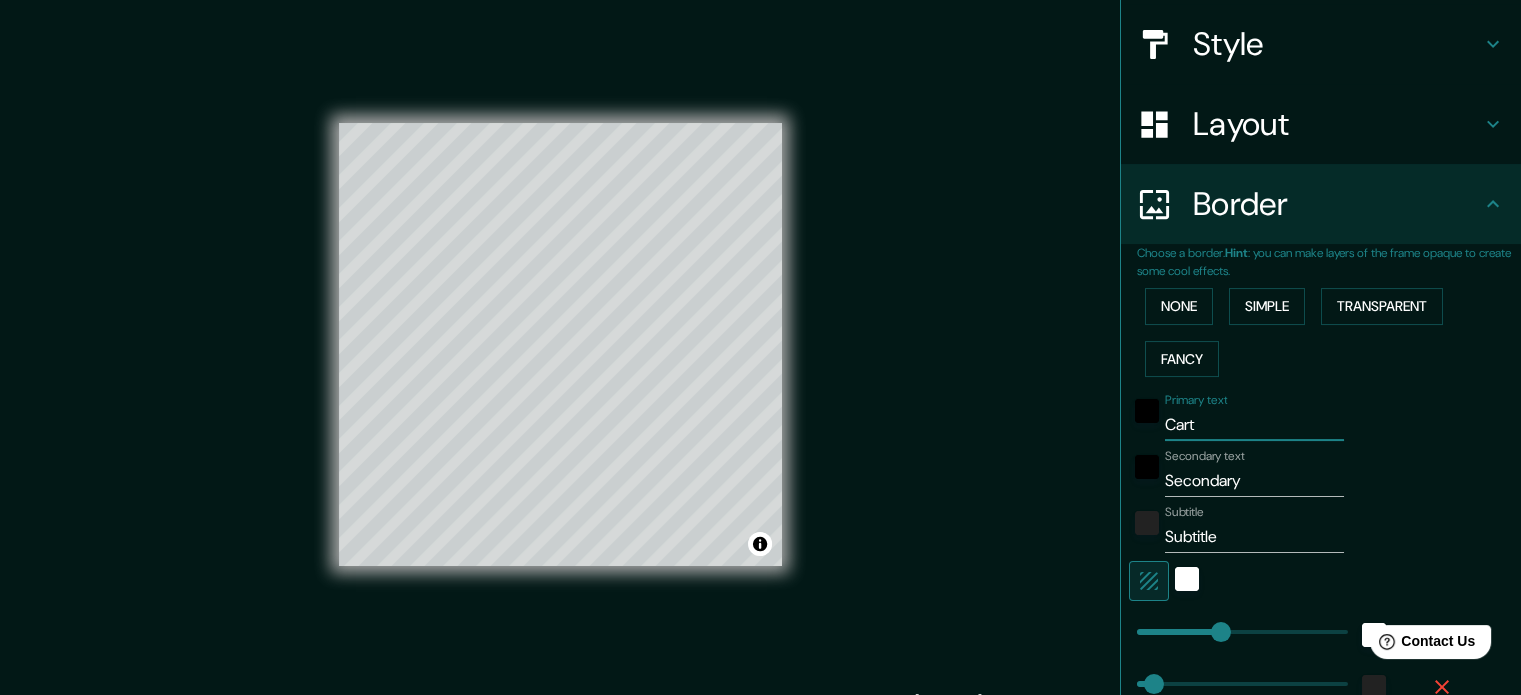 type on "Carta" 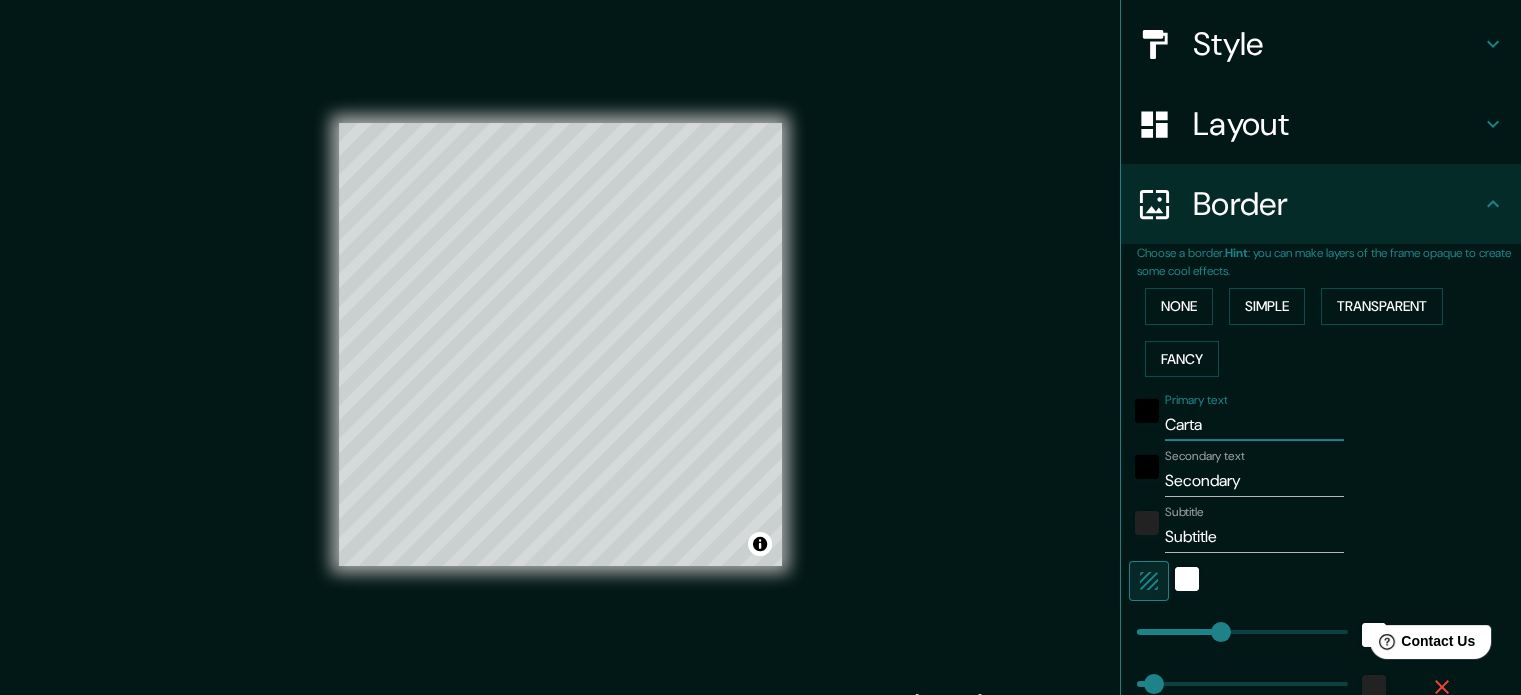 type on "Cartag" 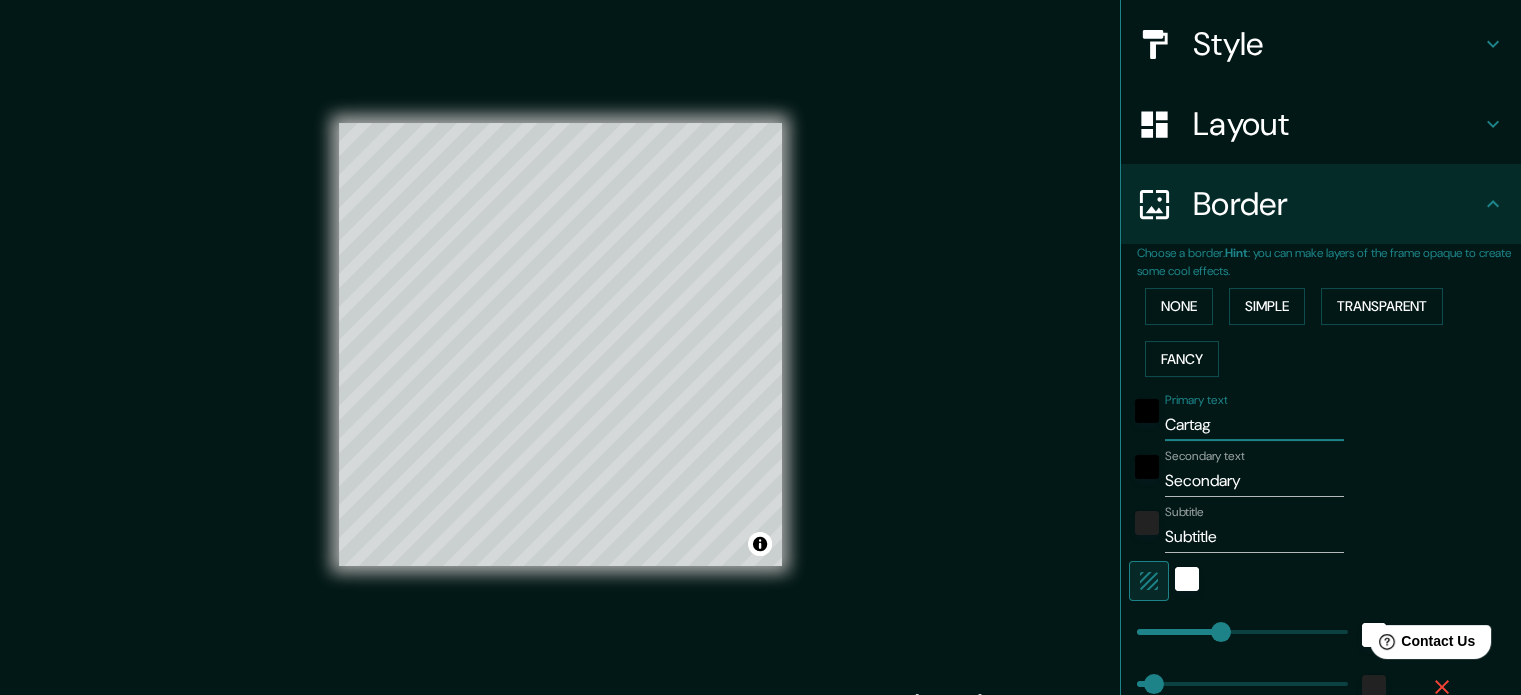 type on "Cartage" 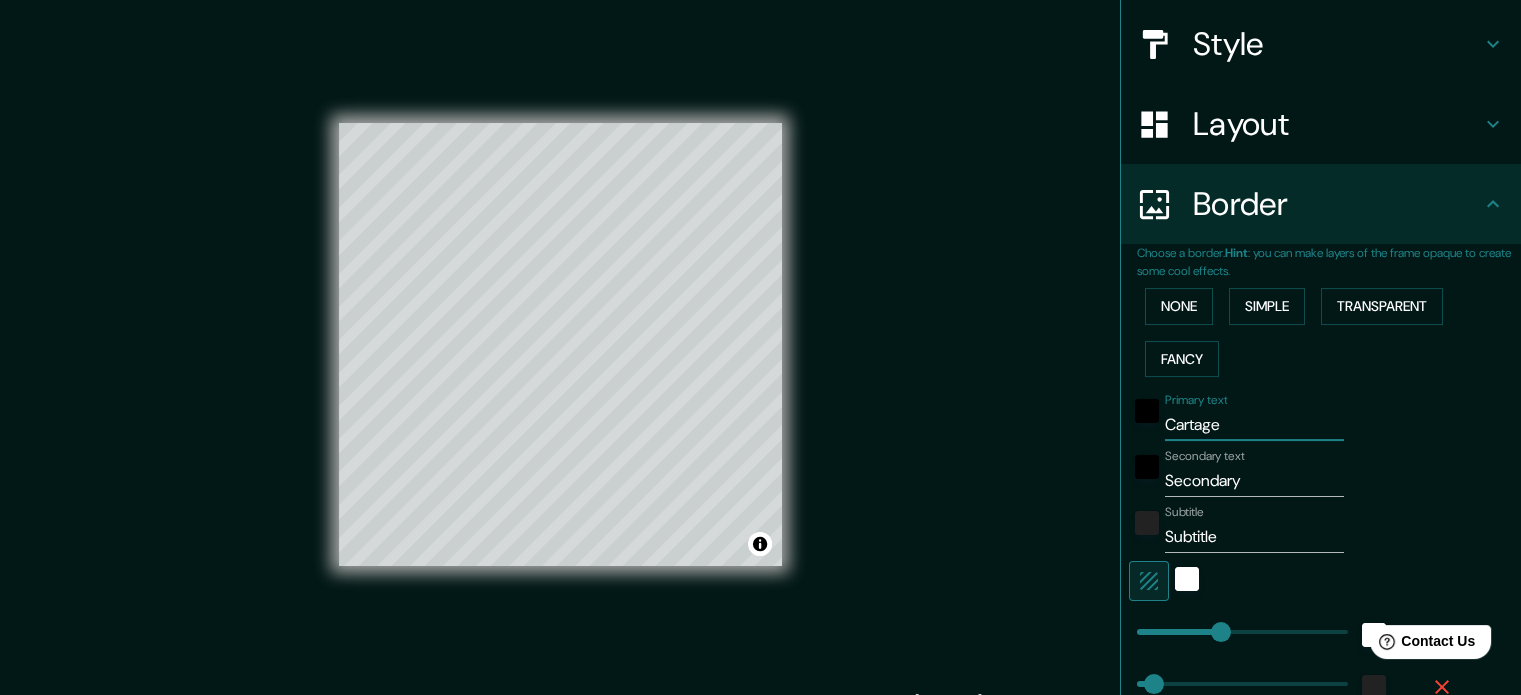 type on "Cartagen" 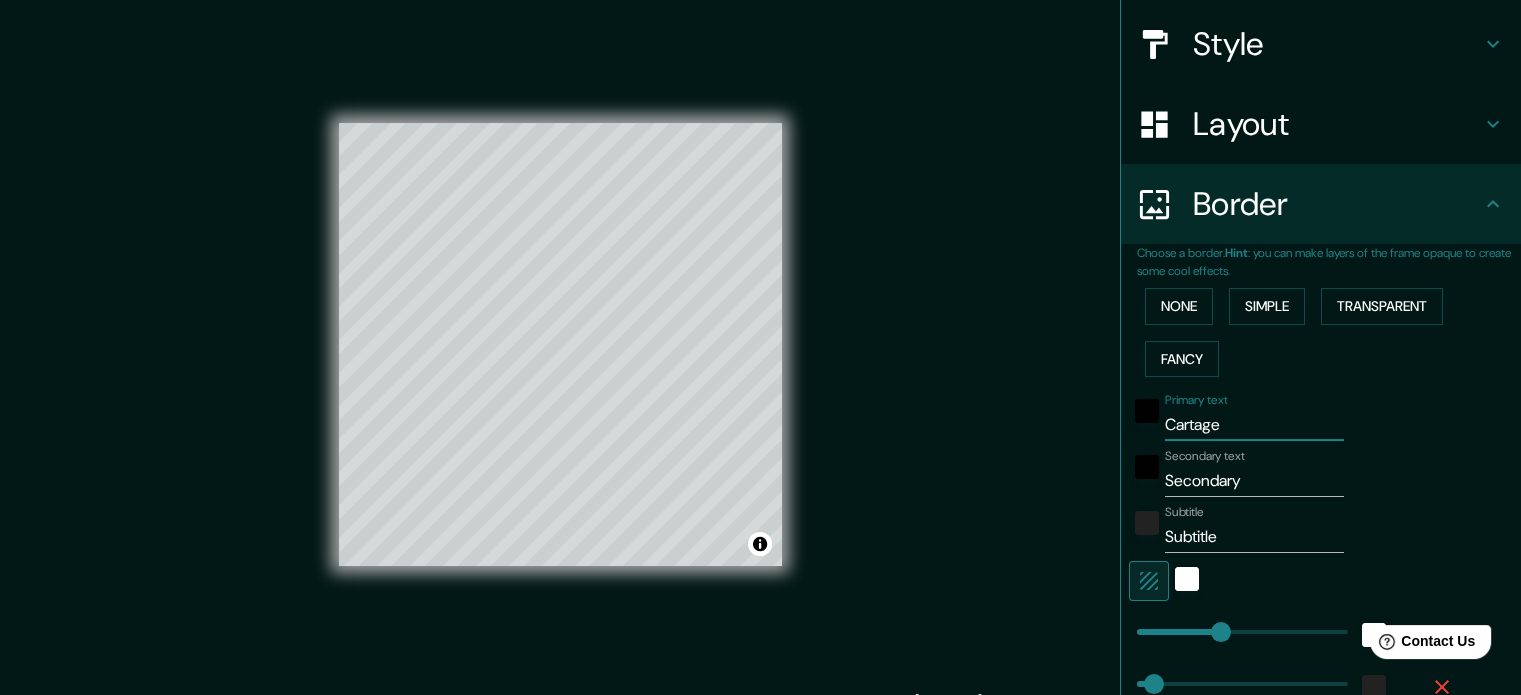 type on "177" 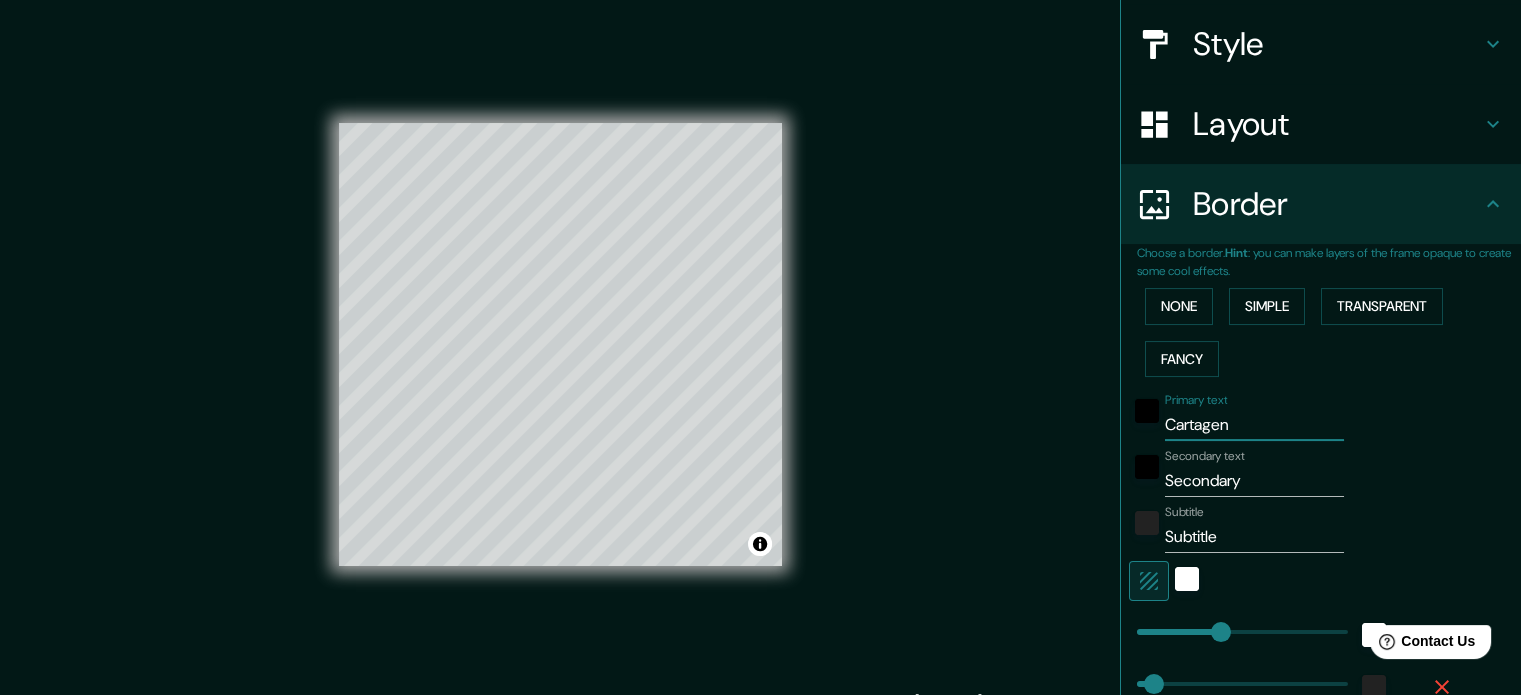 type on "Cartagena" 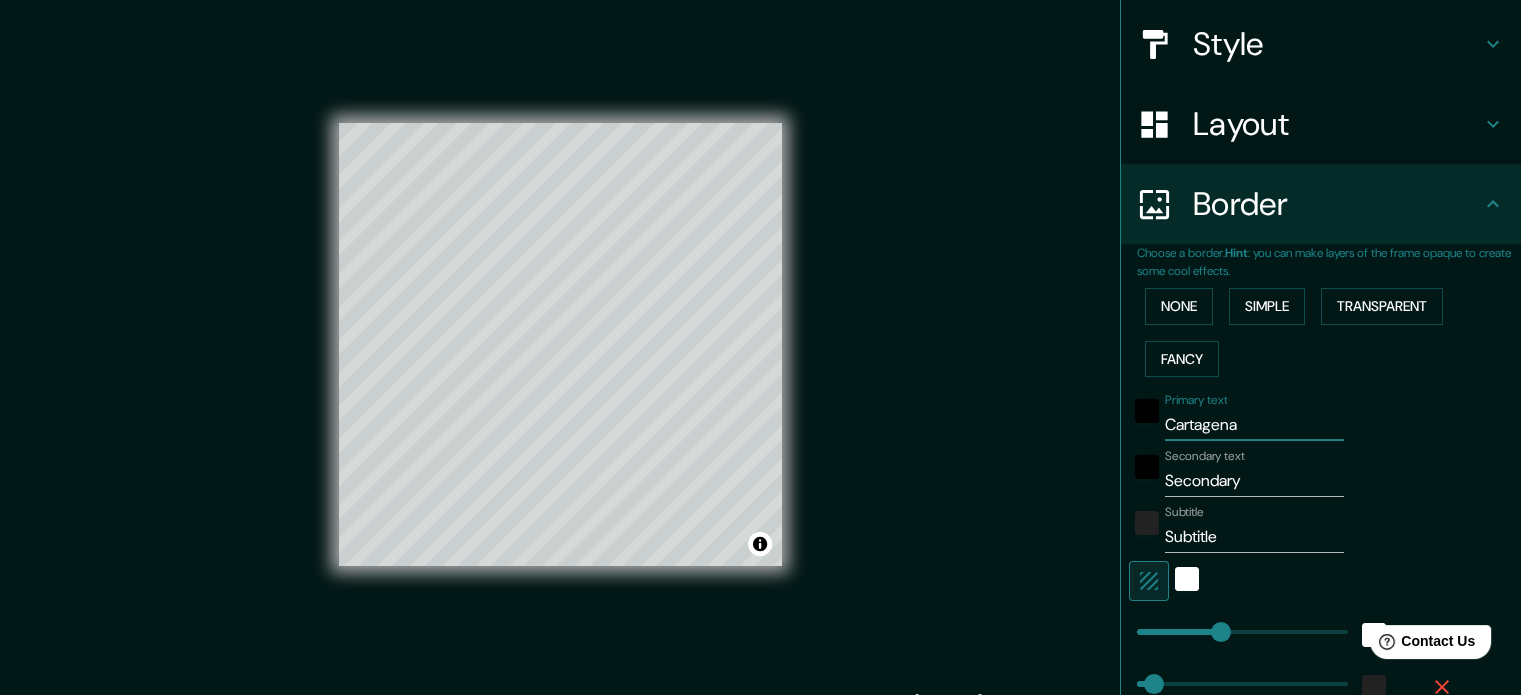 type on "Cartagena" 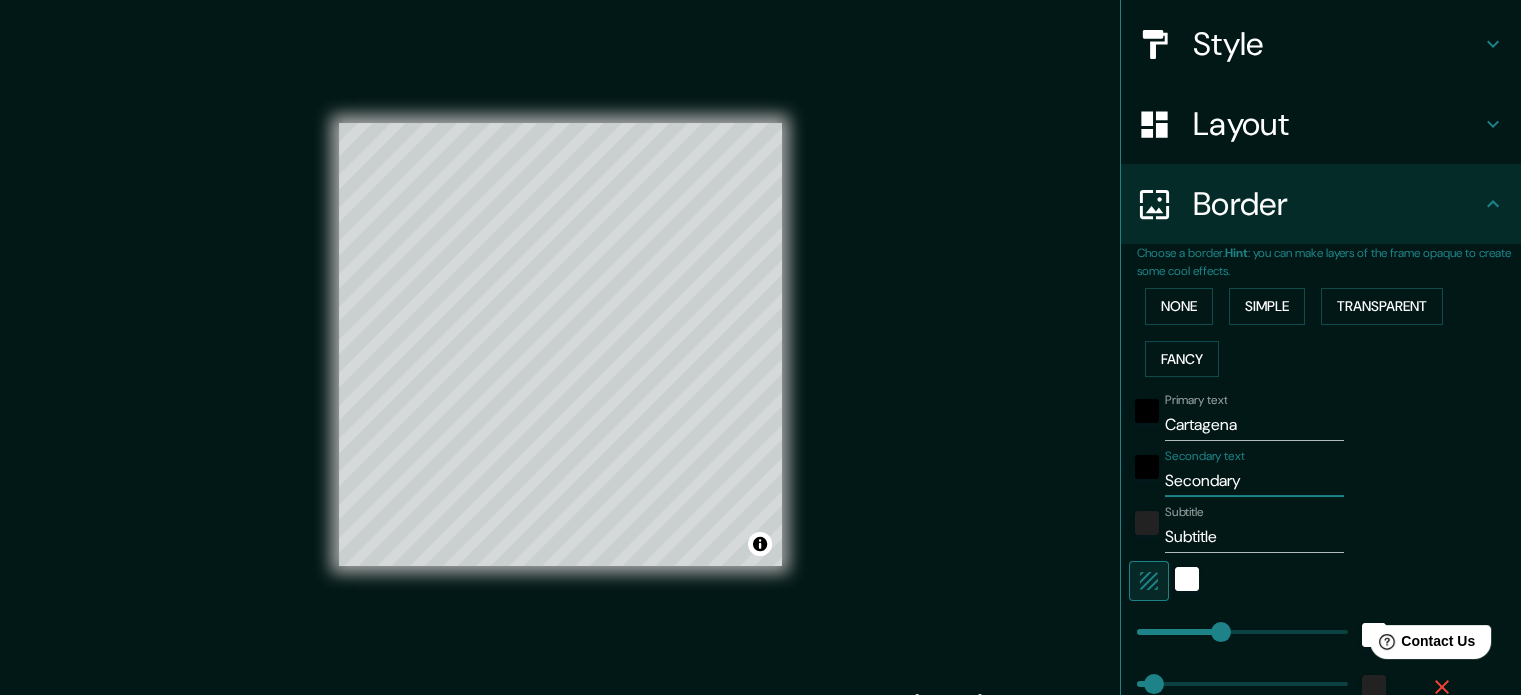 drag, startPoint x: 1076, startPoint y: 489, endPoint x: 1012, endPoint y: 489, distance: 64 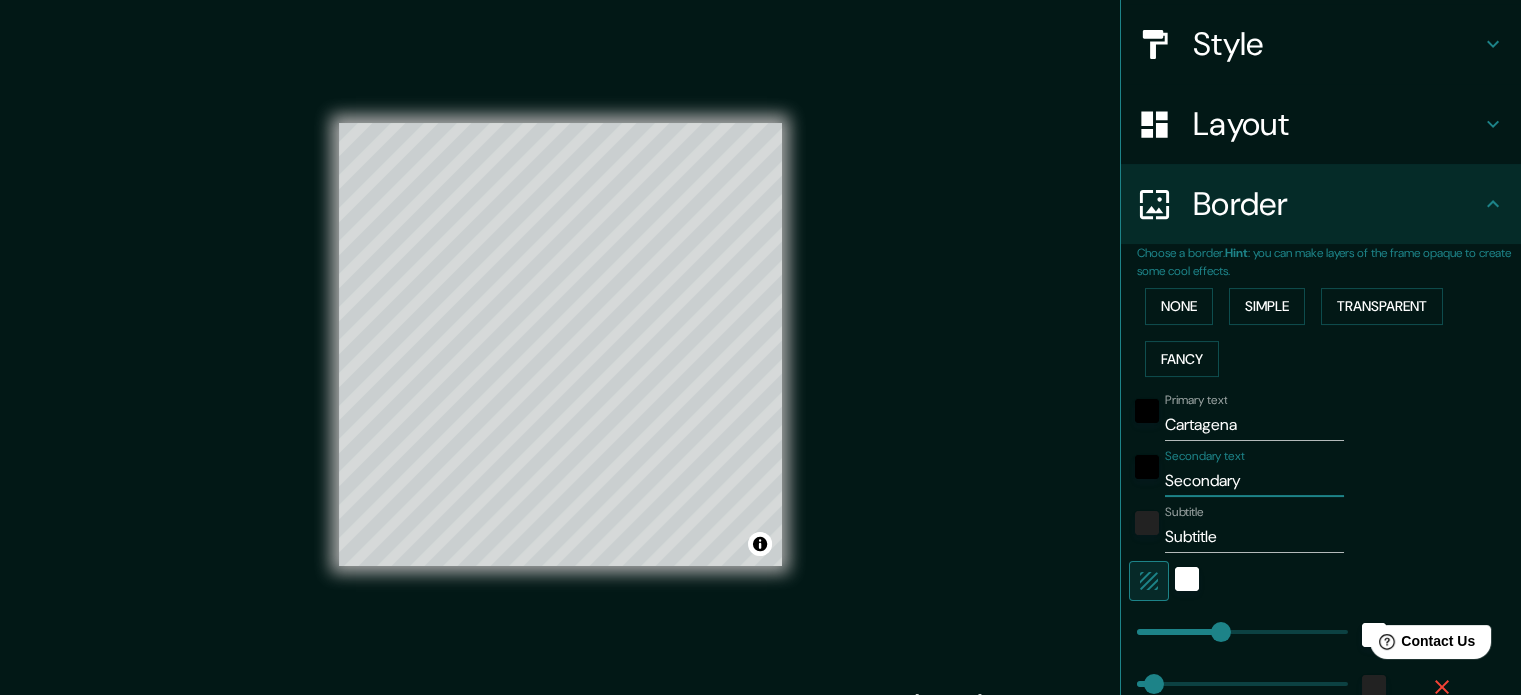 click on "Mappin Location [CITY], [STATE], [COUNTRY] Pins Style Layout Border Choose a border. Hint : you can make layers of the frame opaque to create some cool effects. None Simple Transparent Fancy Primary text [CITY] Secondary text Secondary Subtitle Subtitle Add frame layer Size A4 single Create your map © Mapbox © OpenStreetMap Improve this map Any problems, suggestions, or concerns please email help@[DOMAIN].pro . . ." at bounding box center [760, 361] 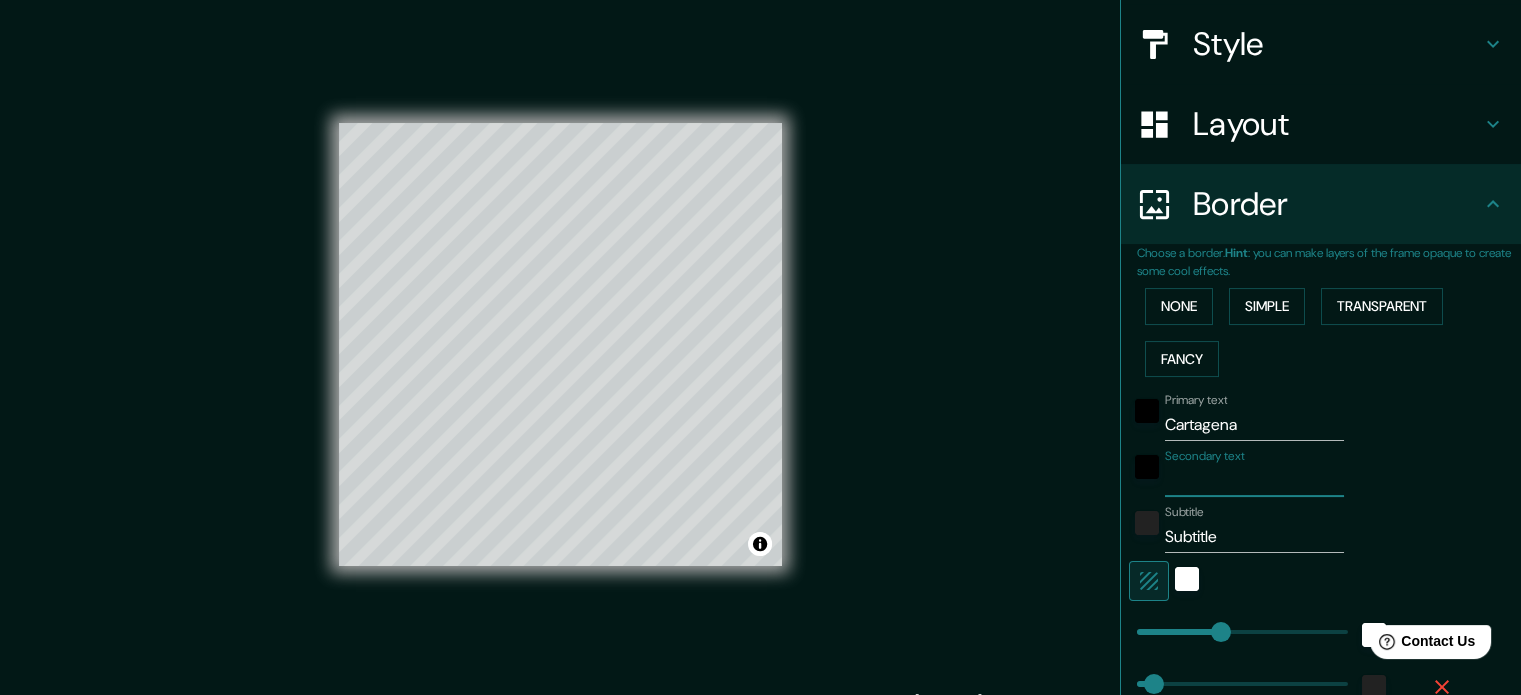 type 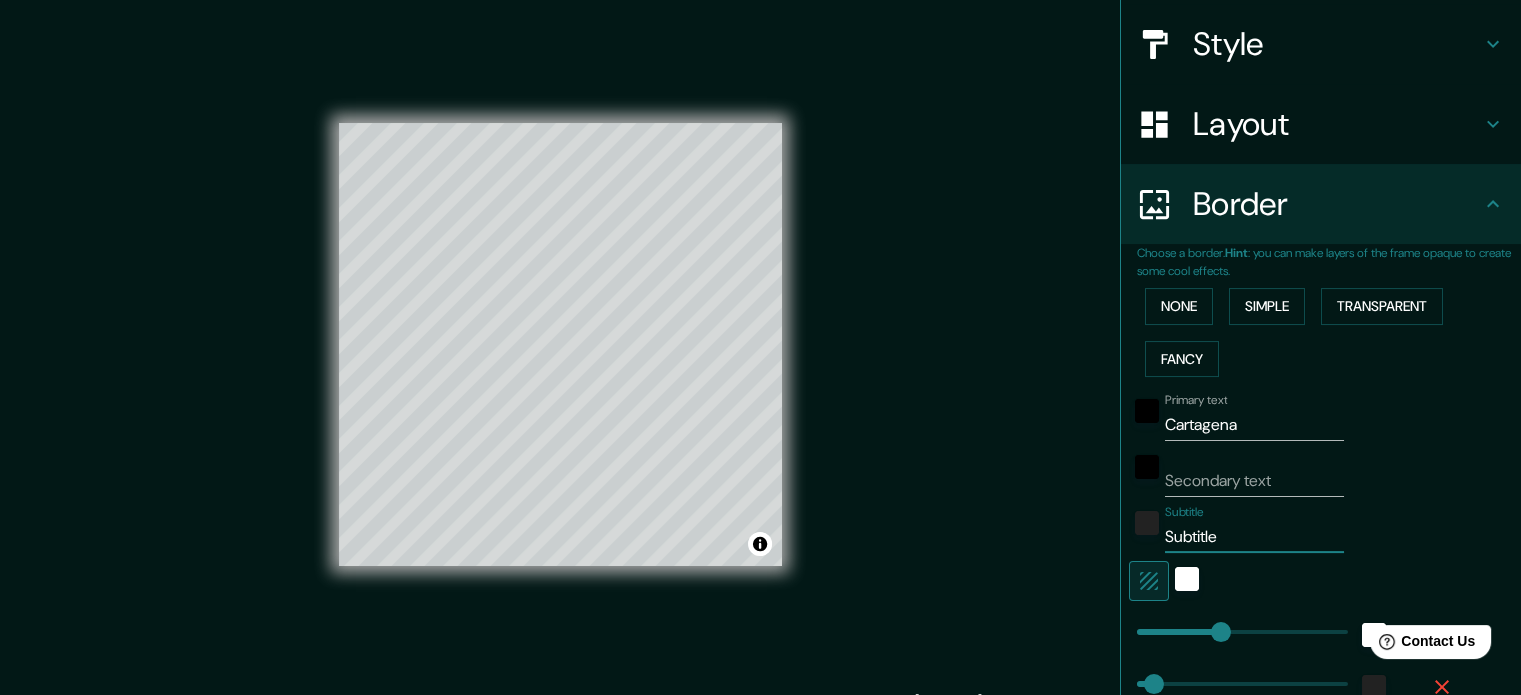 drag, startPoint x: 1121, startPoint y: 540, endPoint x: 1058, endPoint y: 539, distance: 63.007935 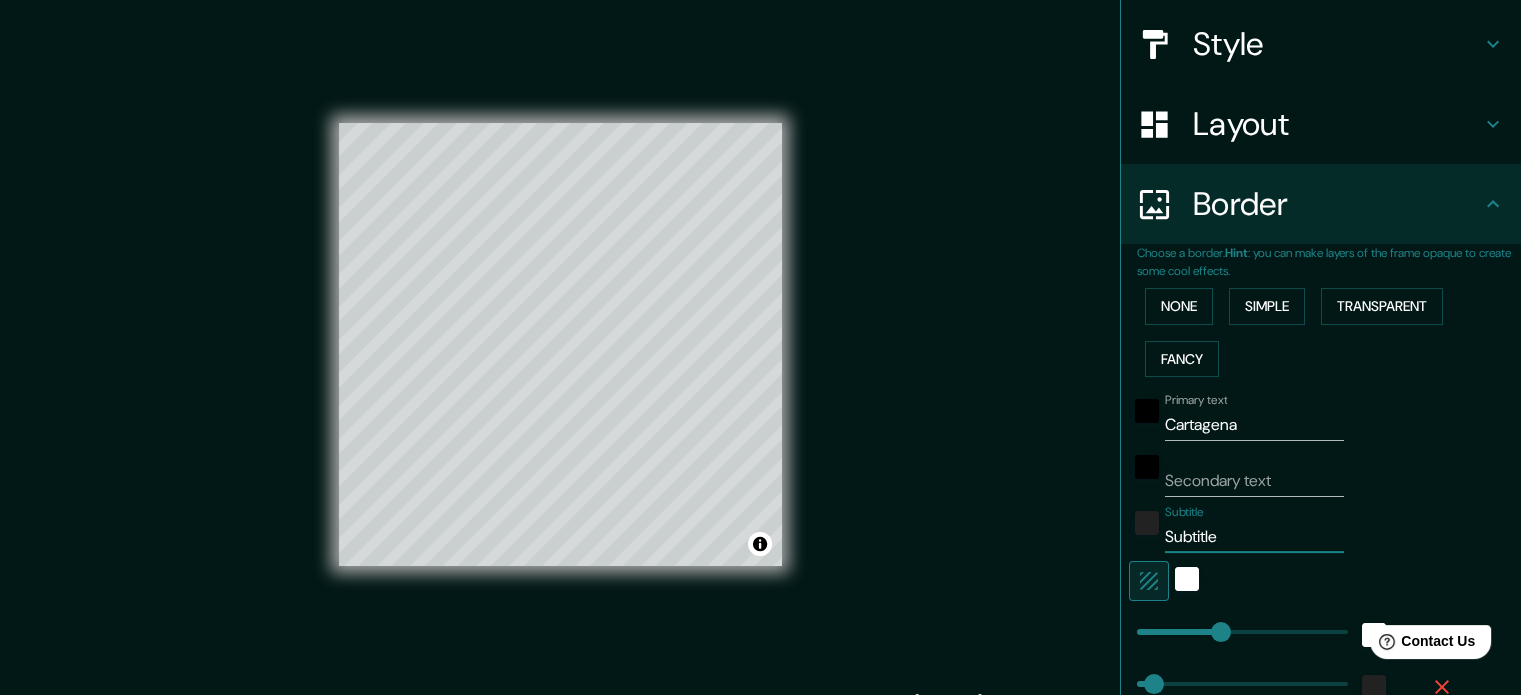 click on "Mappin Location [CITY], [STATE], [COUNTRY] Pins Style Layout Border Choose a border. Hint : you can make layers of the frame opaque to create some cool effects. None Simple Transparent Fancy Primary text [CITY] Secondary text Subtitle Subtitle Add frame layer Size A4 single Create your map © Mapbox © OpenStreetMap Improve this map Any problems, suggestions, or concerns please email help@[DOMAIN].pro . . ." at bounding box center [760, 361] 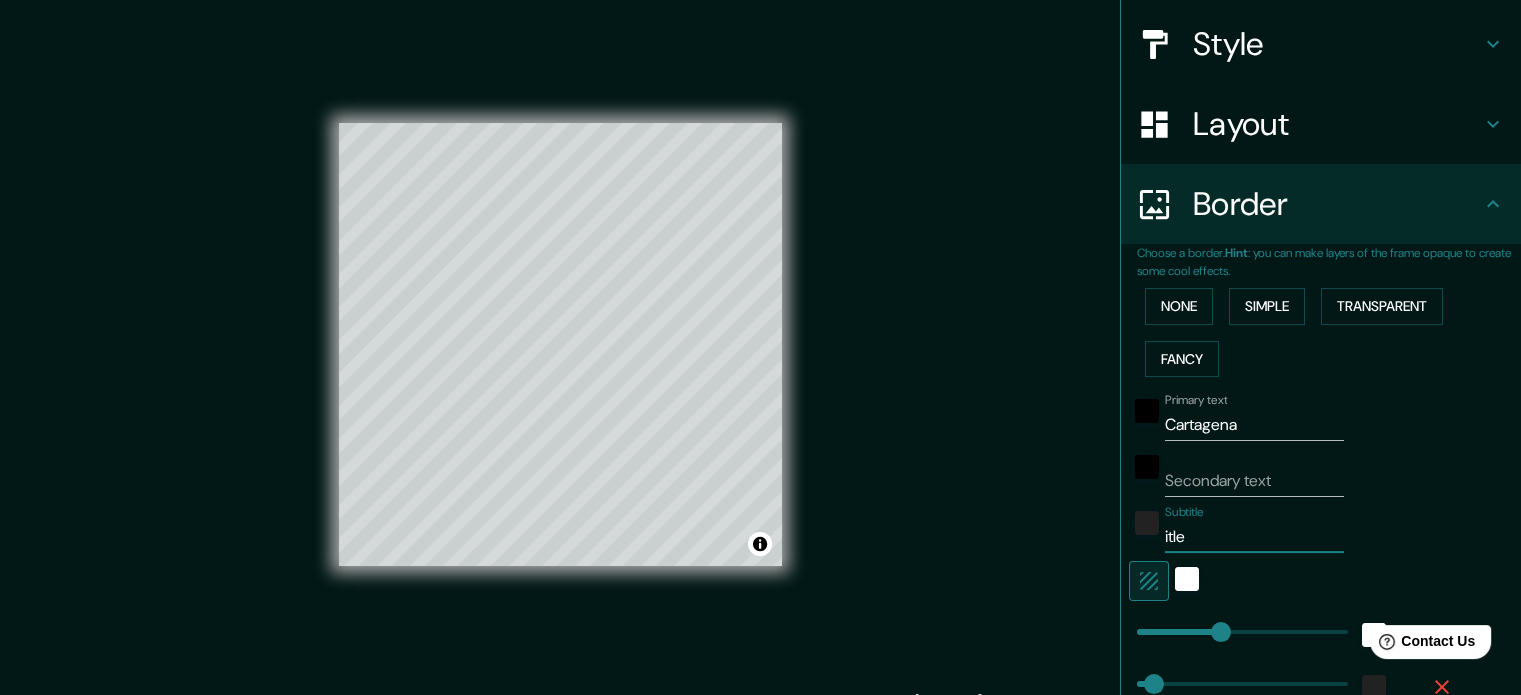 drag, startPoint x: 1250, startPoint y: 531, endPoint x: 1052, endPoint y: 513, distance: 198.8165 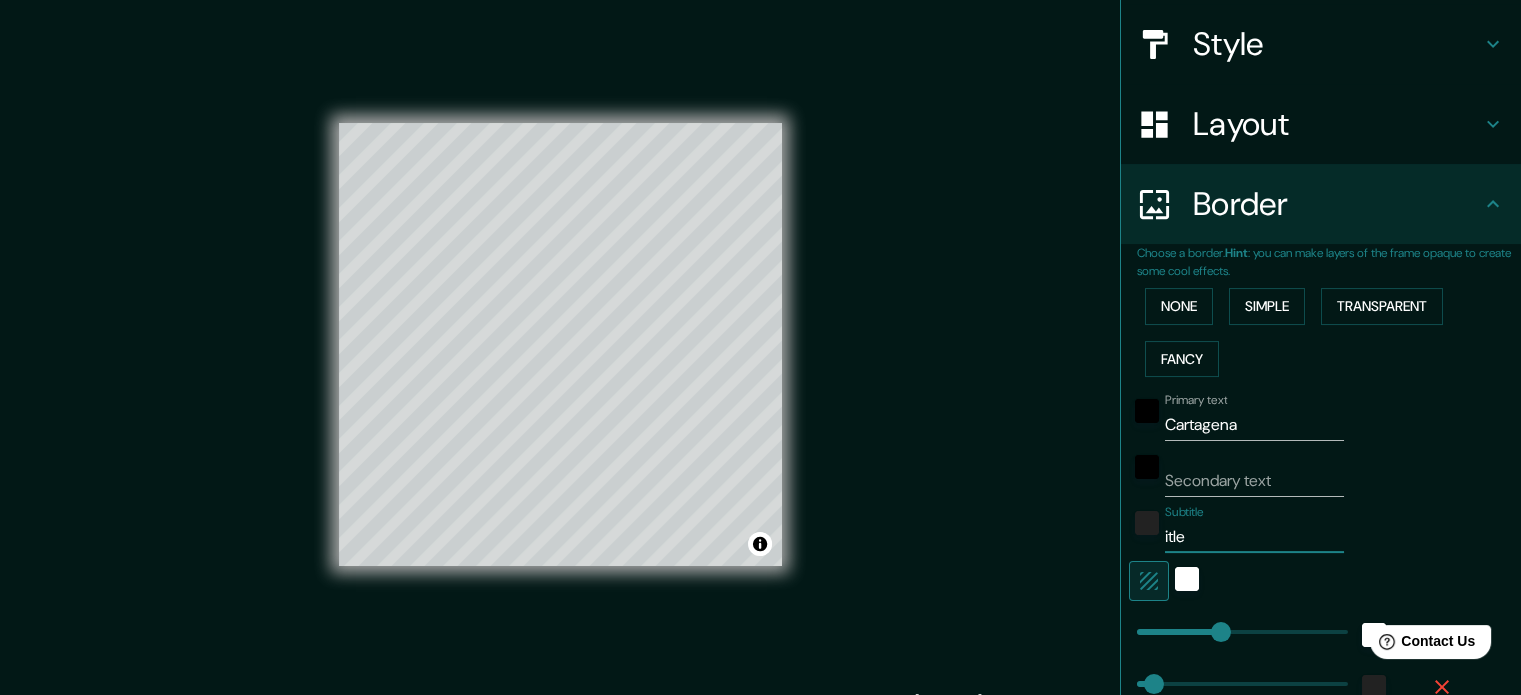 click on "Mappin Location [CITY], [STATE], [COUNTRY] Pins Style Layout Border Choose a border. Hint : you can make layers of the frame opaque to create some cool effects. None Simple Transparent Fancy Primary text [CITY] Secondary text Subtitle itle Add frame layer Size A4 single Create your map © Mapbox © OpenStreetMap Improve this map Any problems, suggestions, or concerns please email help@[DOMAIN].pro . . ." at bounding box center [760, 361] 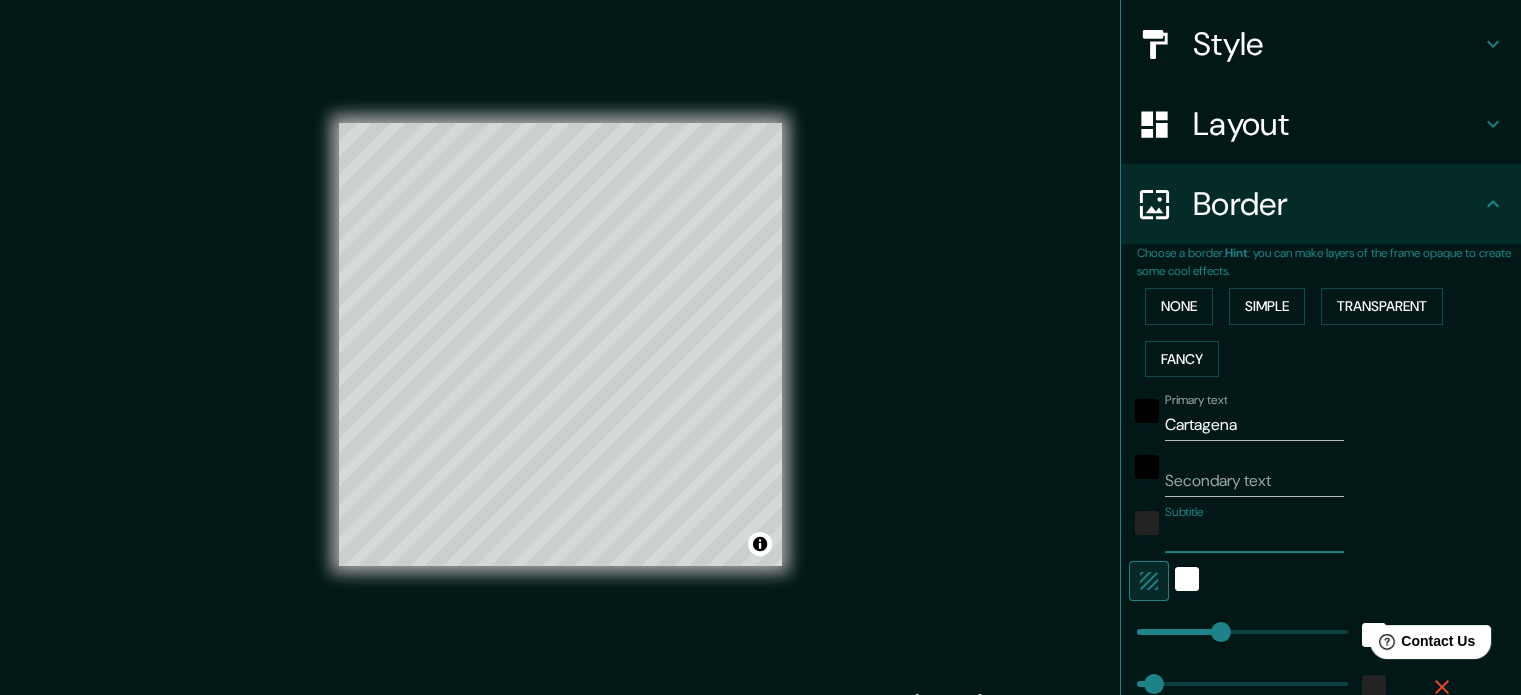 type 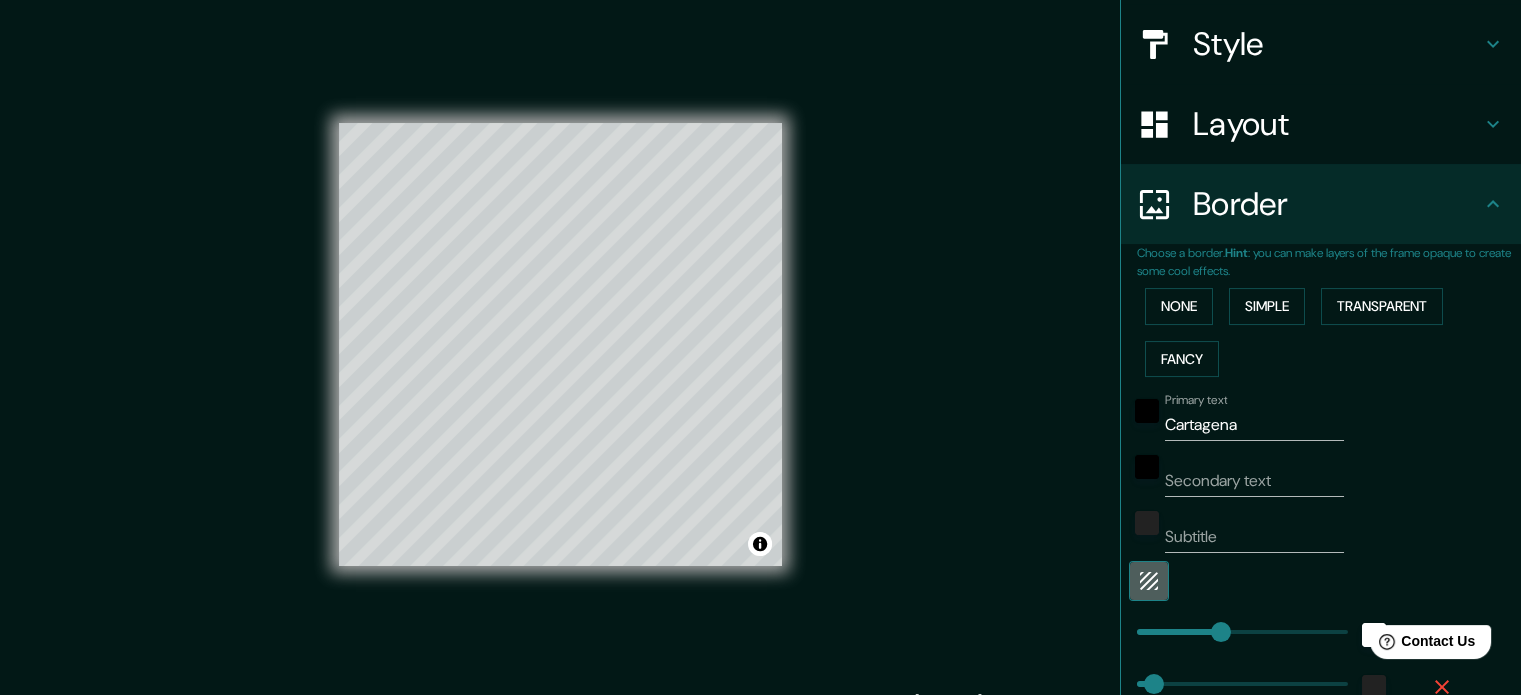 click 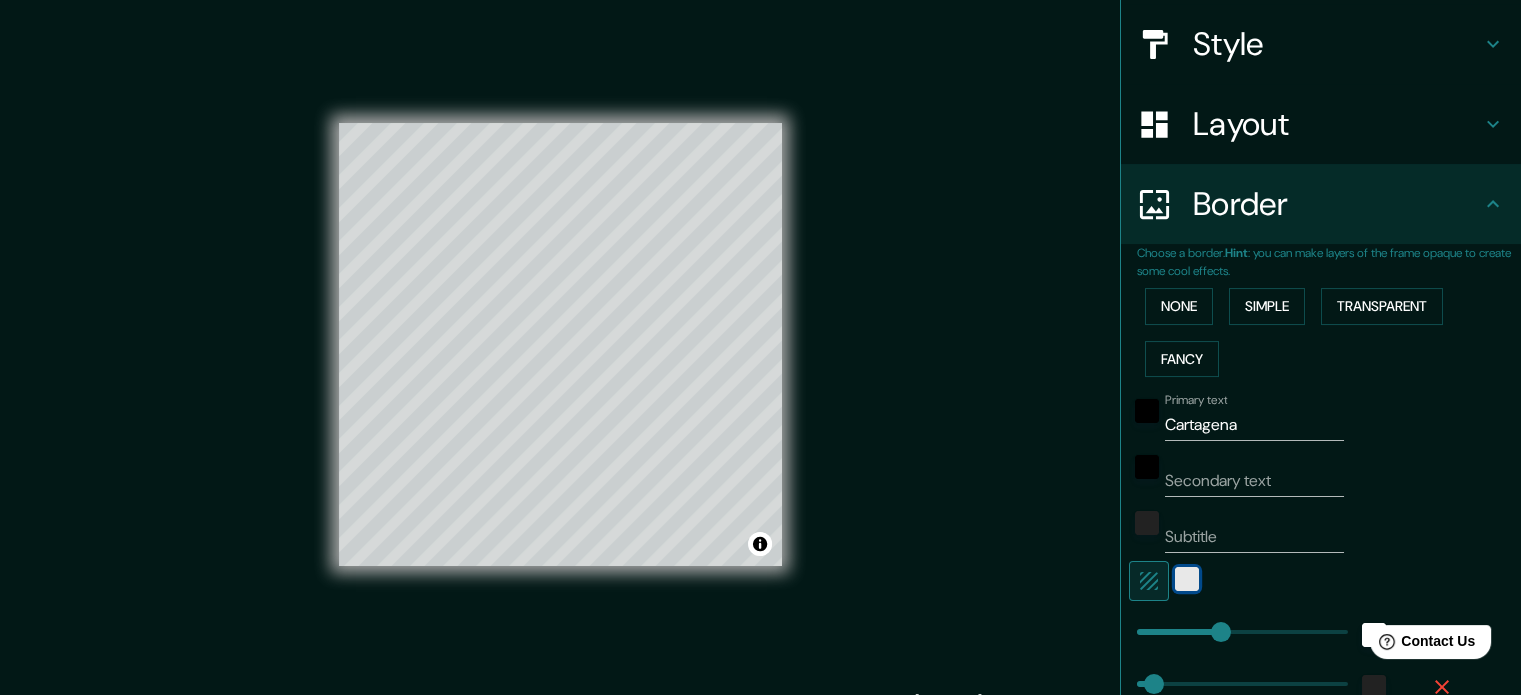click at bounding box center (1187, 579) 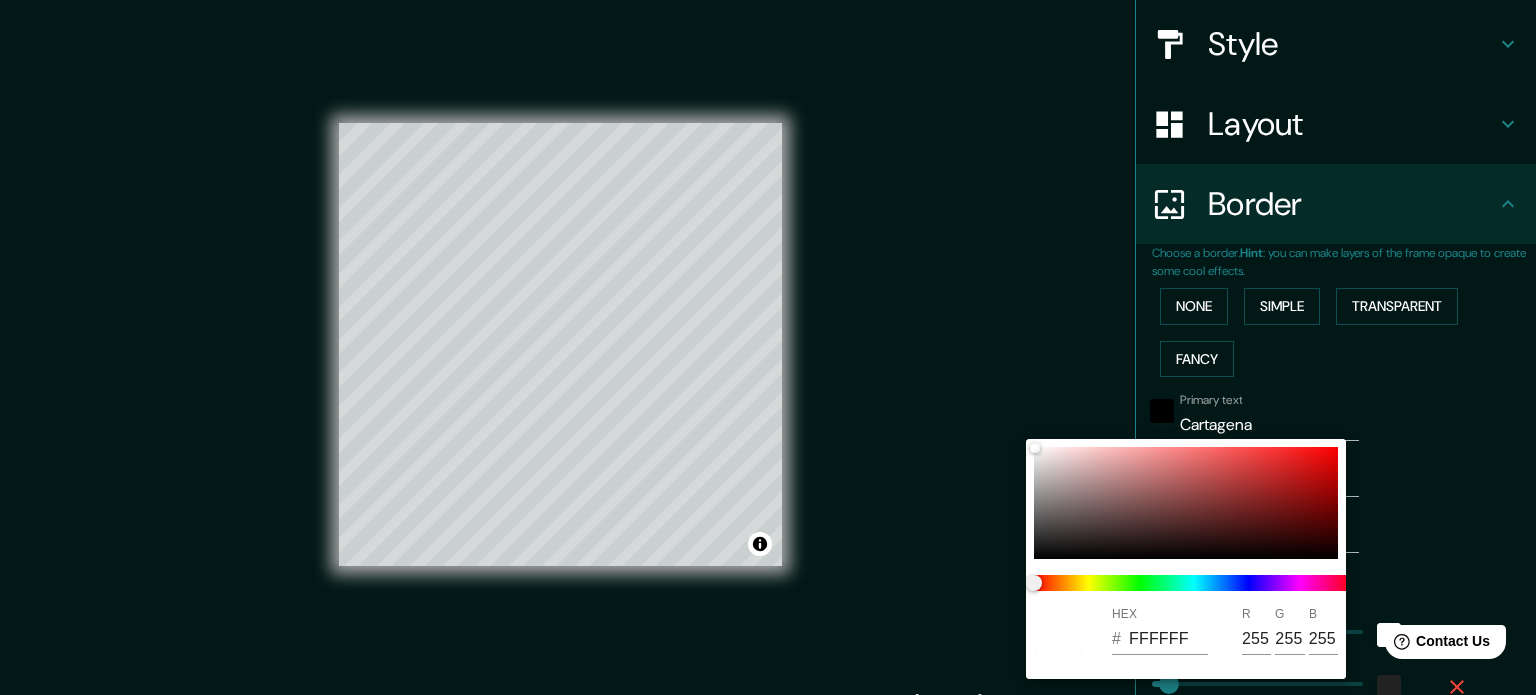 click at bounding box center (768, 347) 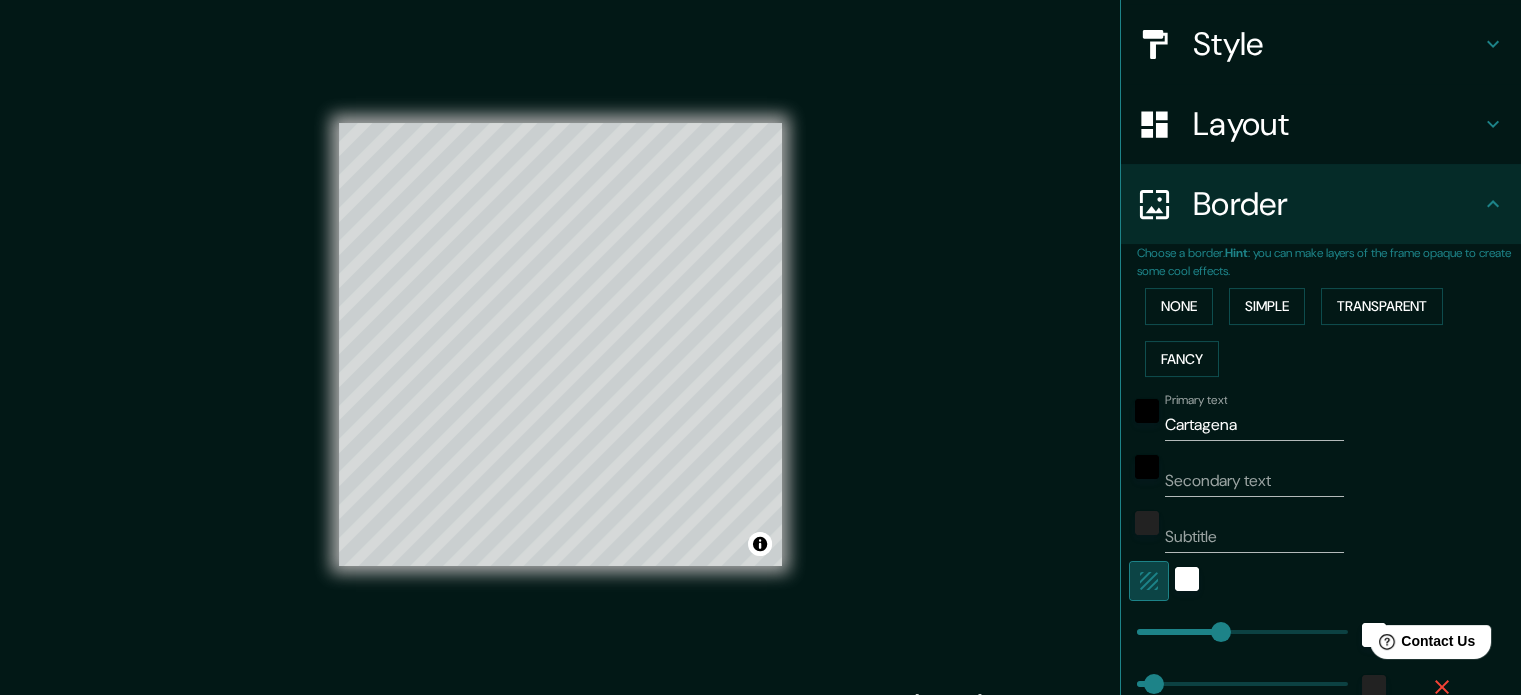 click 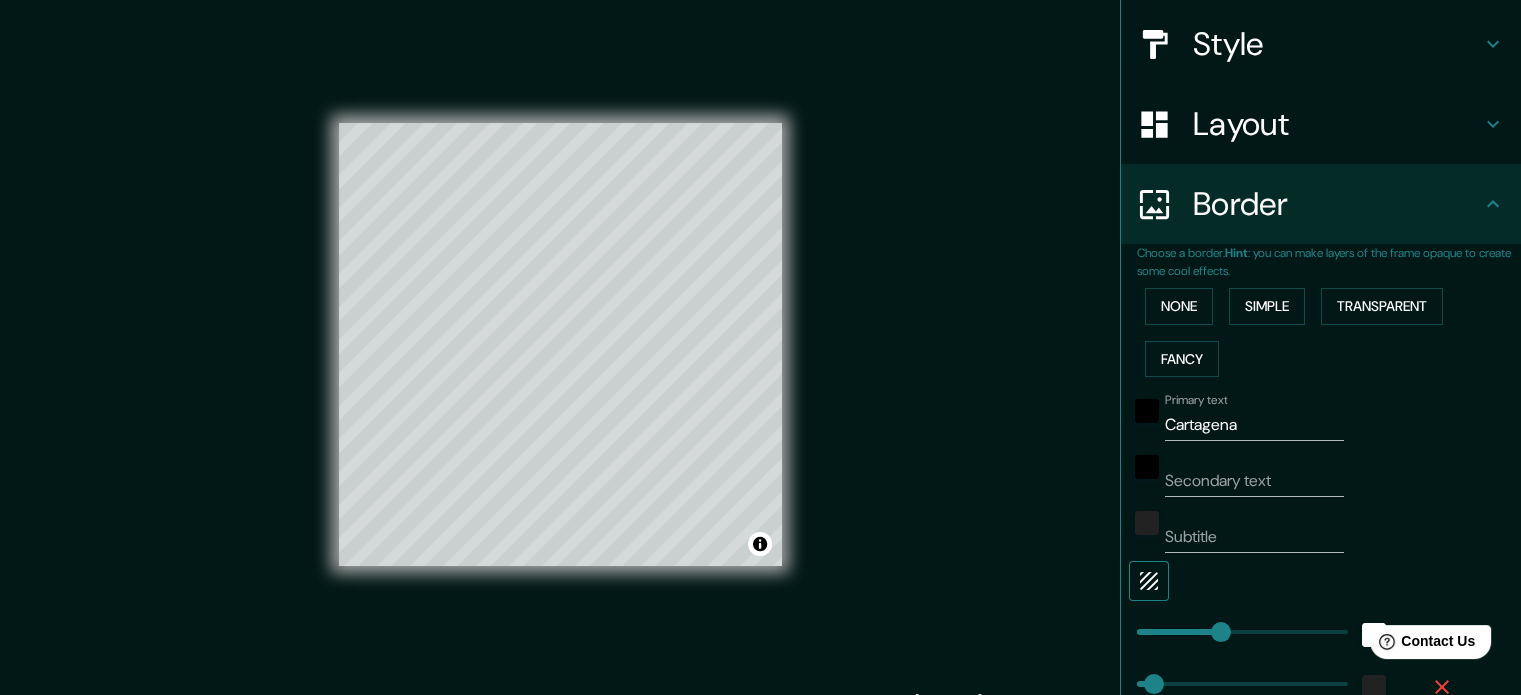 click 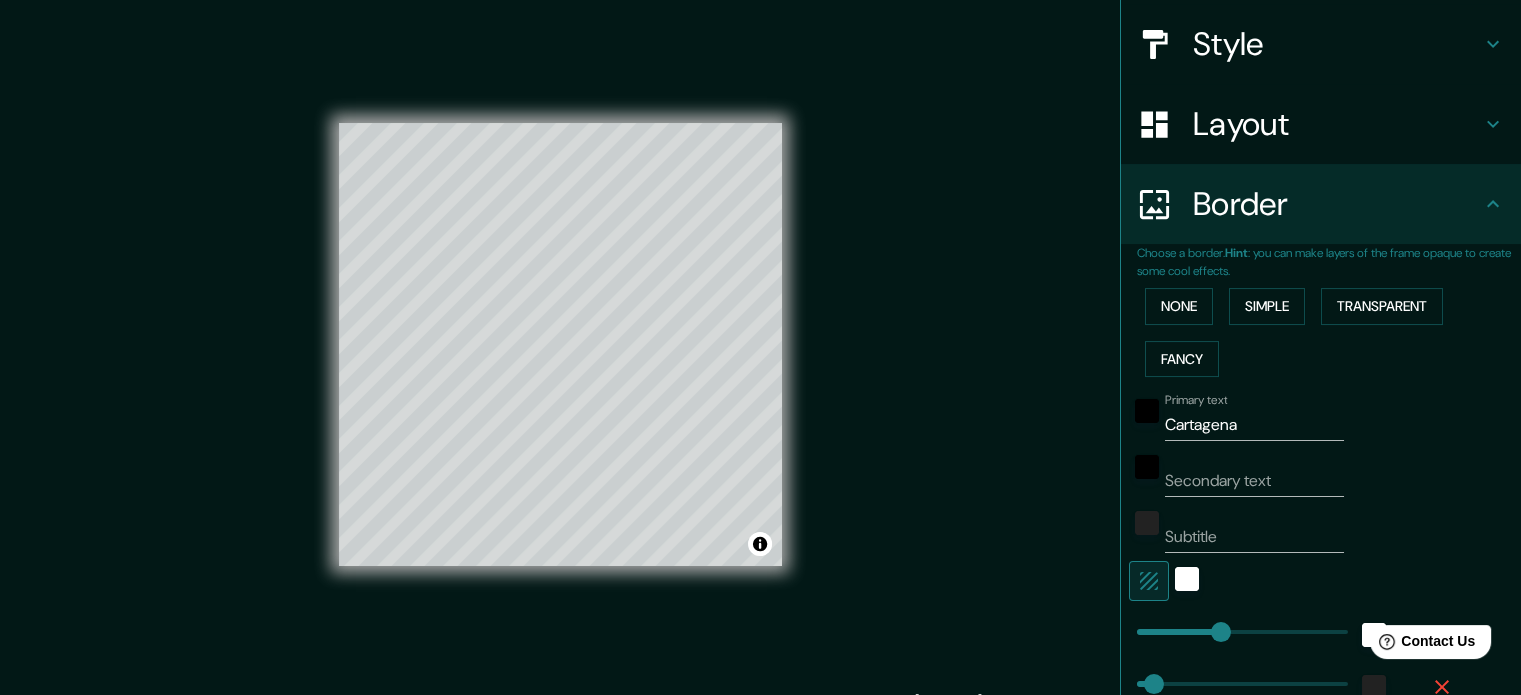 click at bounding box center (1149, 581) 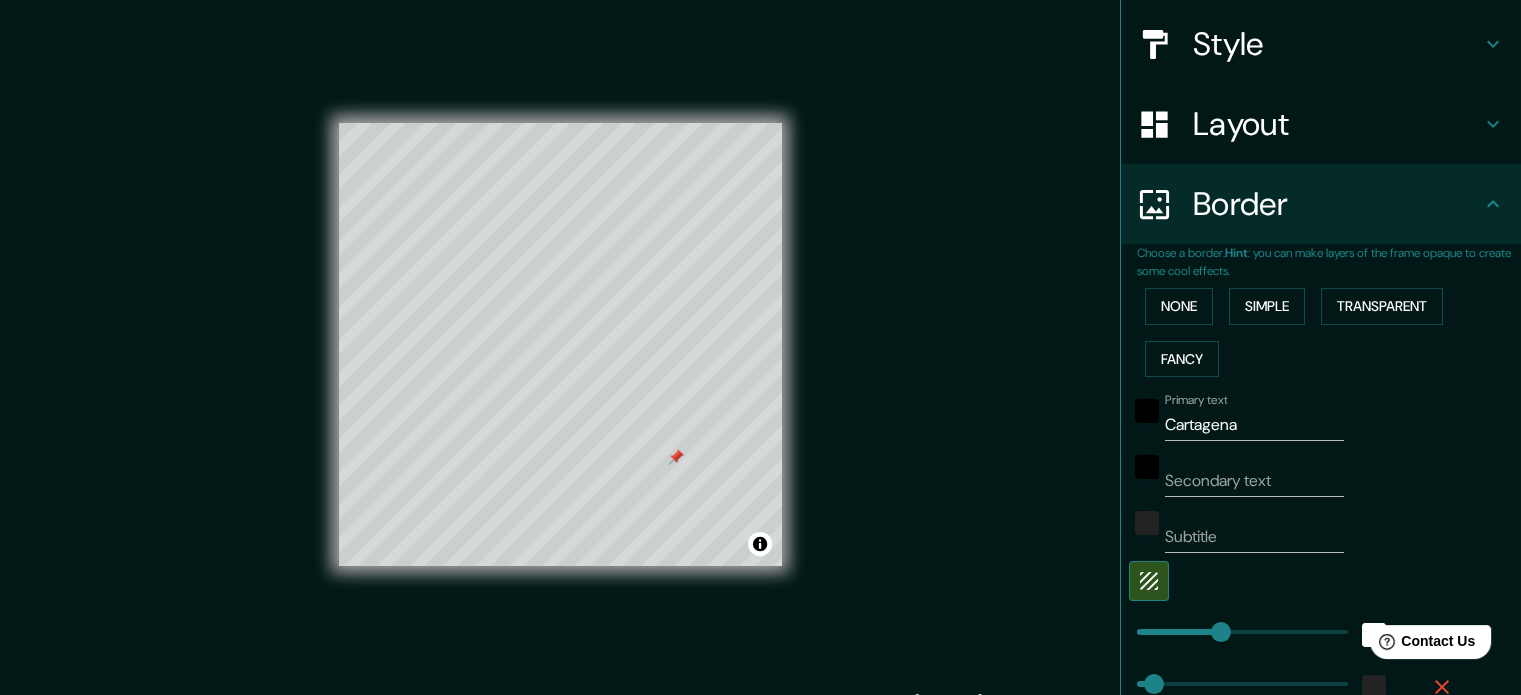 click on "Cartagena" at bounding box center (1254, 425) 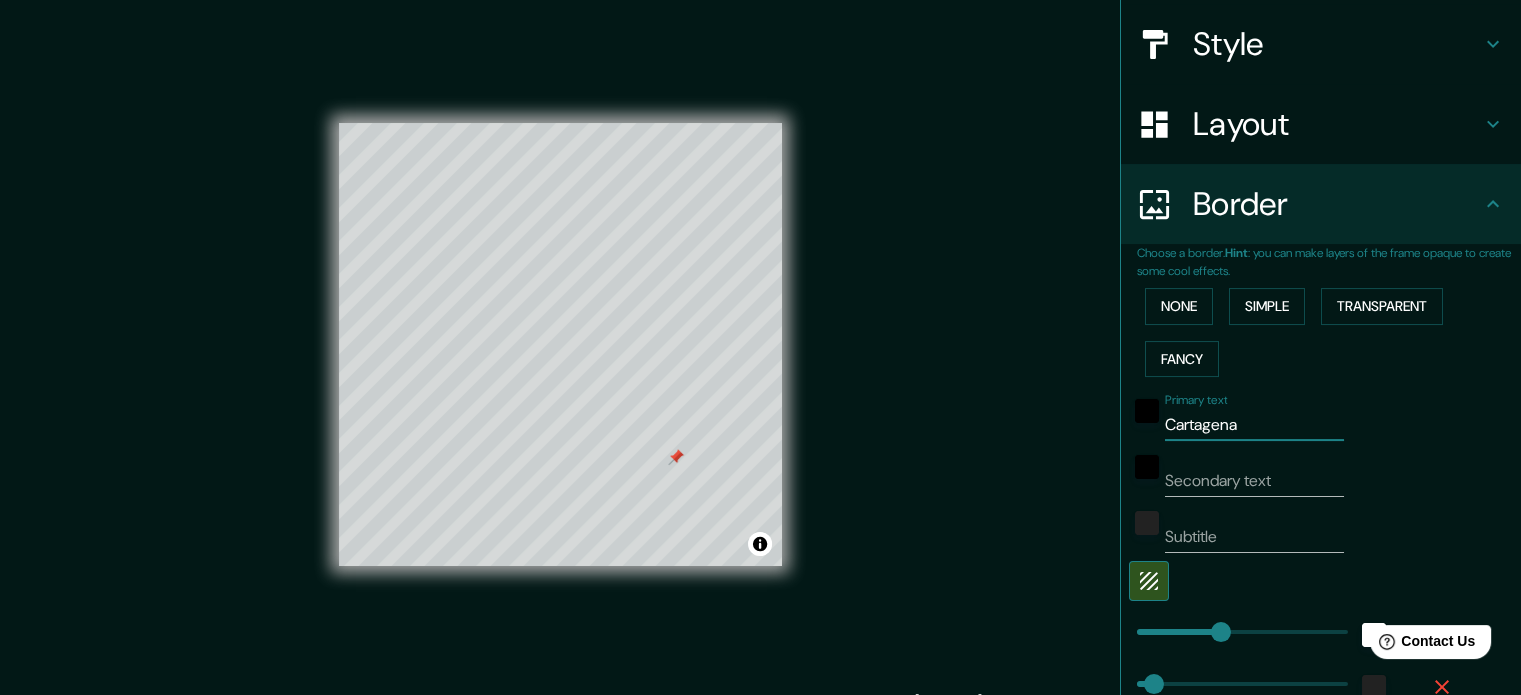 click on "Cartagena" at bounding box center (1254, 425) 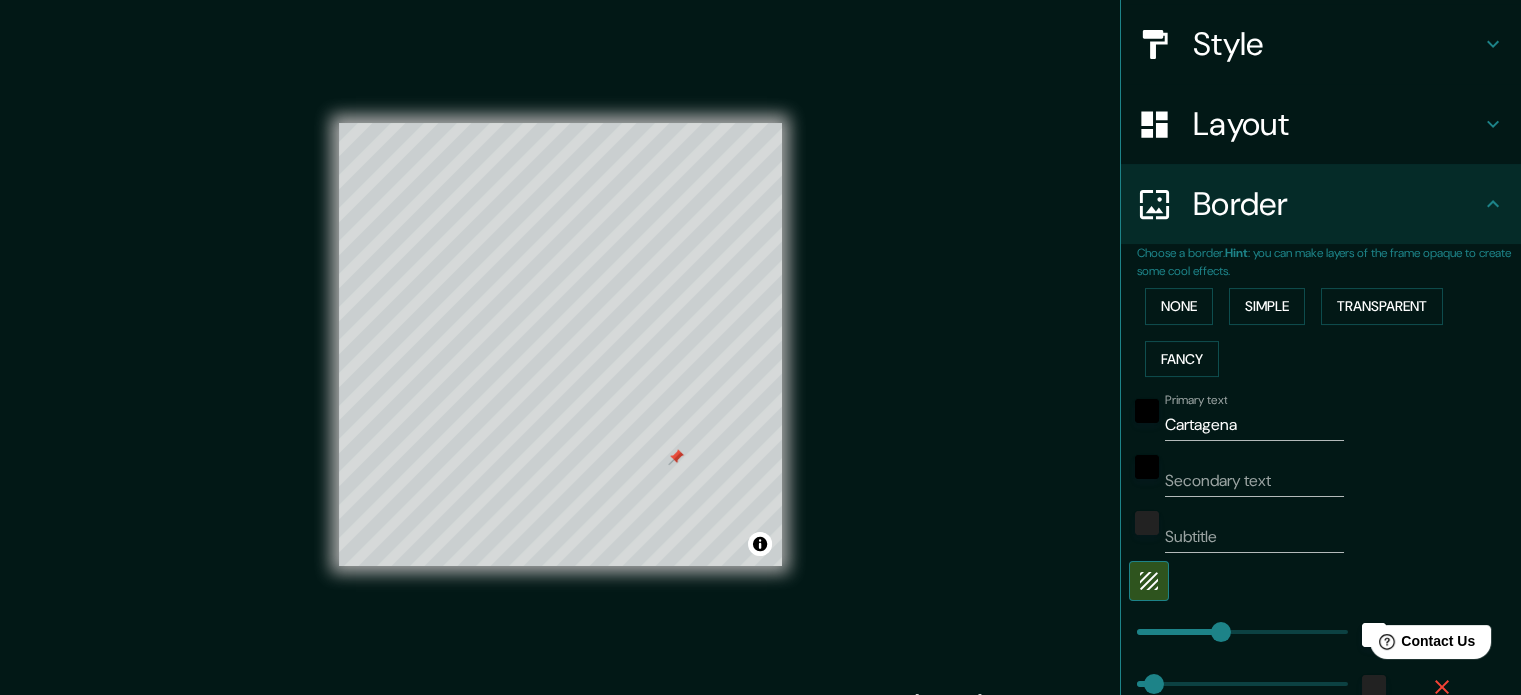 click on "Primary text [CITY] Secondary text Subtitle Add frame layer" at bounding box center [1297, 619] 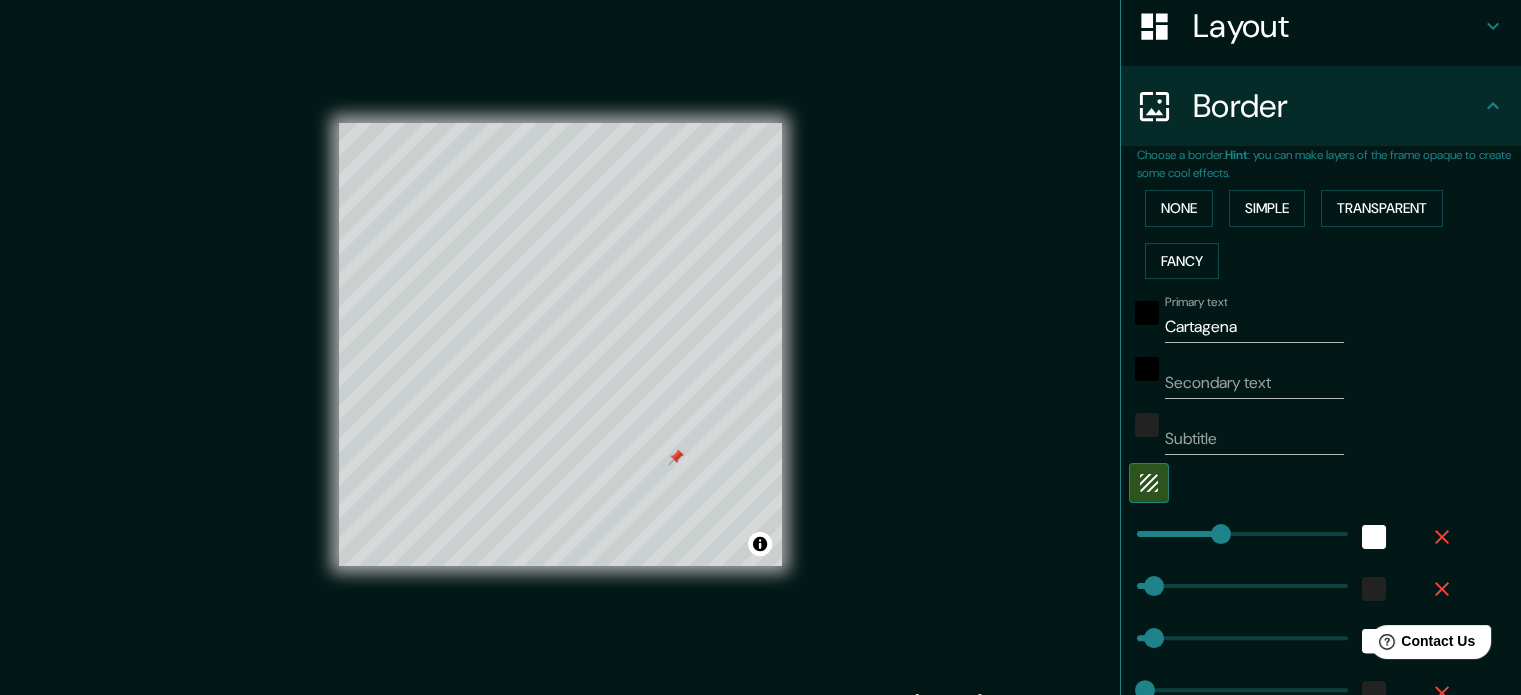 scroll, scrollTop: 322, scrollLeft: 0, axis: vertical 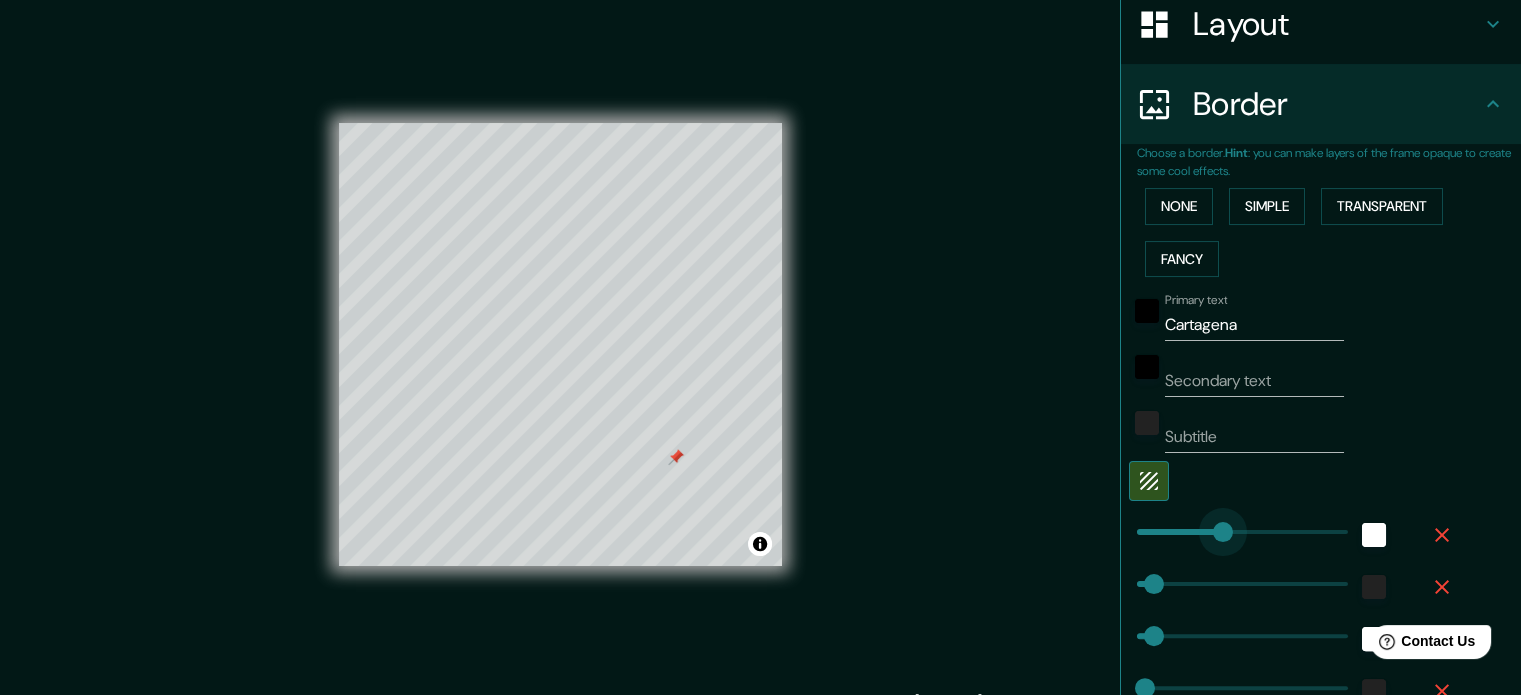 type on "409" 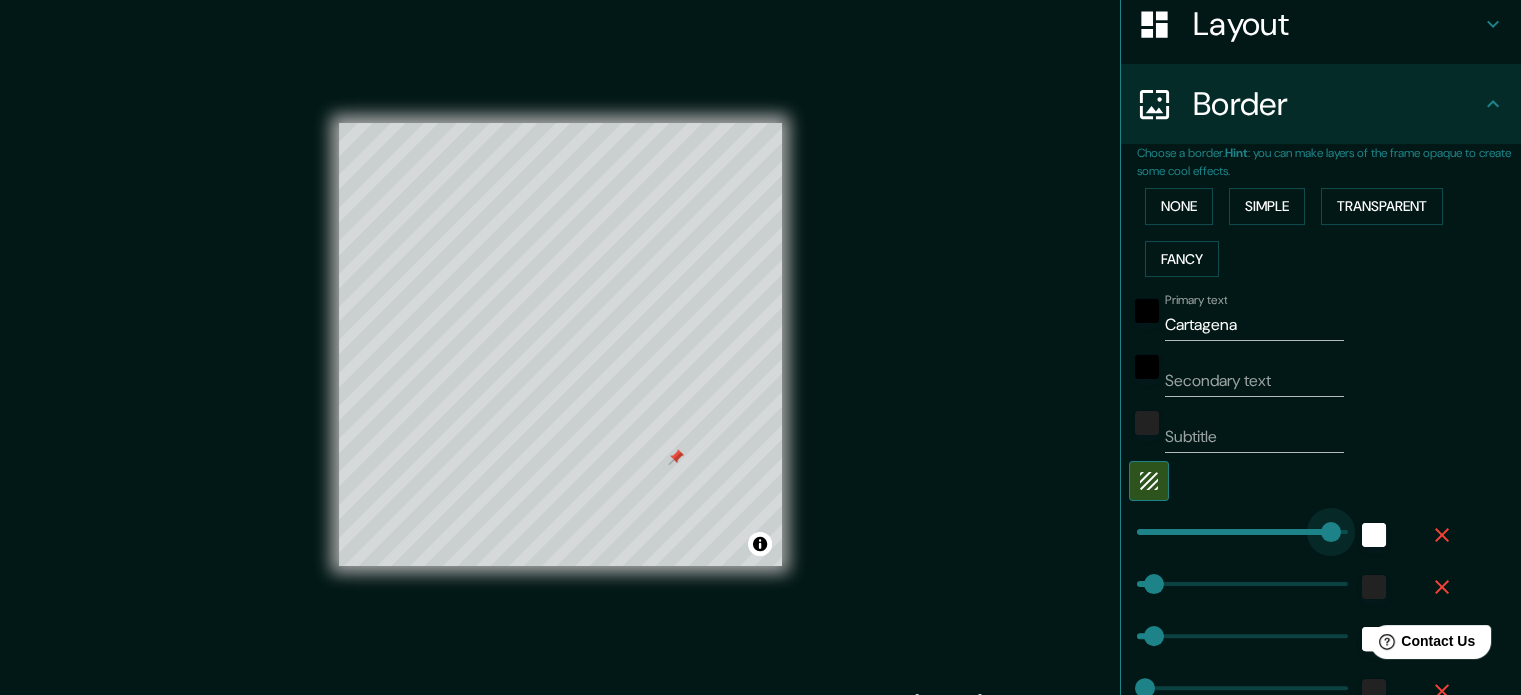 drag, startPoint x: 1211, startPoint y: 528, endPoint x: 1316, endPoint y: 511, distance: 106.36729 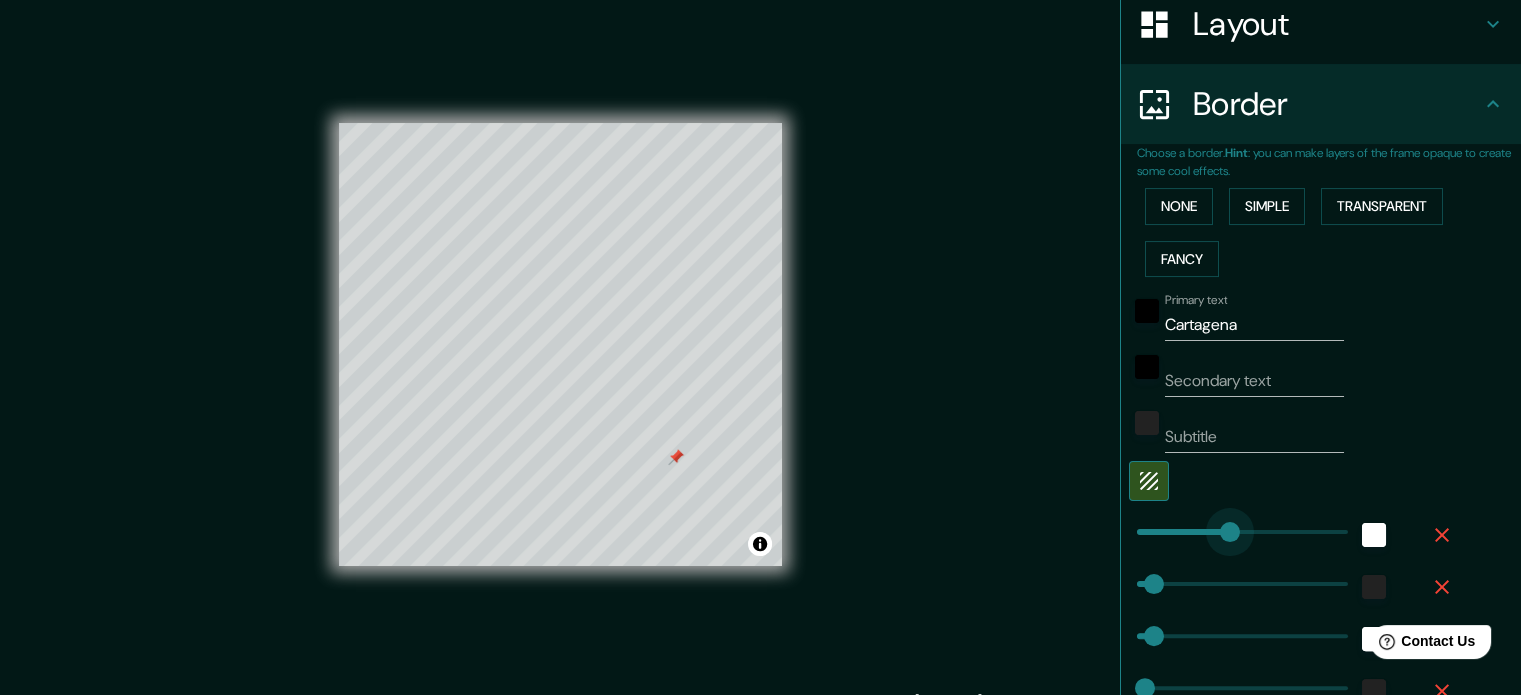 type on "173" 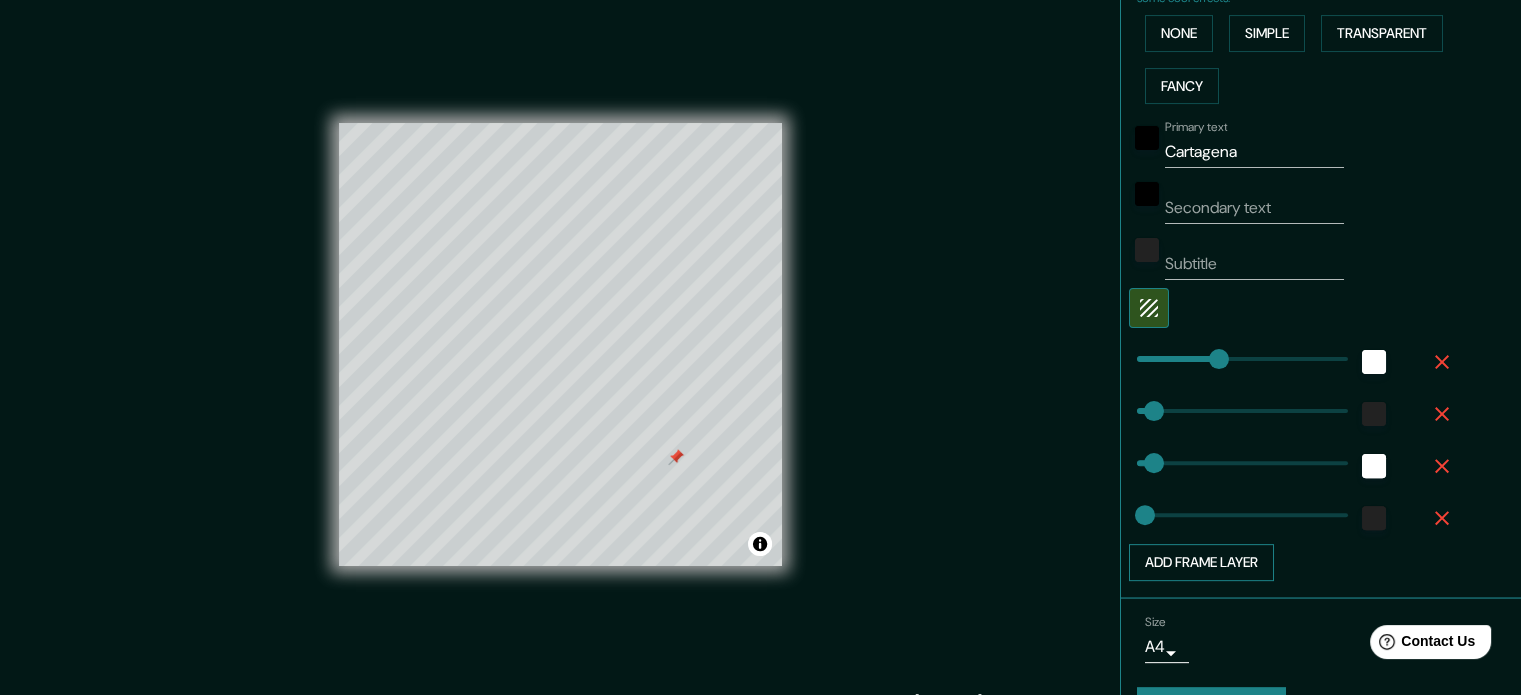 scroll, scrollTop: 522, scrollLeft: 0, axis: vertical 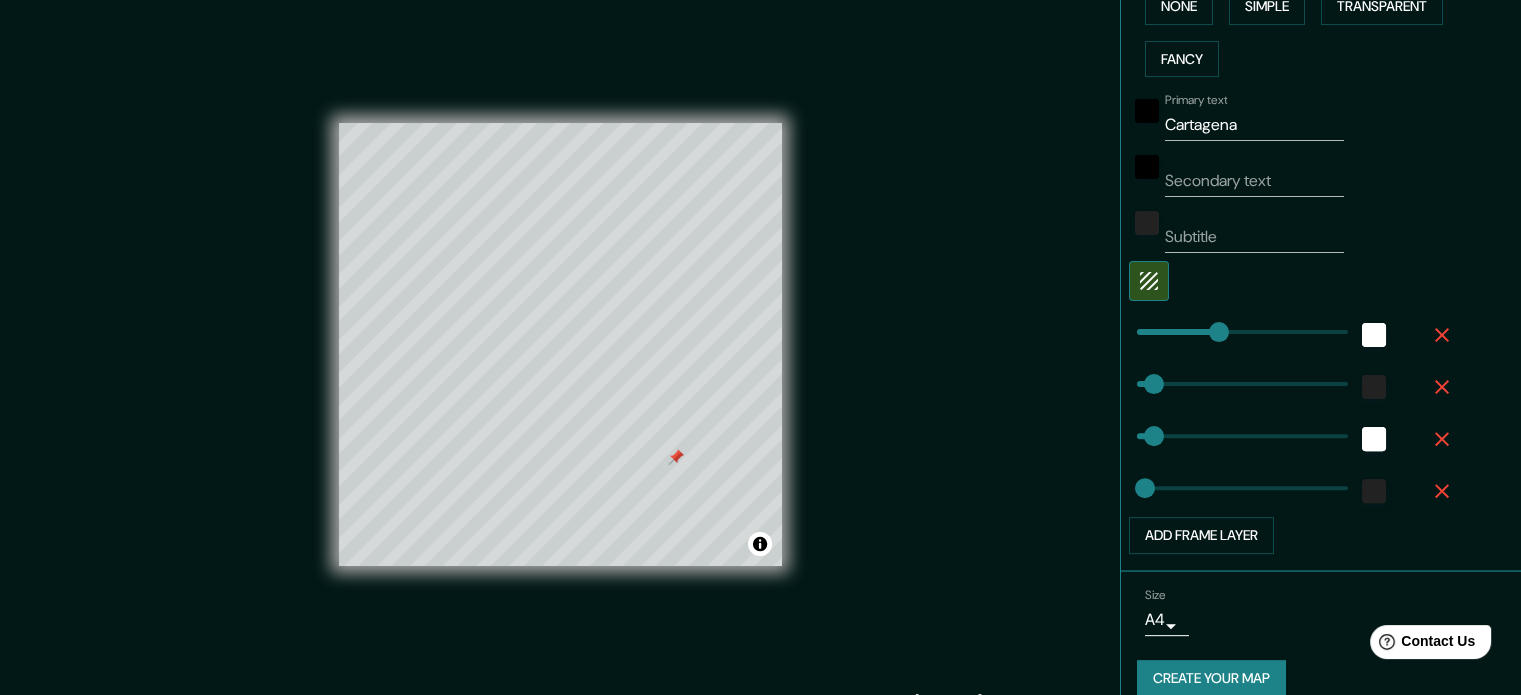 type on "35" 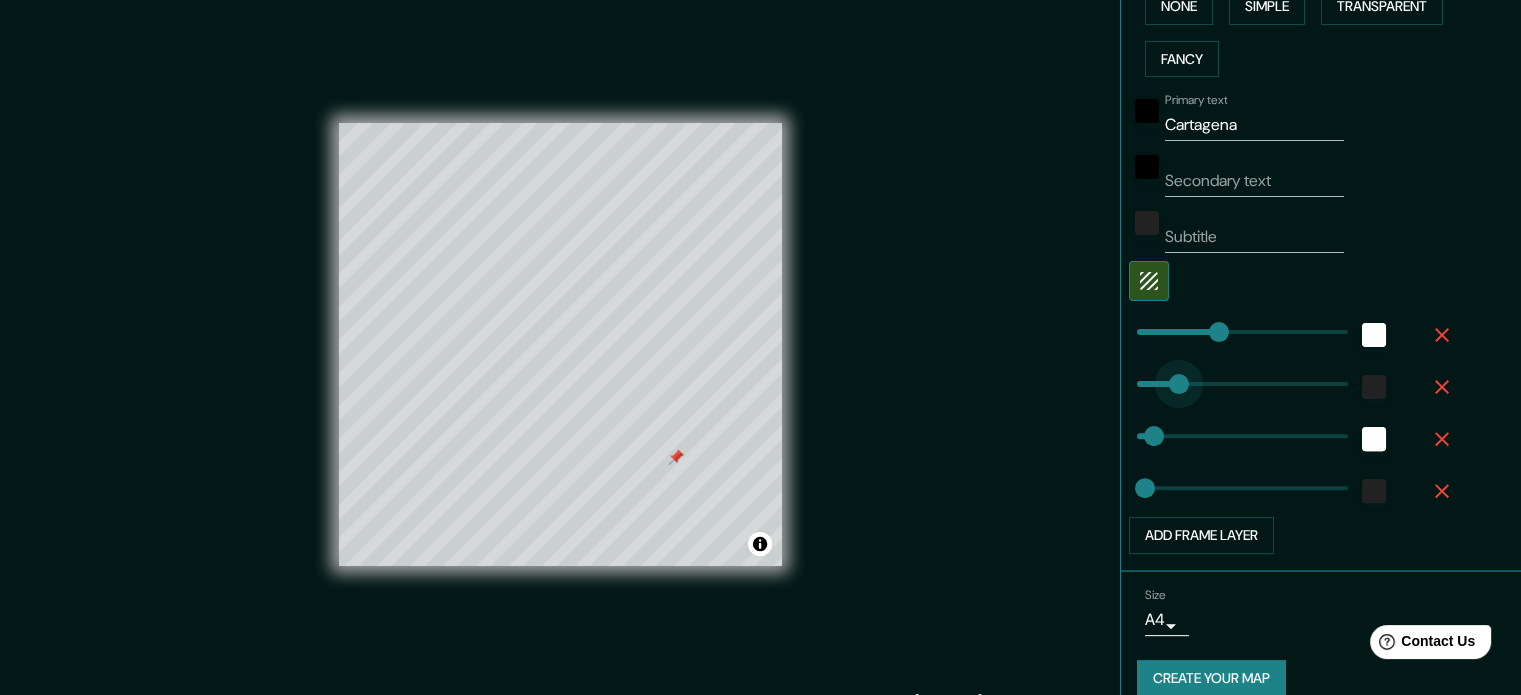 type on "133" 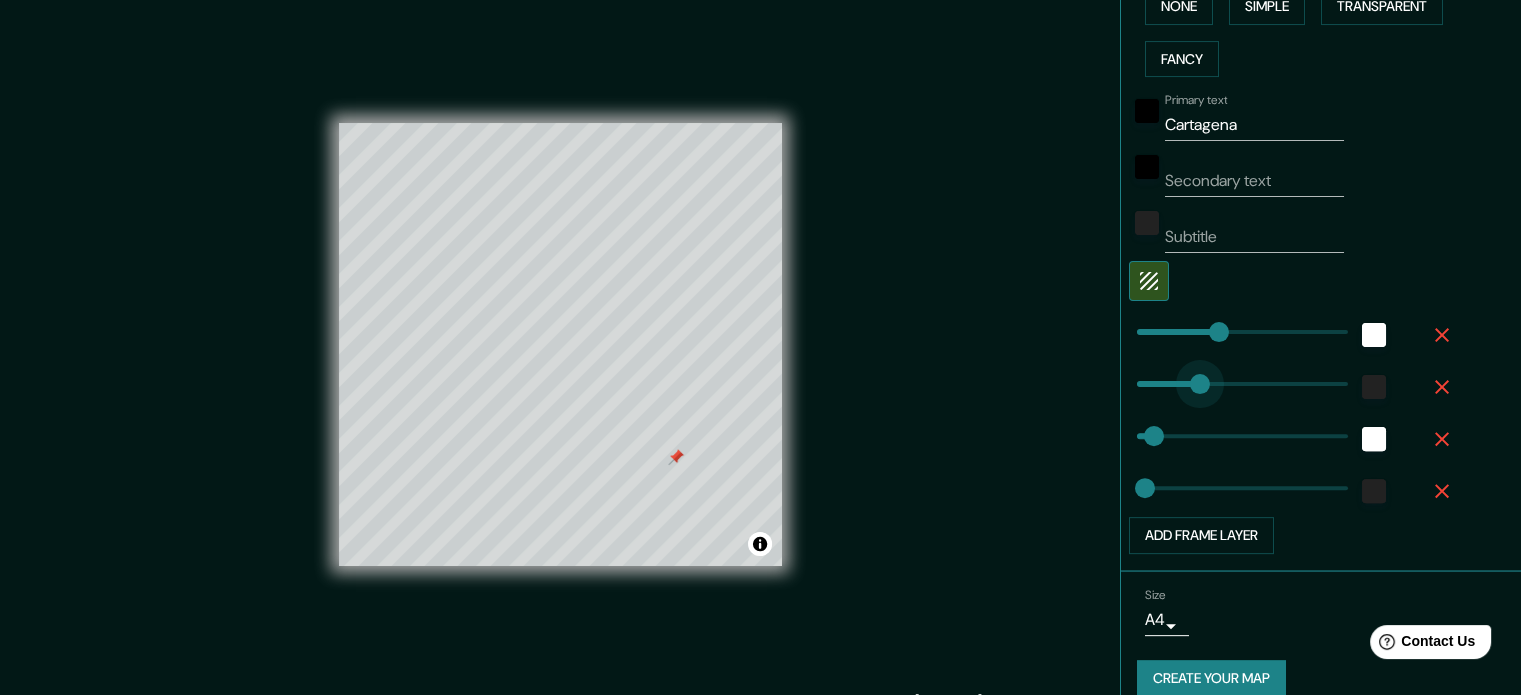 type on "72" 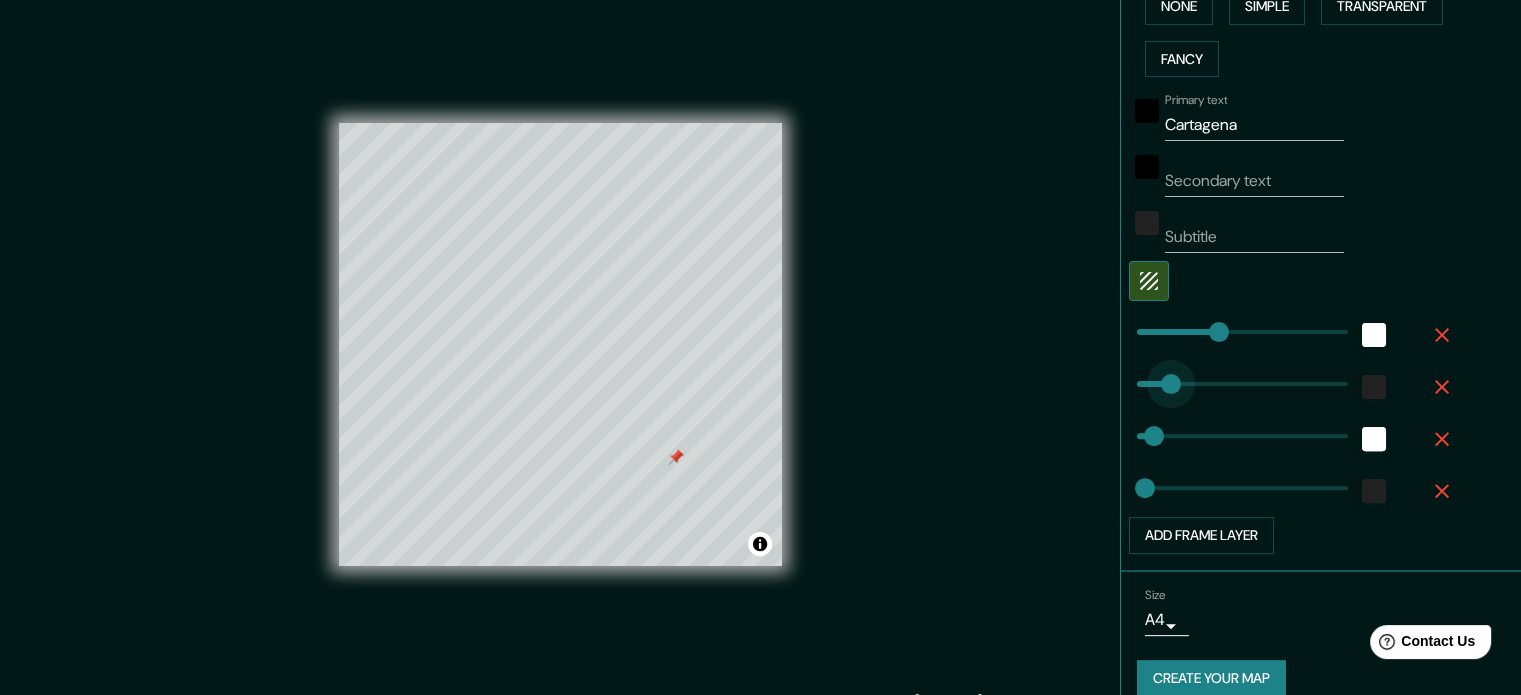 drag, startPoint x: 1185, startPoint y: 386, endPoint x: 1156, endPoint y: 386, distance: 29 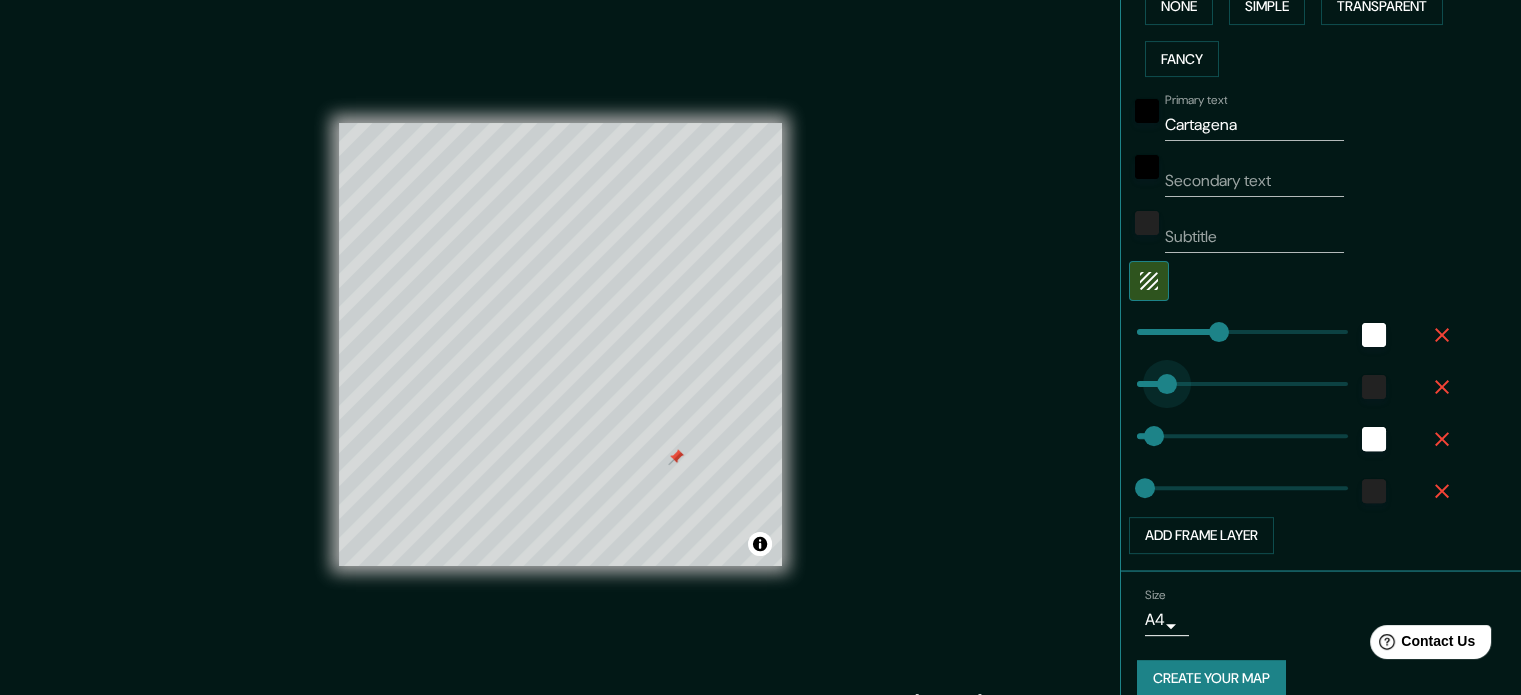 type on "[CITY]" 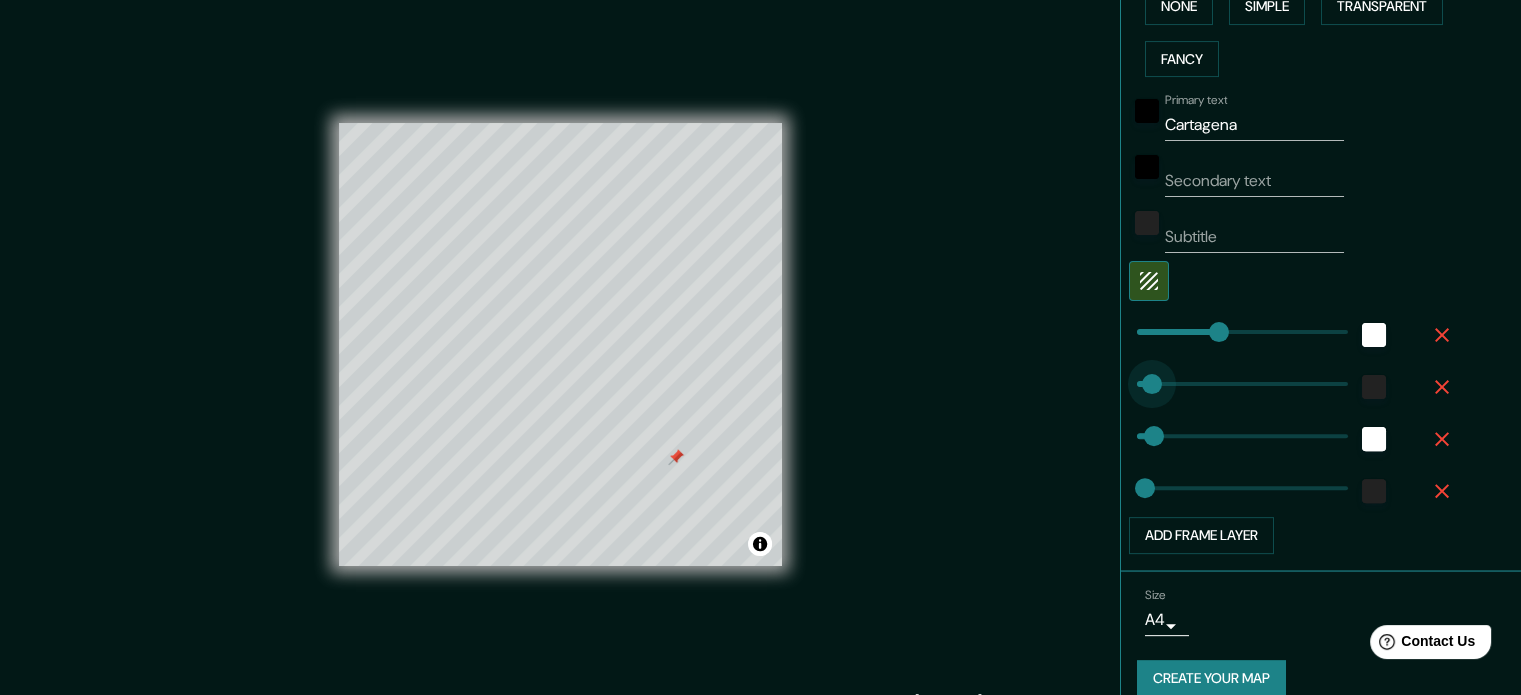 drag, startPoint x: 1156, startPoint y: 386, endPoint x: 1137, endPoint y: 389, distance: 19.235384 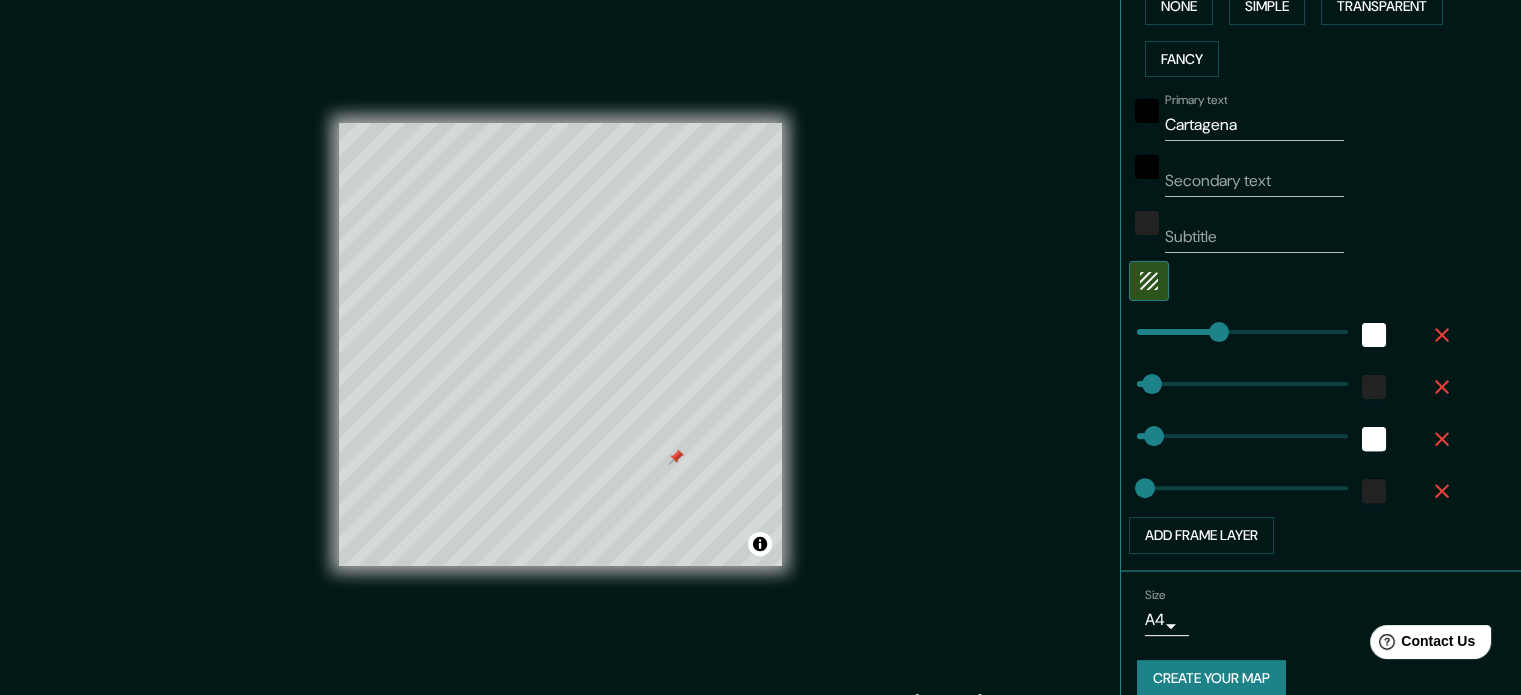 type on "[CITY]" 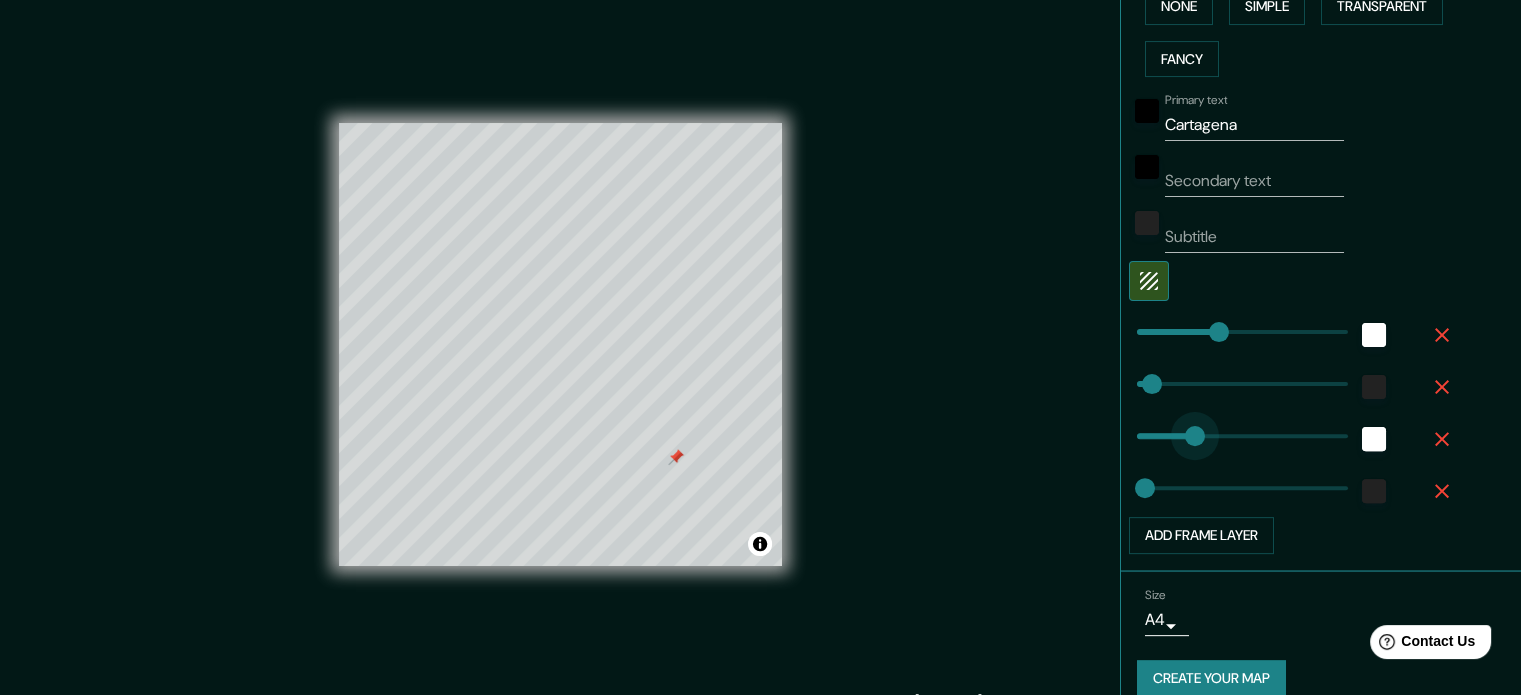 type on "131" 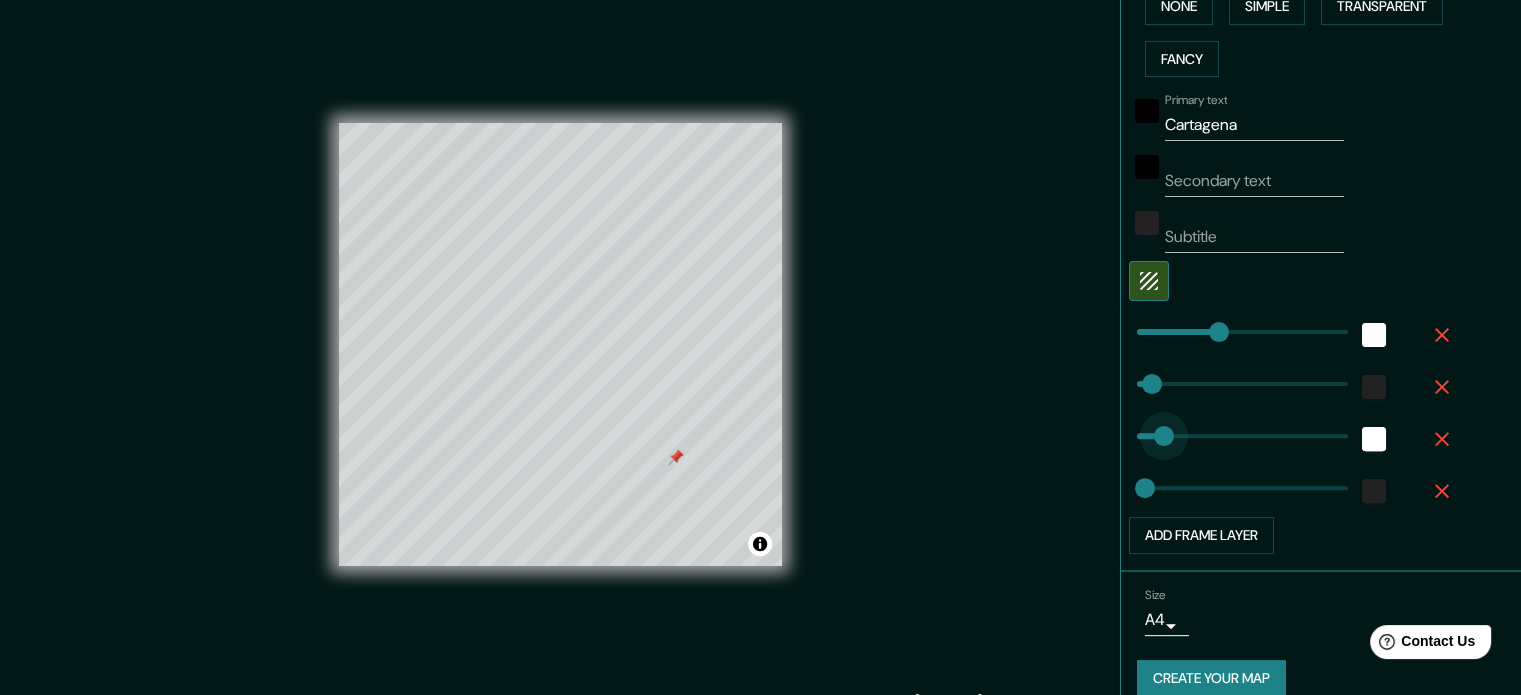 type on "47" 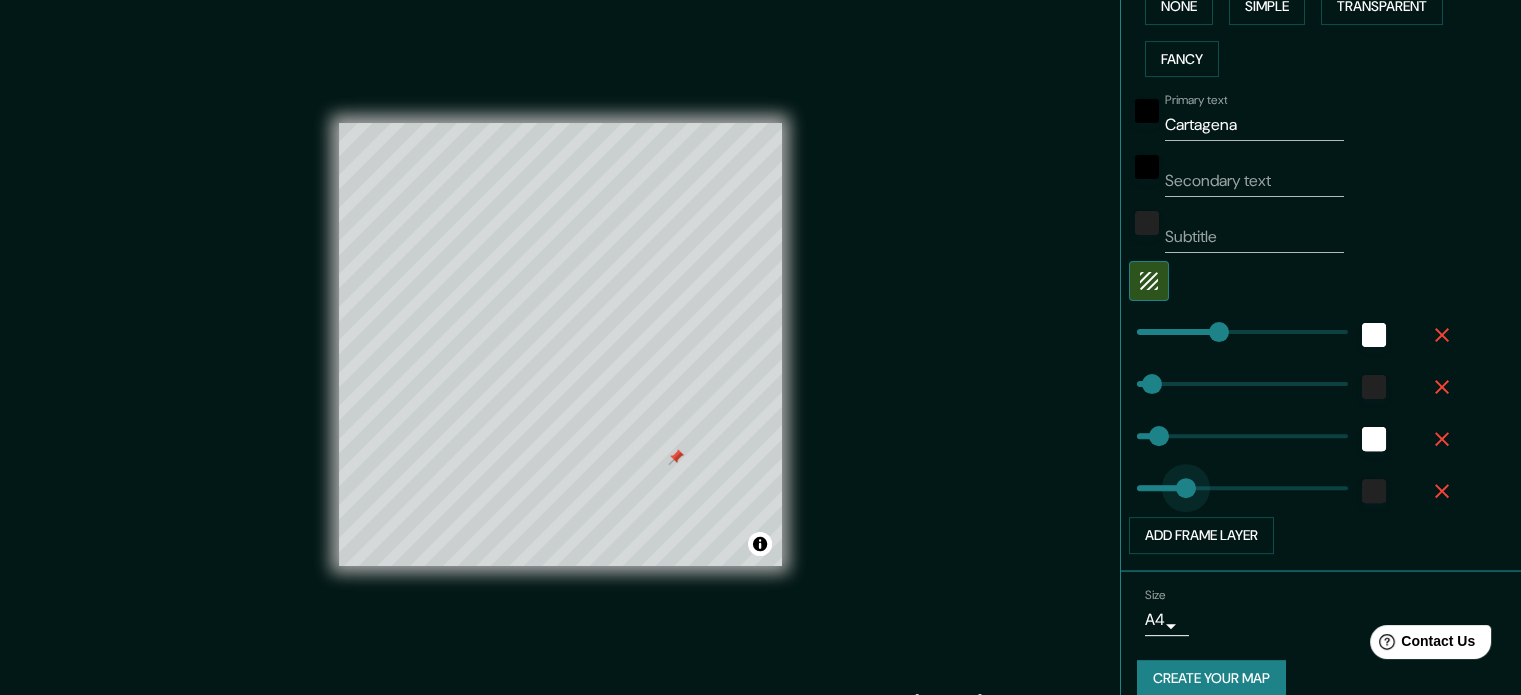 type on "127" 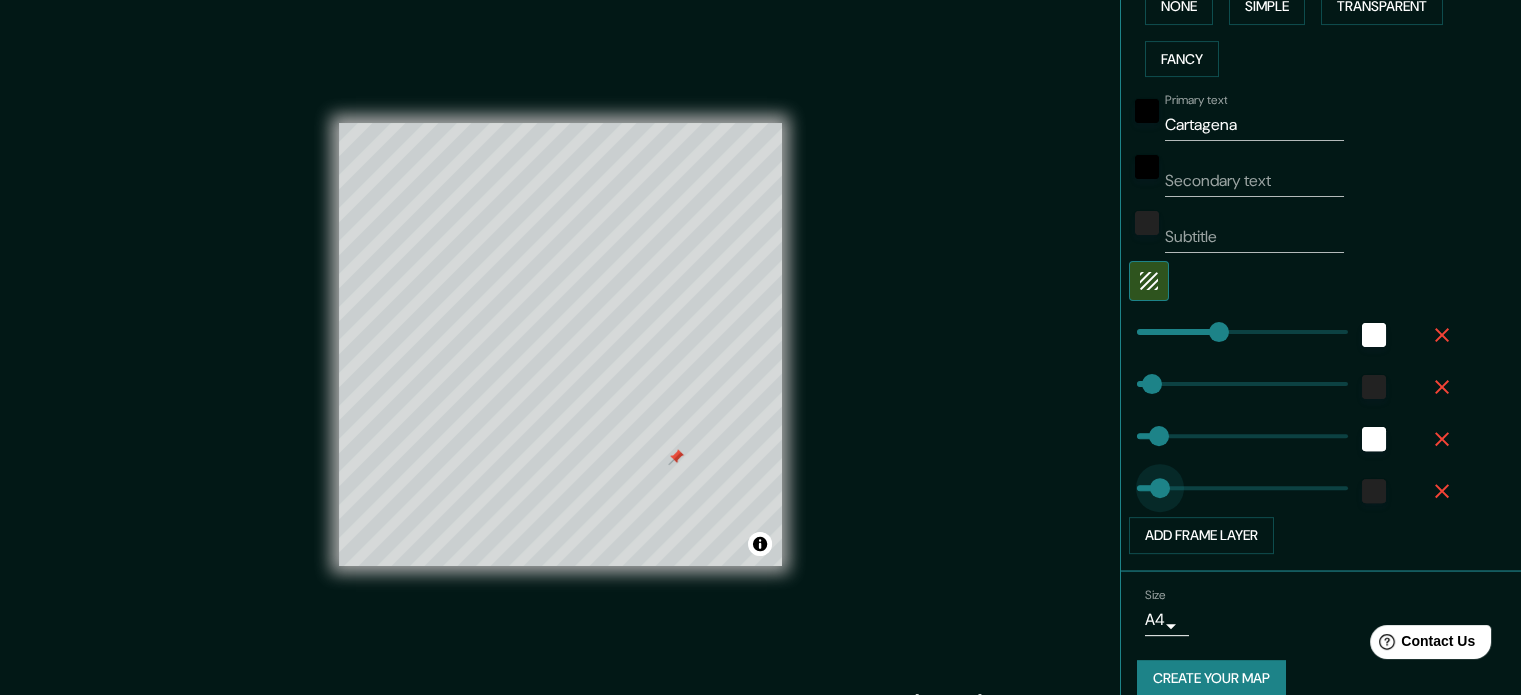 type on "24" 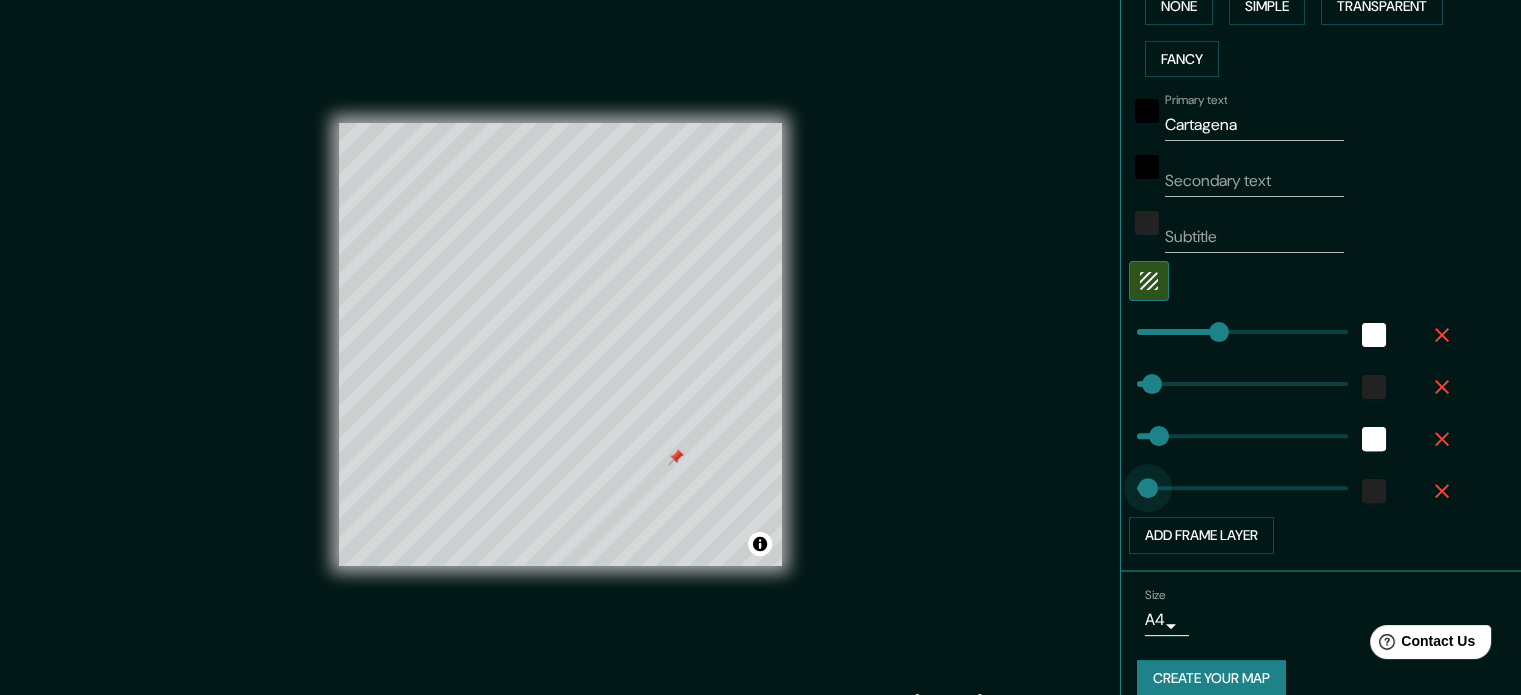 drag, startPoint x: 1182, startPoint y: 486, endPoint x: 1133, endPoint y: 481, distance: 49.25444 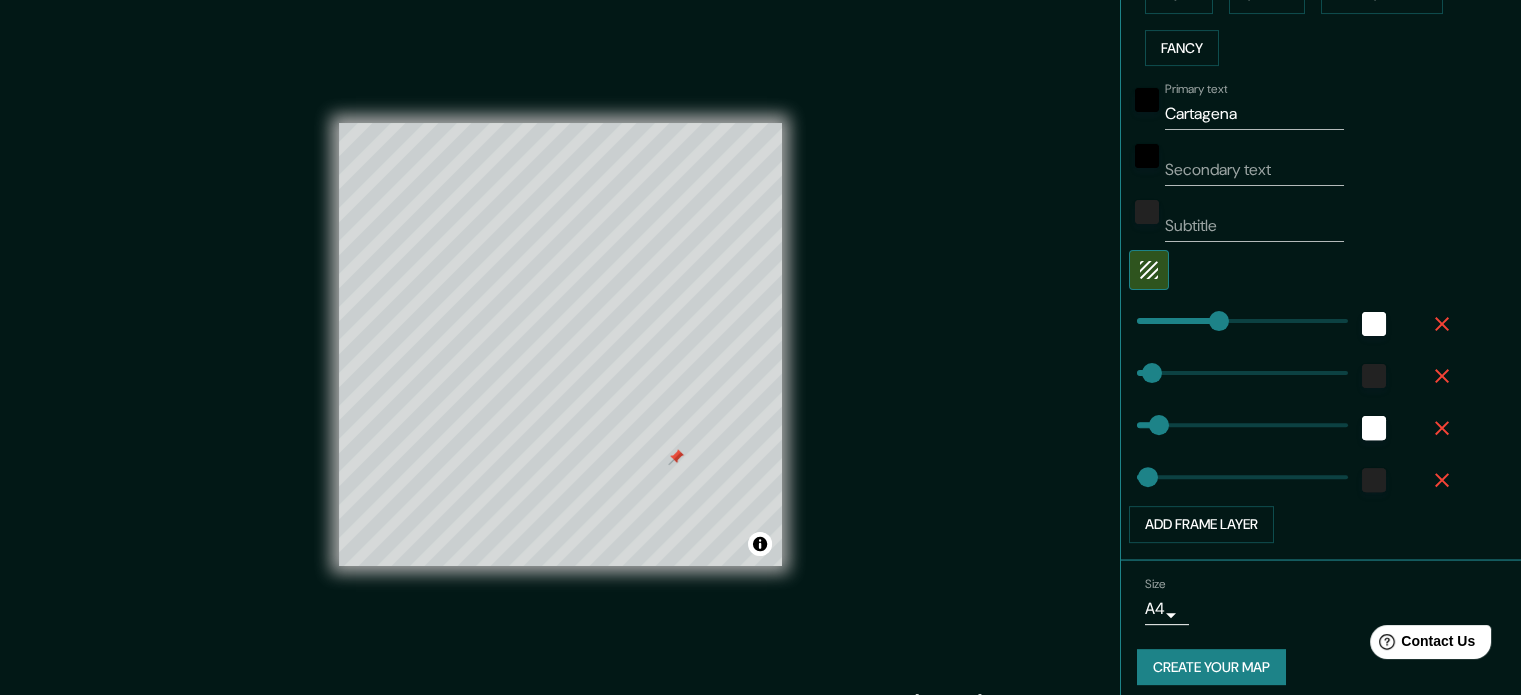 scroll, scrollTop: 544, scrollLeft: 0, axis: vertical 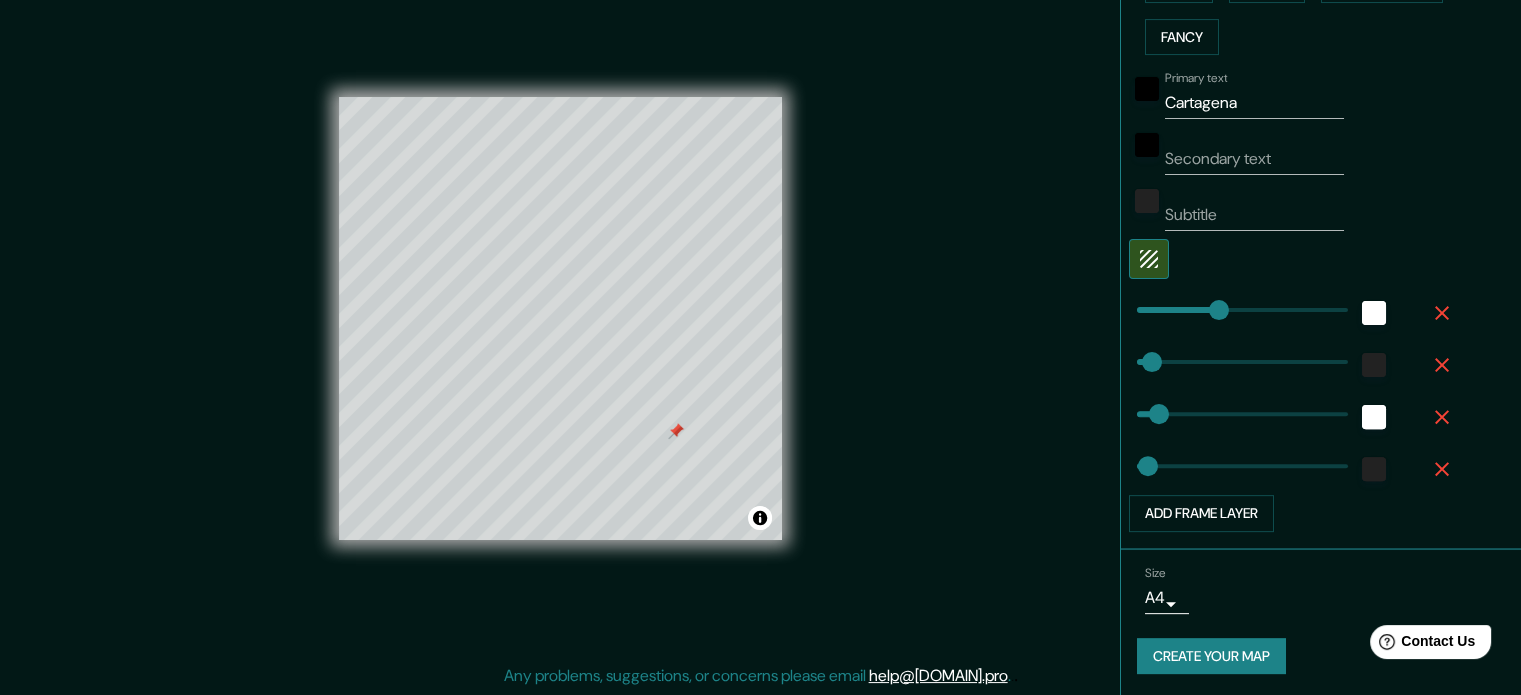 type on "[CITY]" 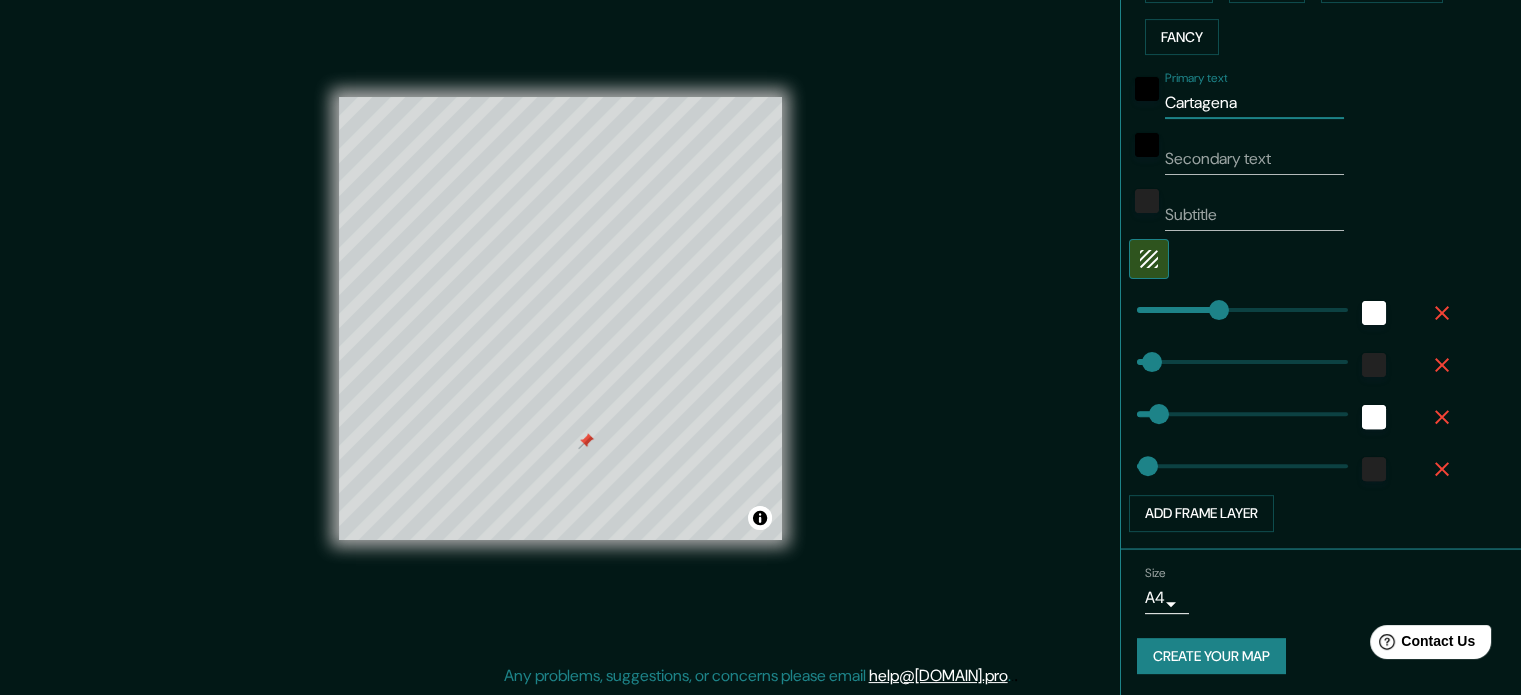 drag, startPoint x: 1248, startPoint y: 107, endPoint x: 1071, endPoint y: 105, distance: 177.01129 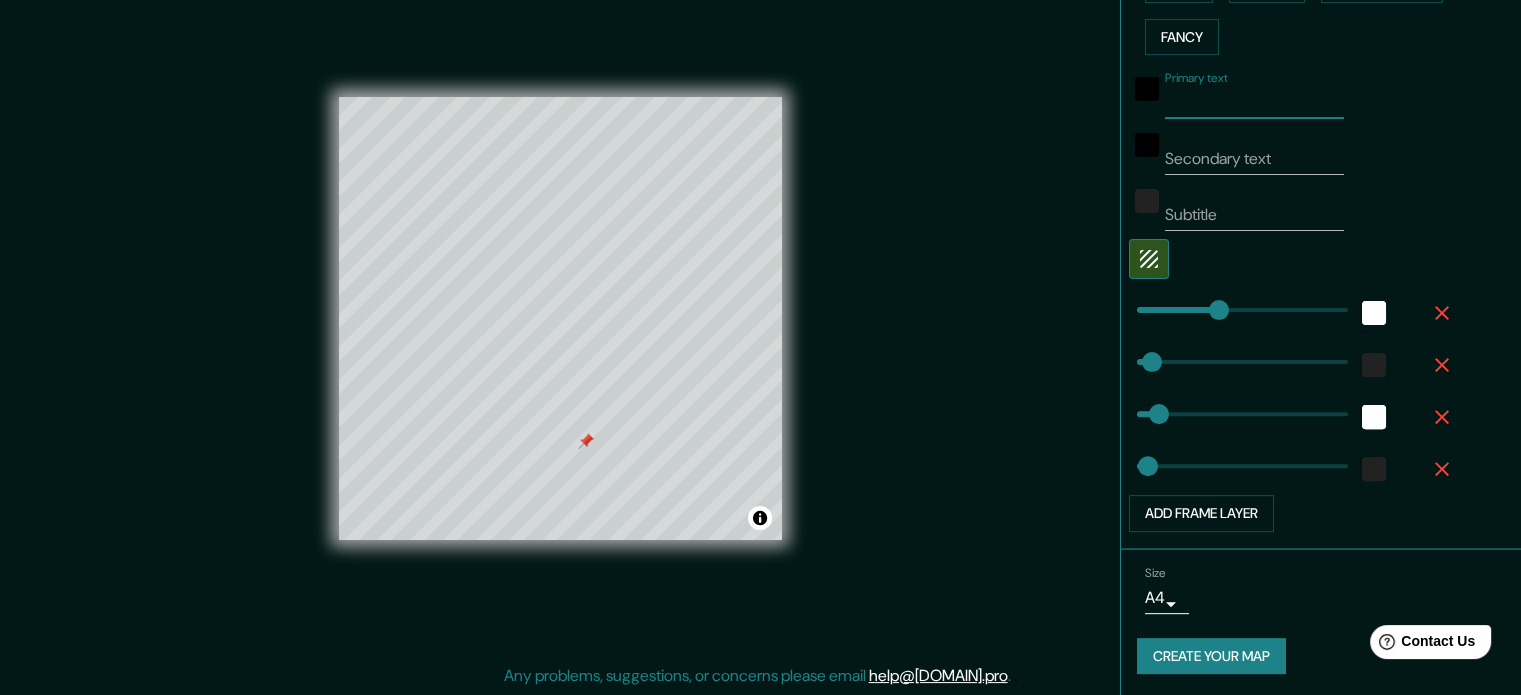 type 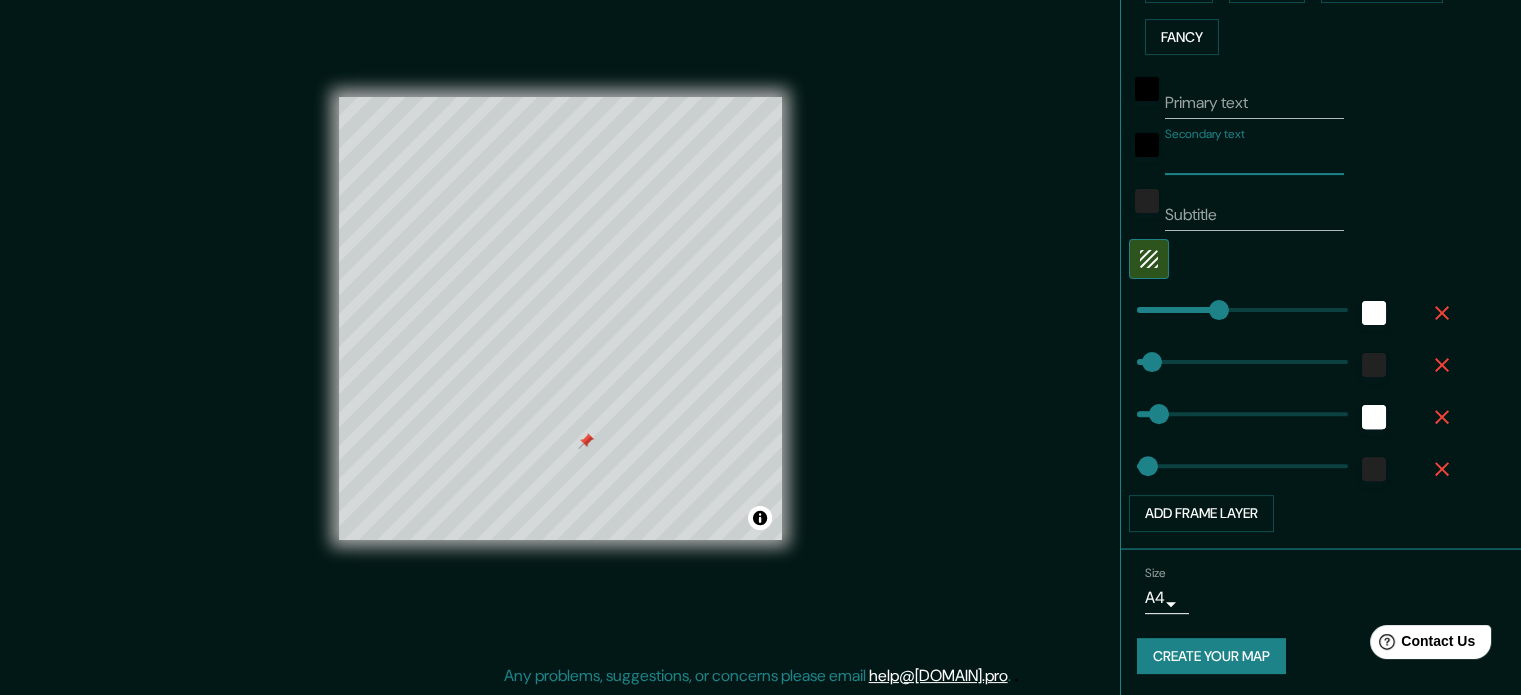 paste on "Cartagena" 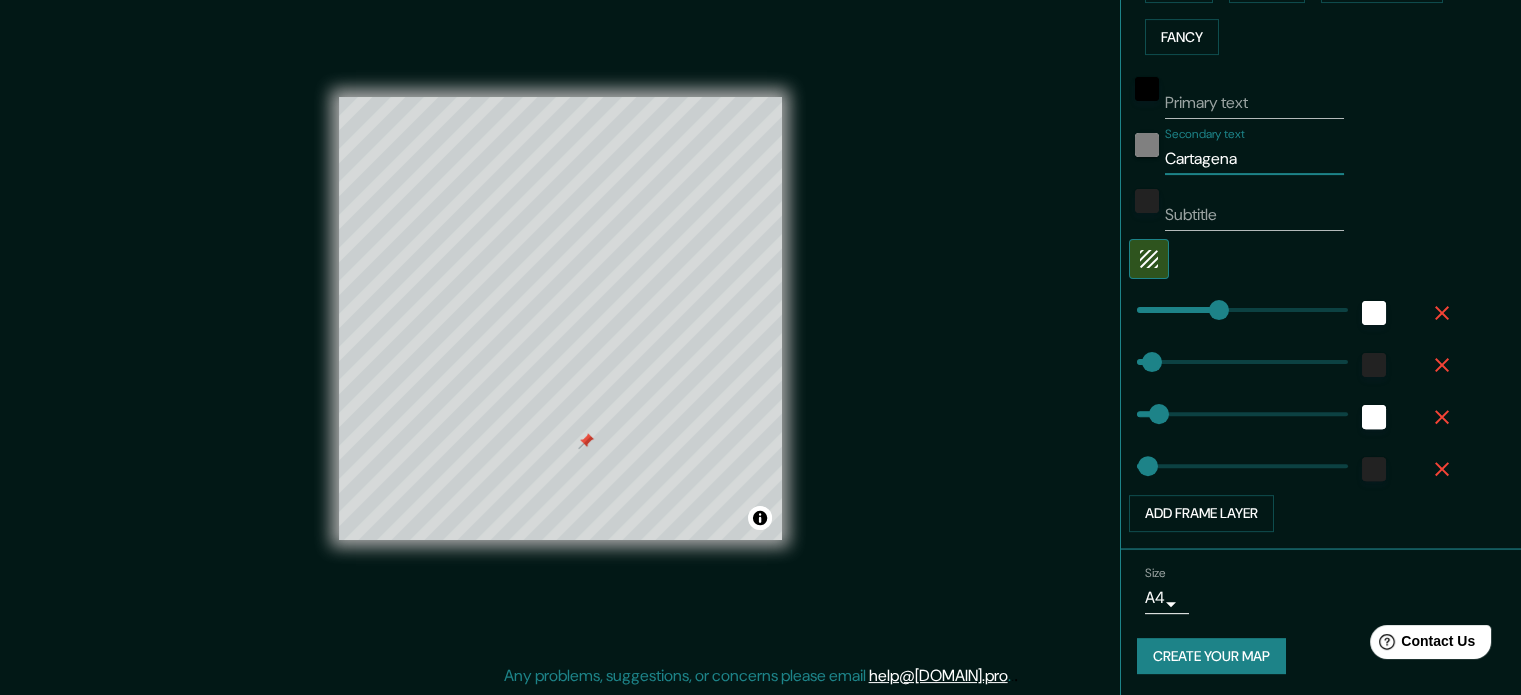 type on "Cartagena" 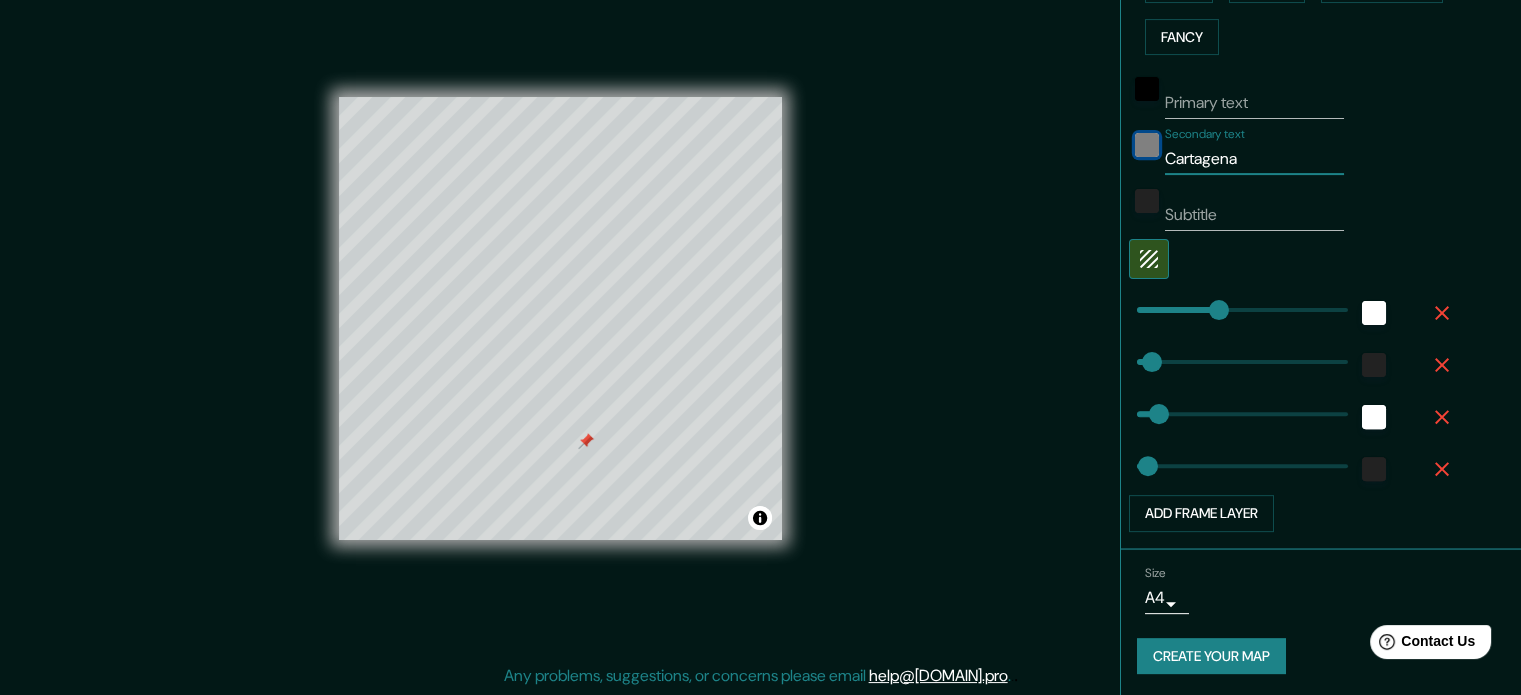 click at bounding box center (1147, 145) 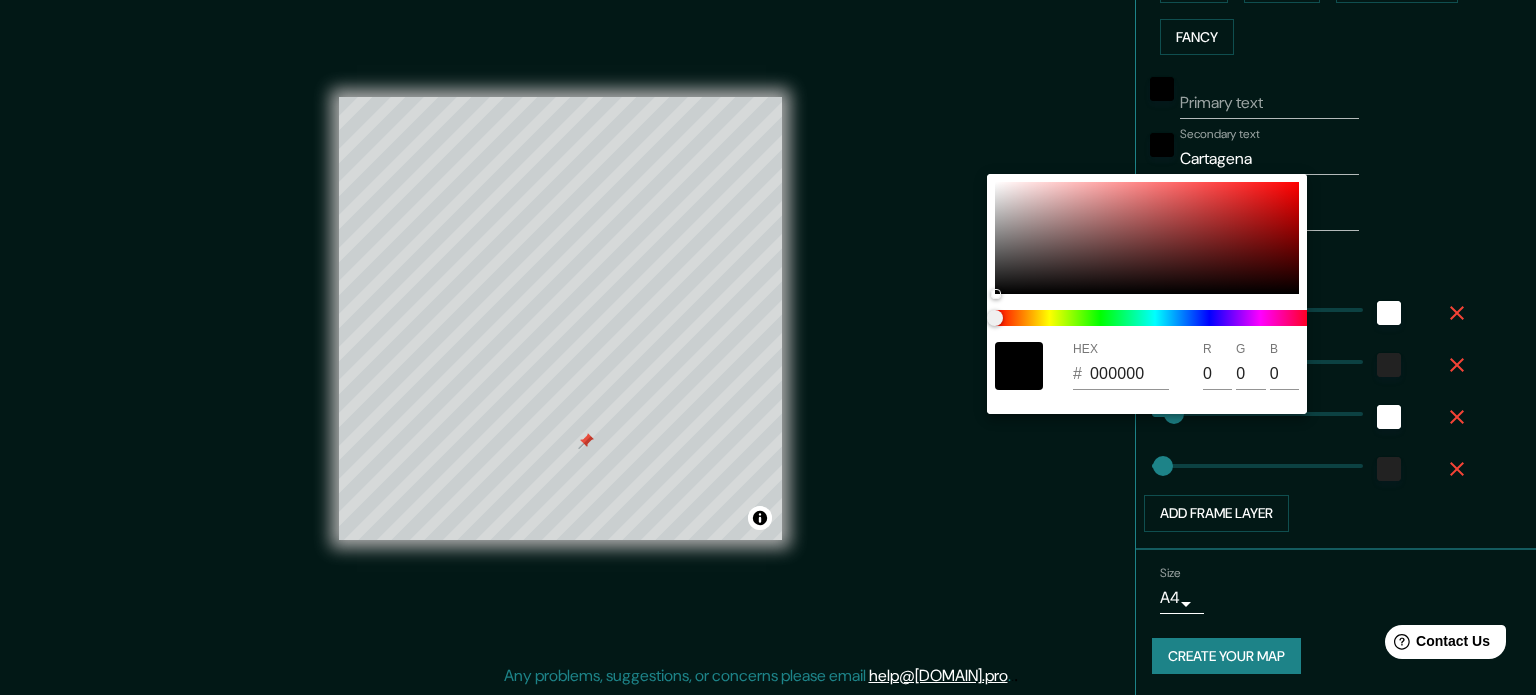click at bounding box center (1019, 366) 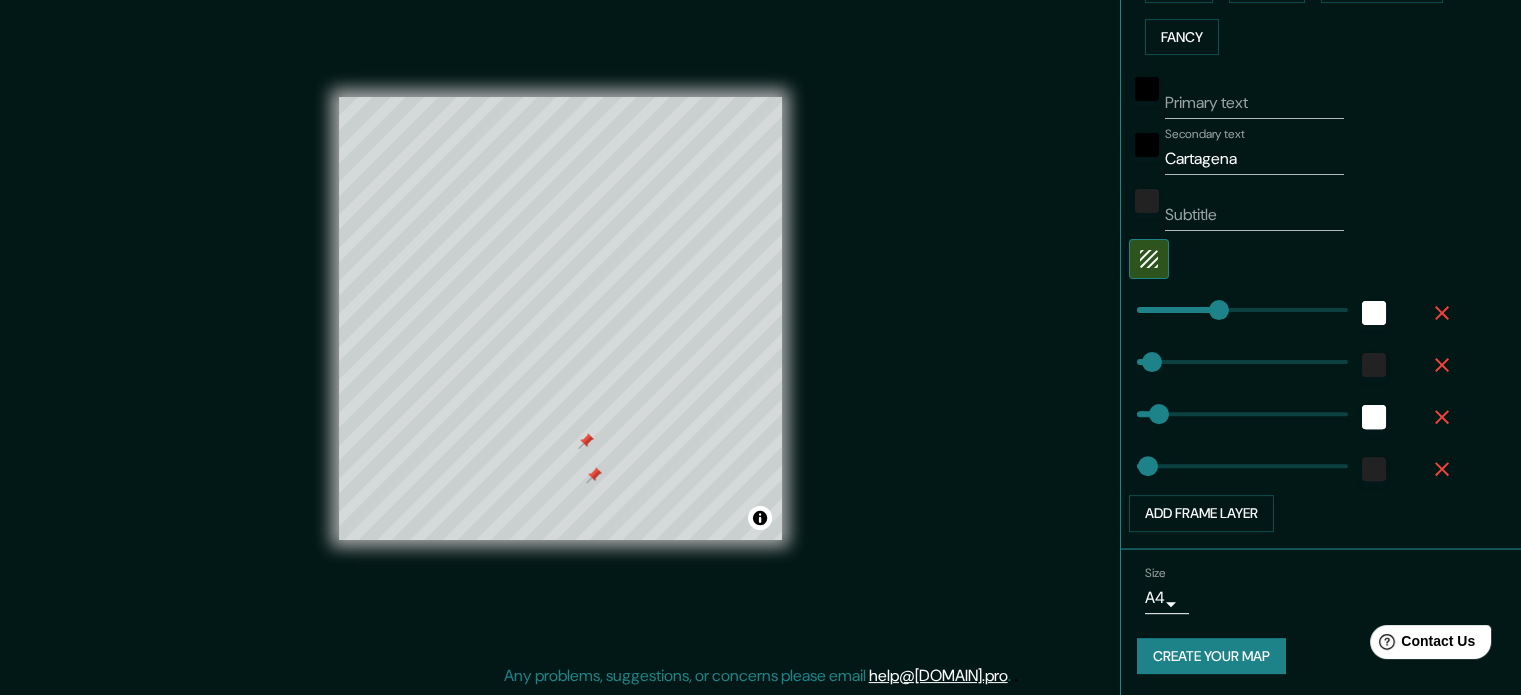 click at bounding box center (586, 441) 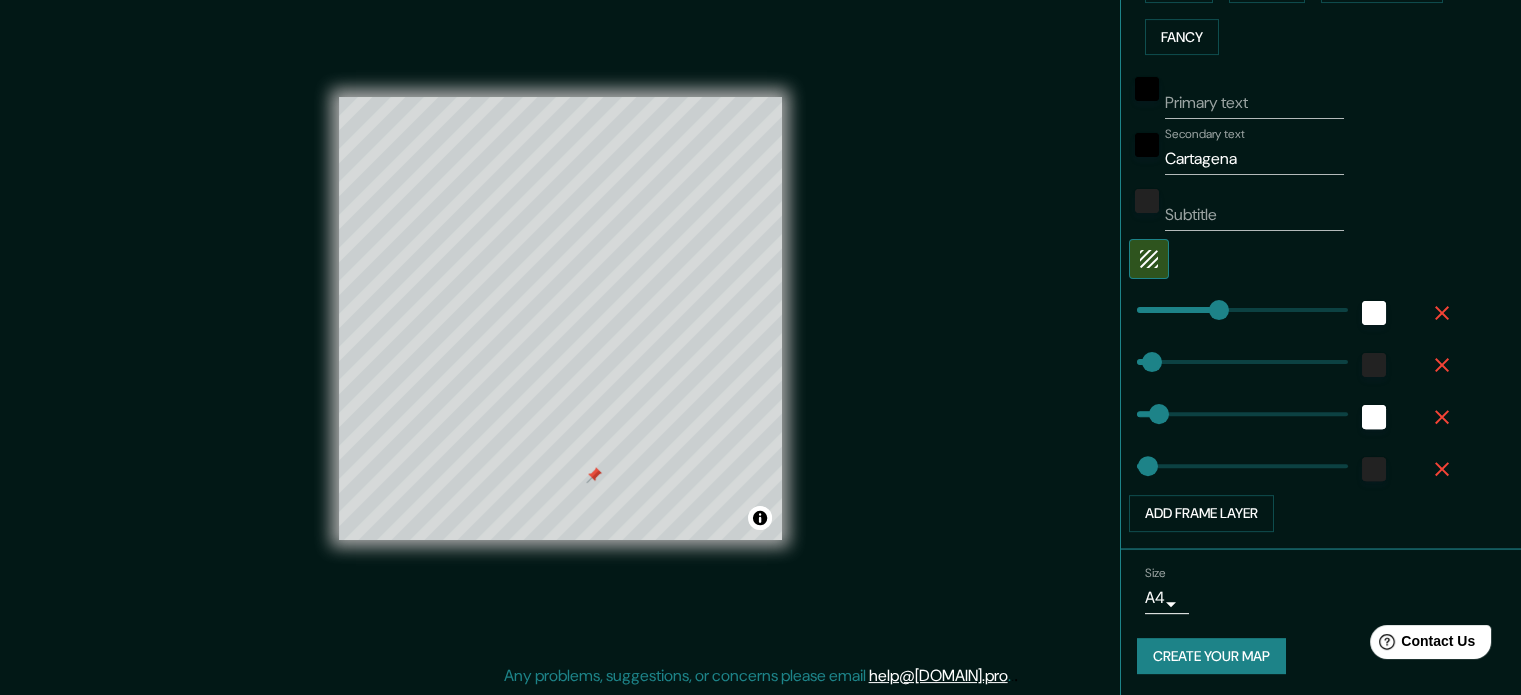 click at bounding box center (594, 475) 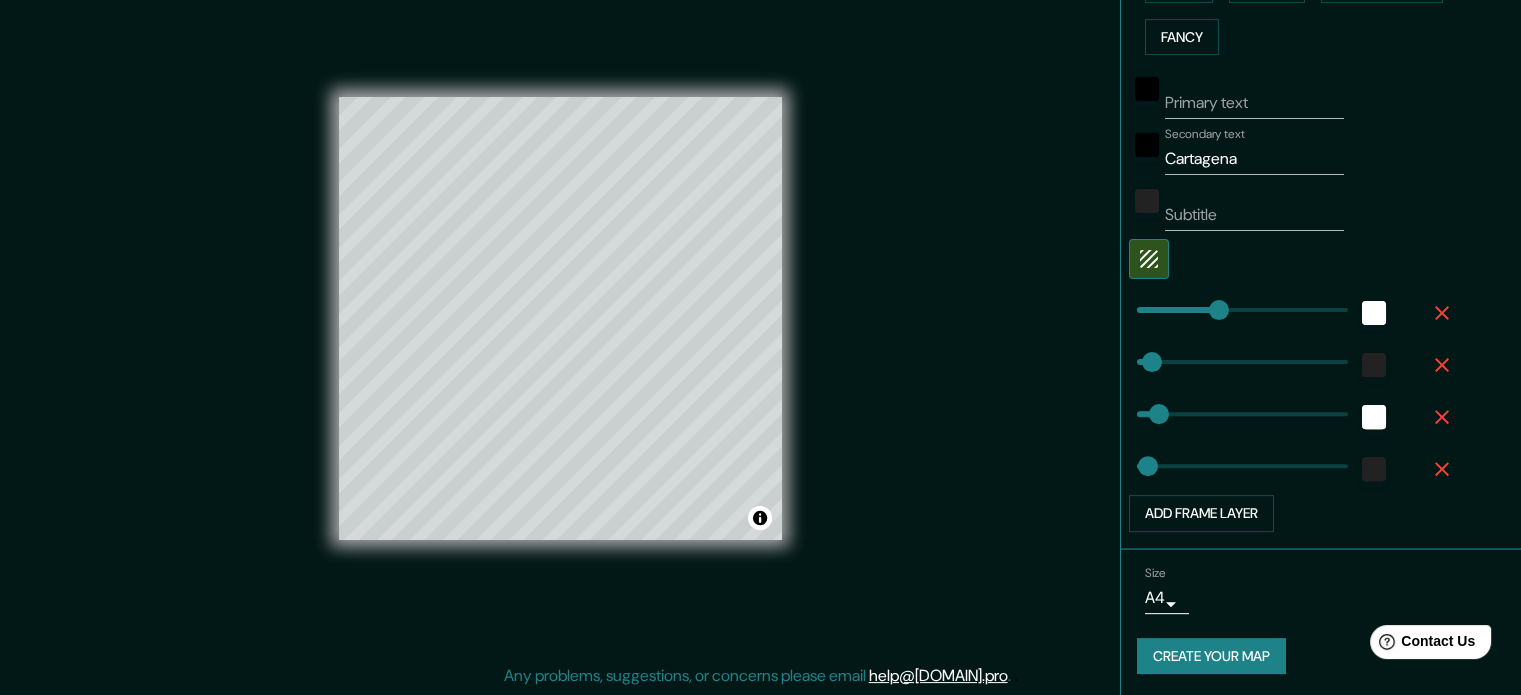 click on "© Mapbox   © OpenStreetMap   Improve this map" at bounding box center [560, 319] 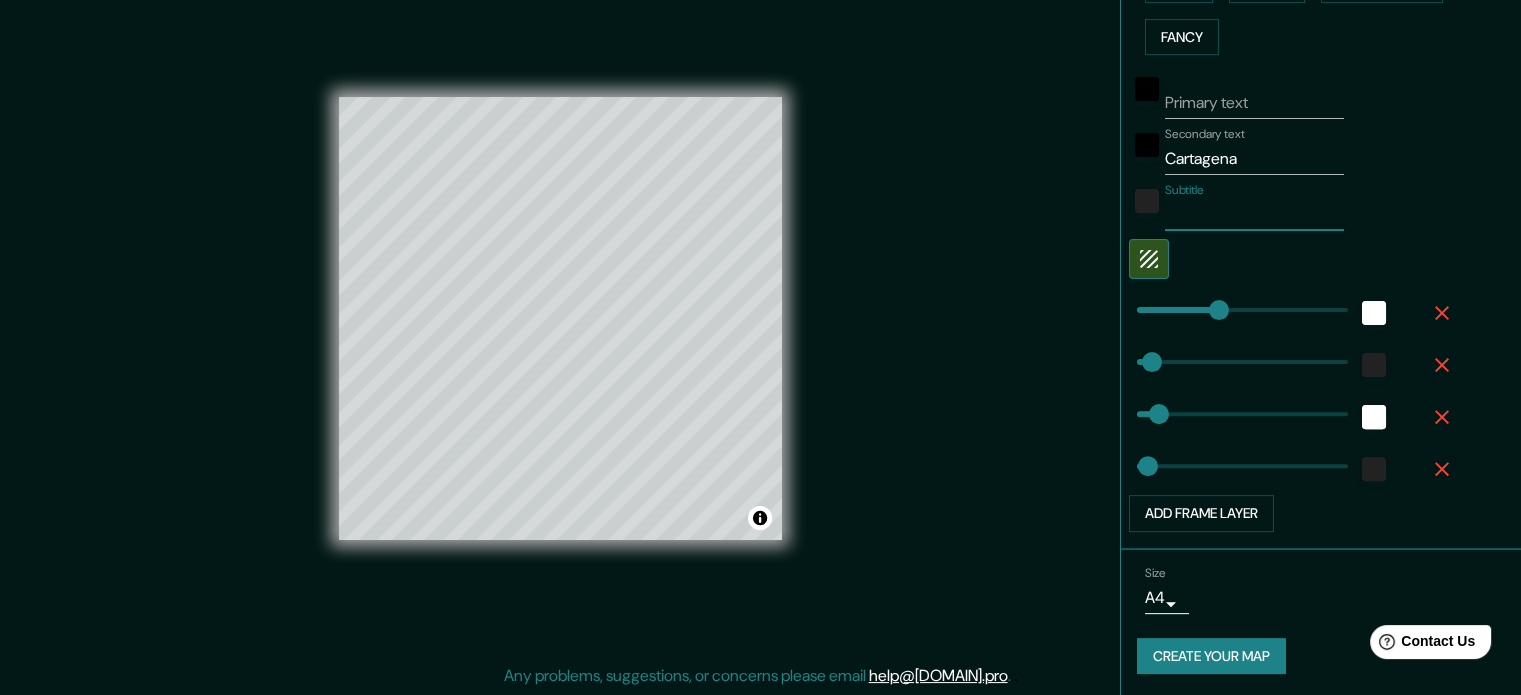 click on "Subtitle" at bounding box center (1254, 215) 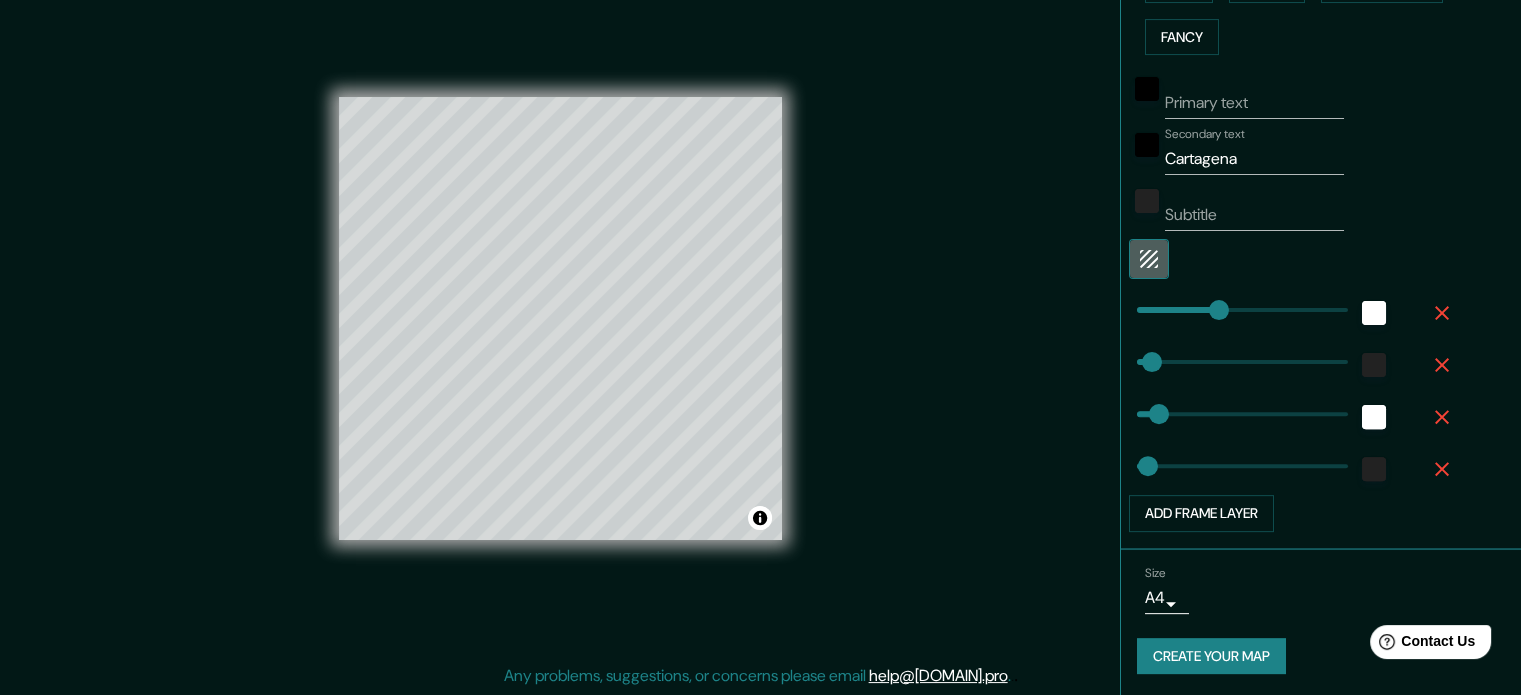 click 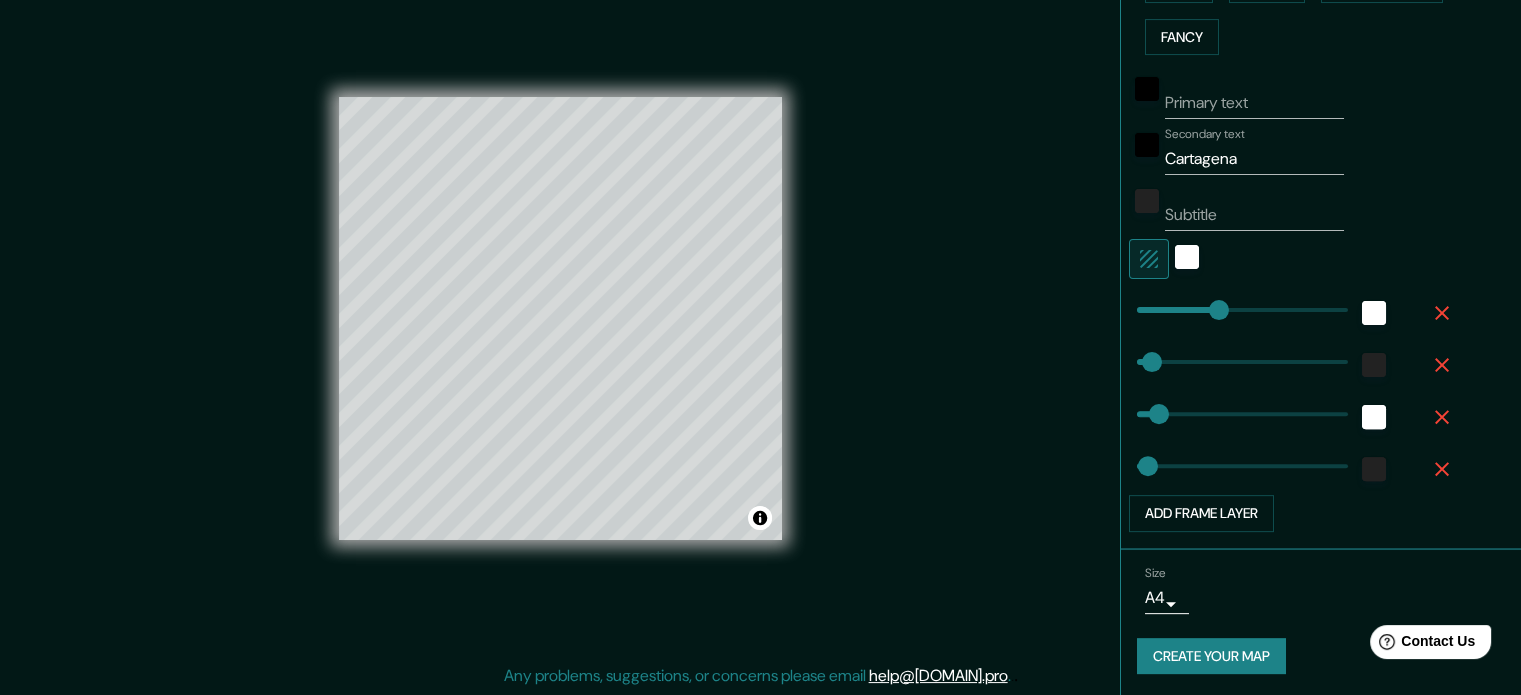 click at bounding box center (1187, 259) 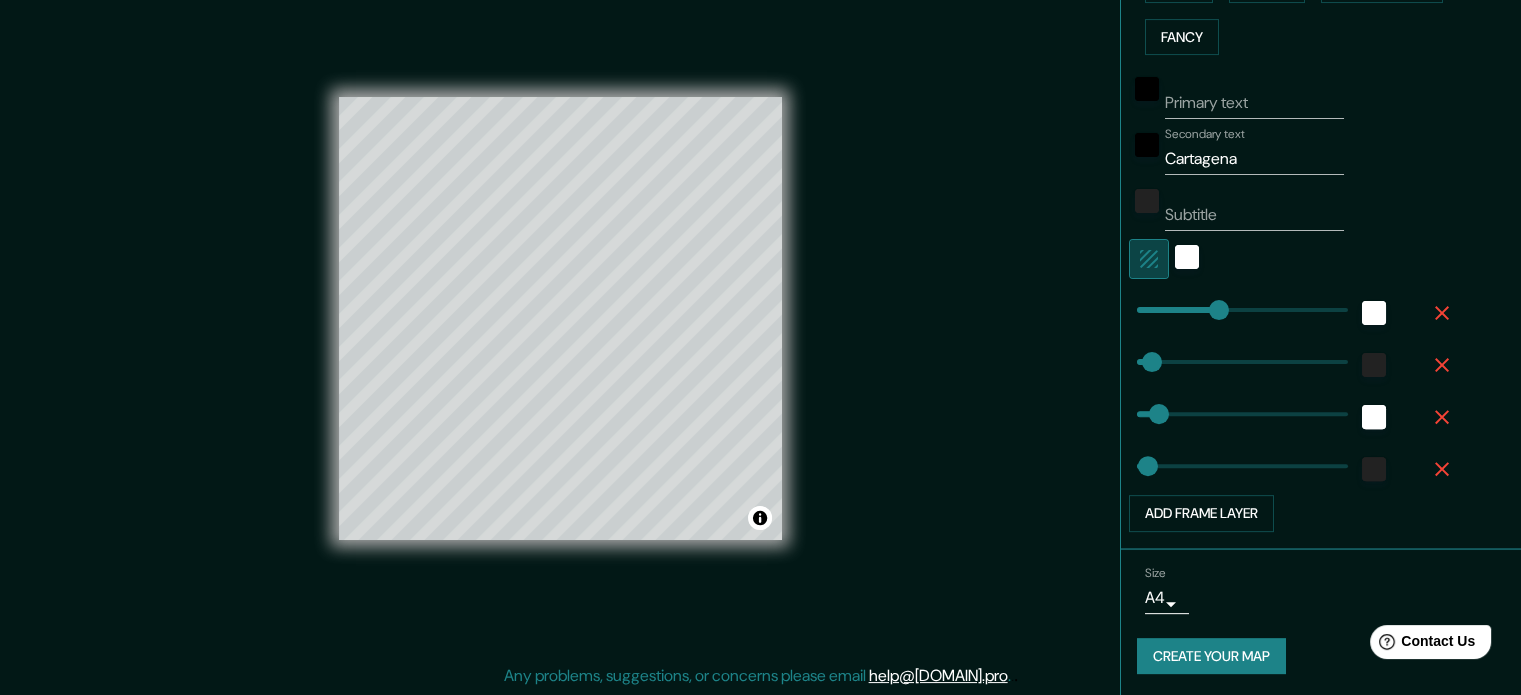 click 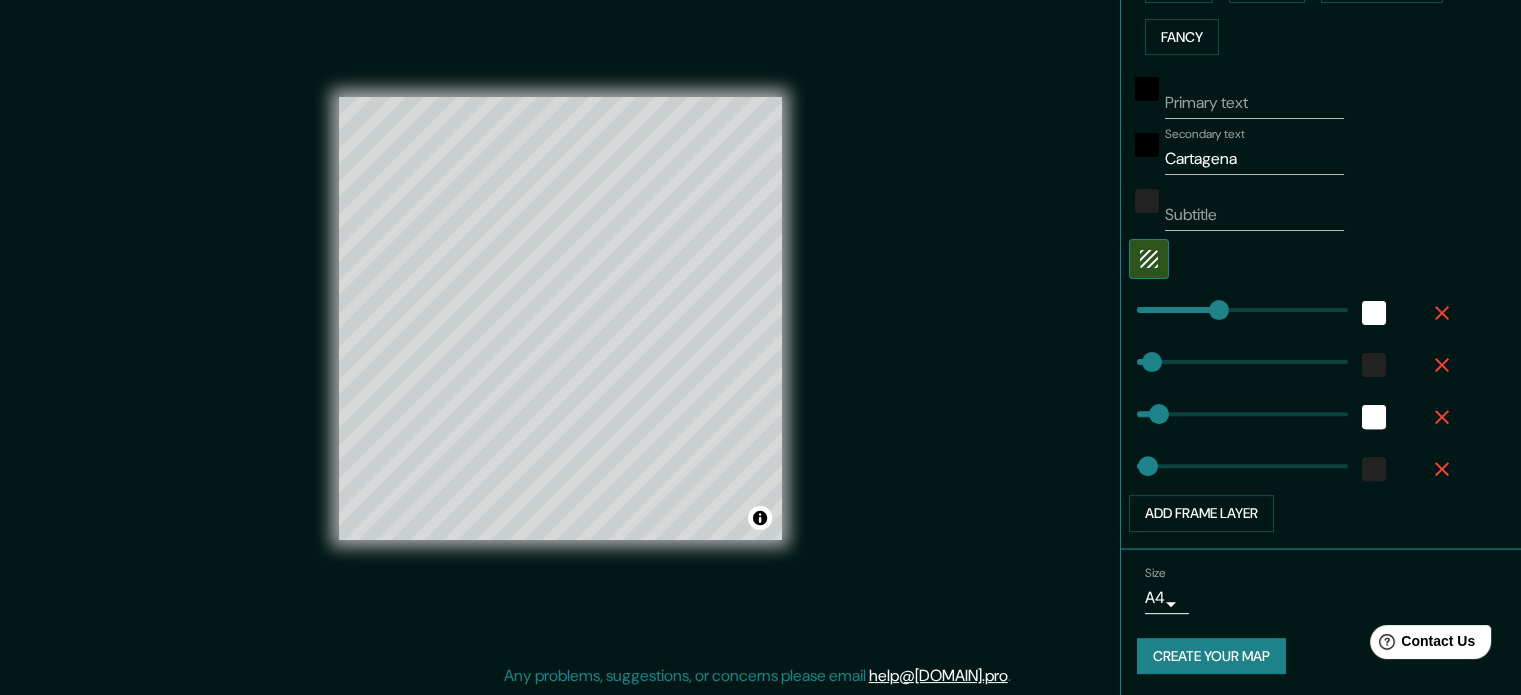 type on "[CITY]" 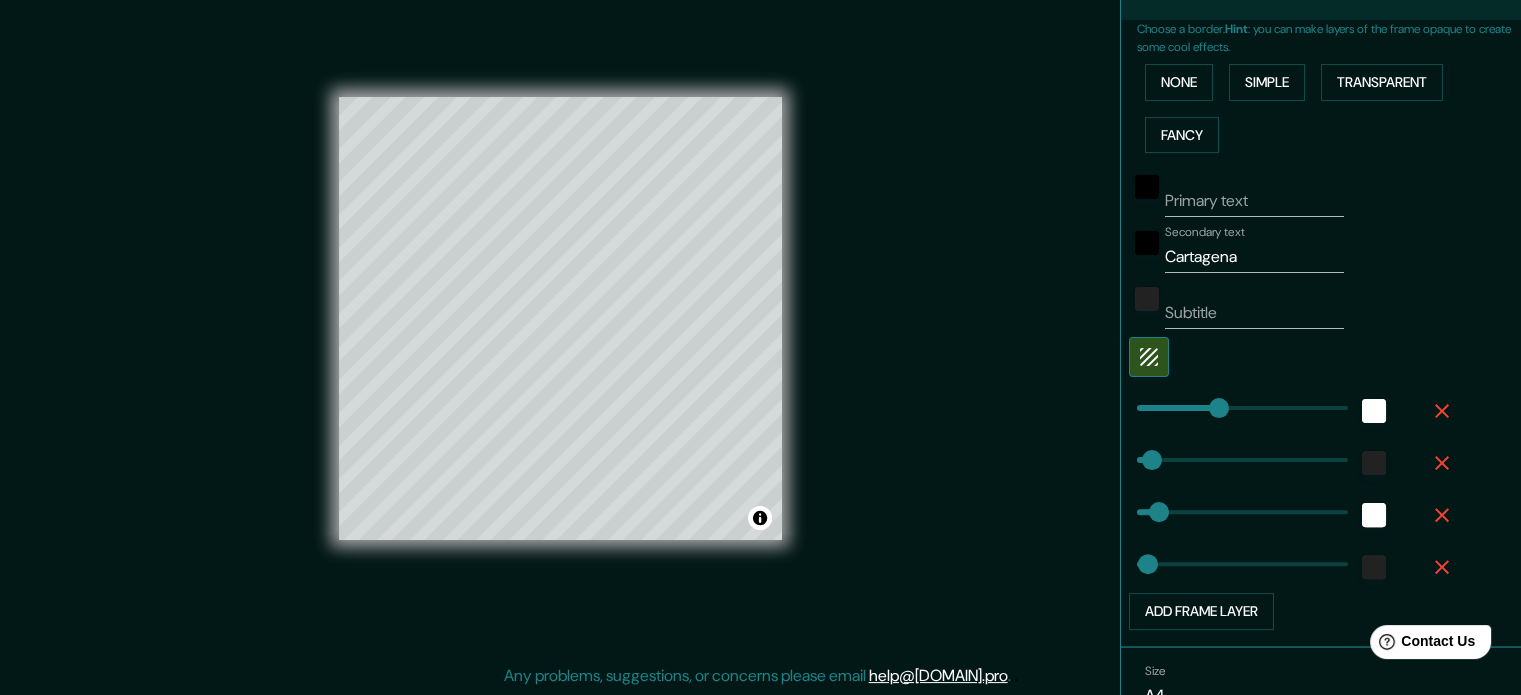 scroll, scrollTop: 444, scrollLeft: 0, axis: vertical 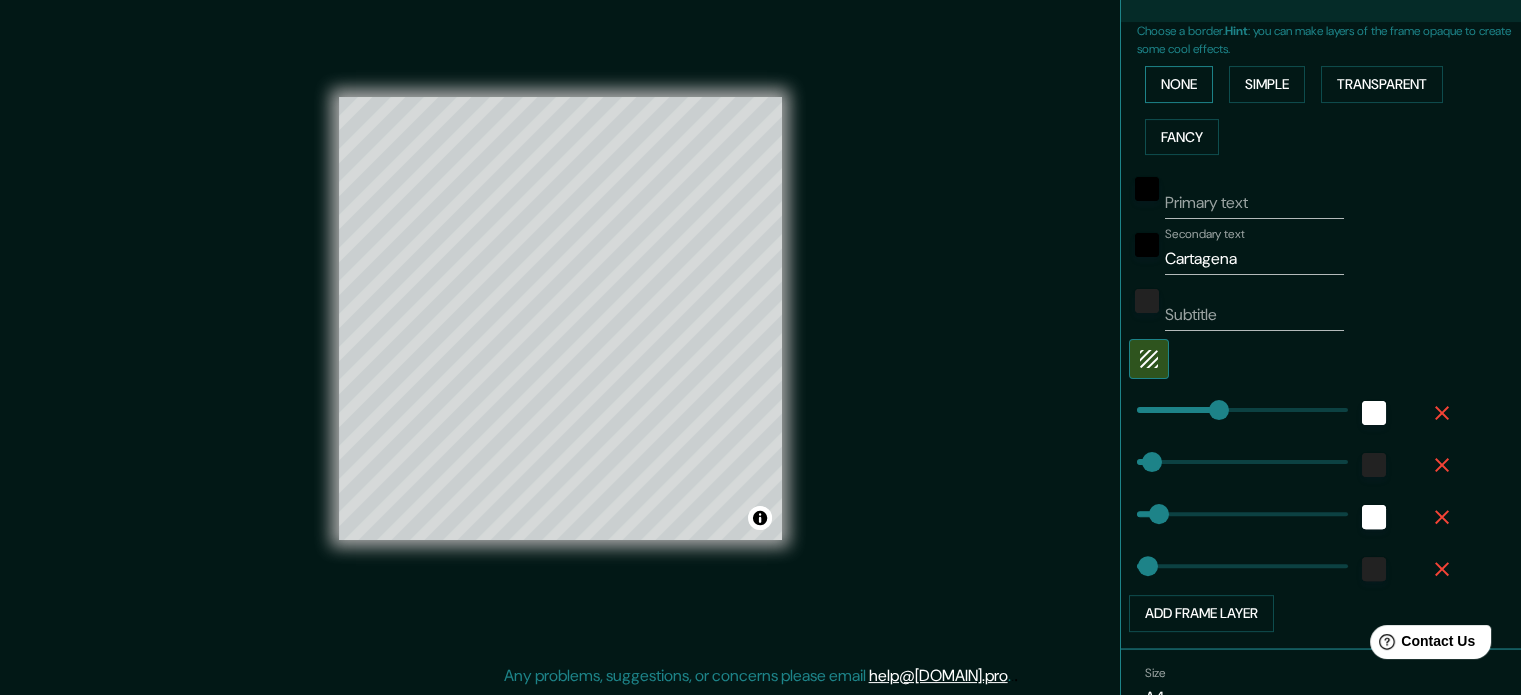 click on "None" at bounding box center (1179, 84) 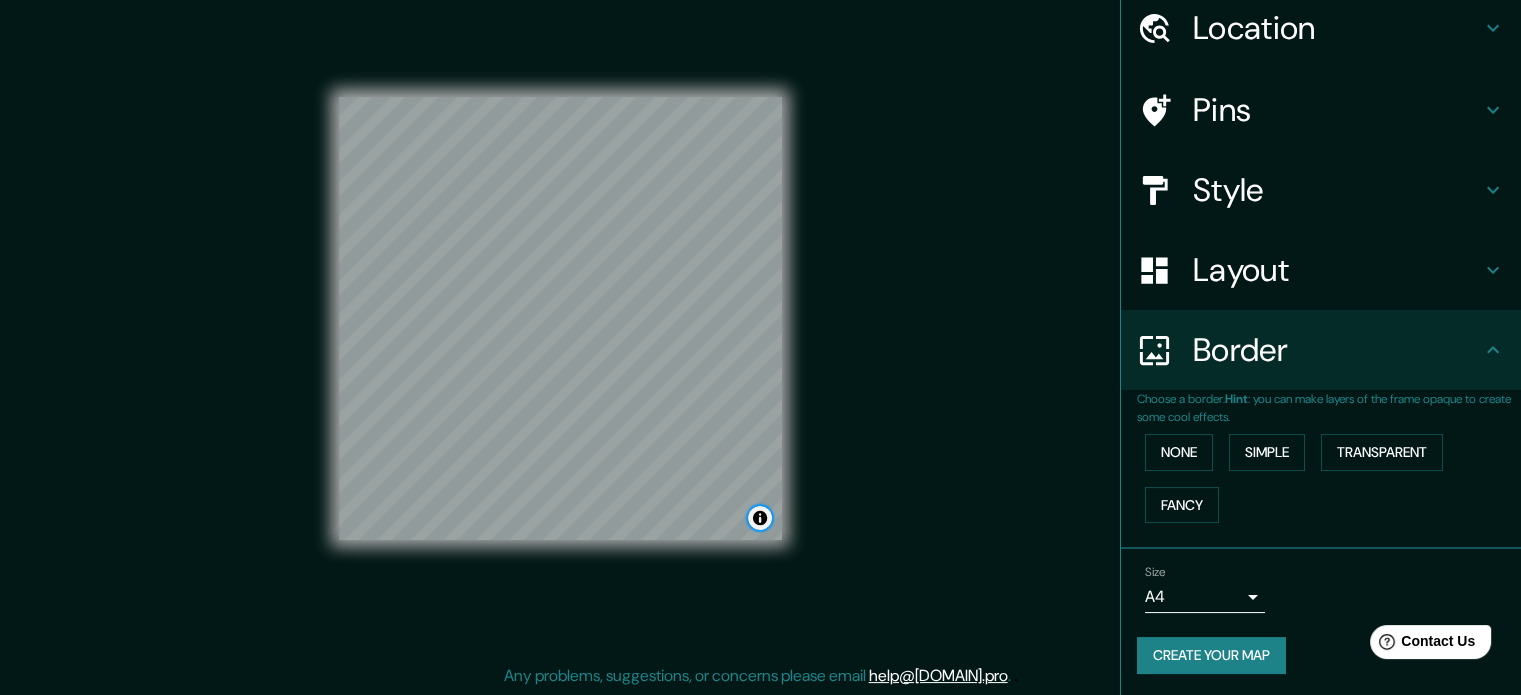 click at bounding box center [760, 518] 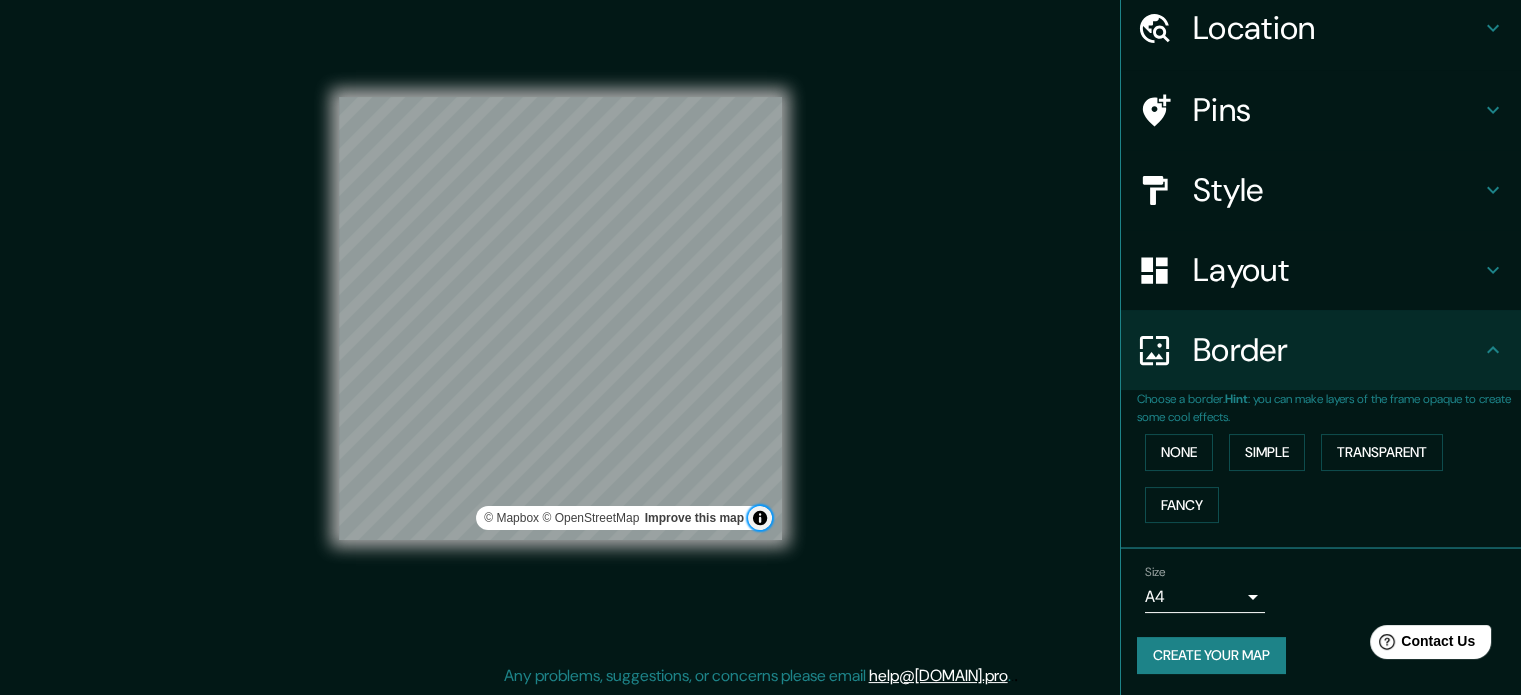 click at bounding box center (760, 518) 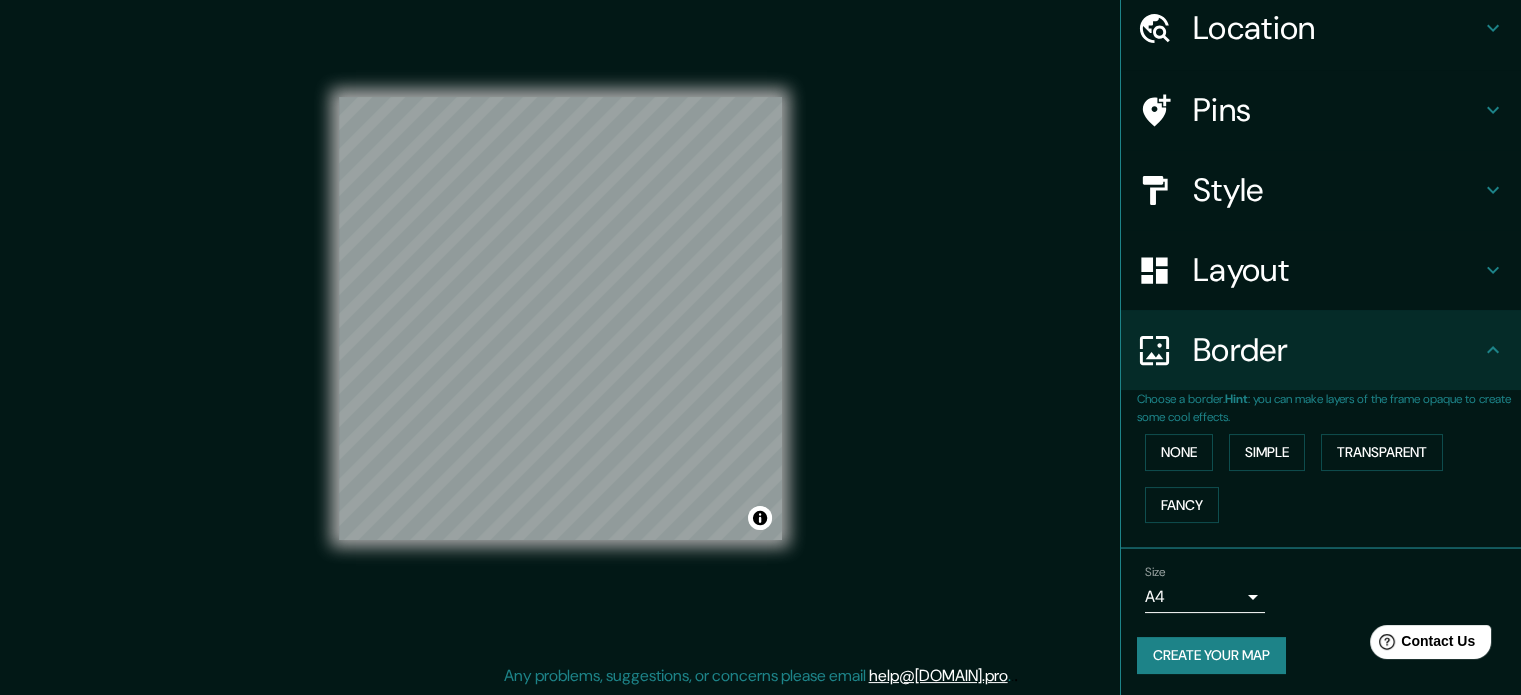 click on "Style" at bounding box center (1337, 190) 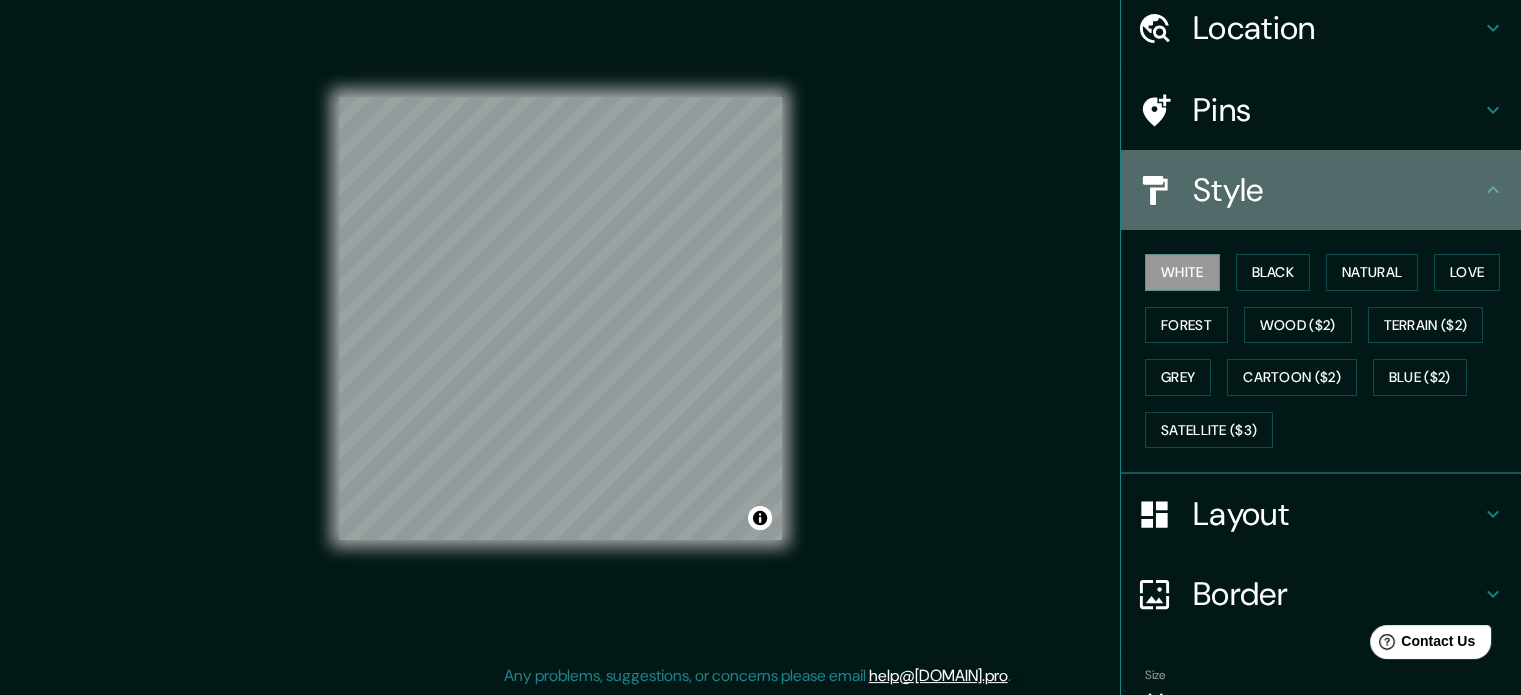 click on "Style" at bounding box center (1321, 190) 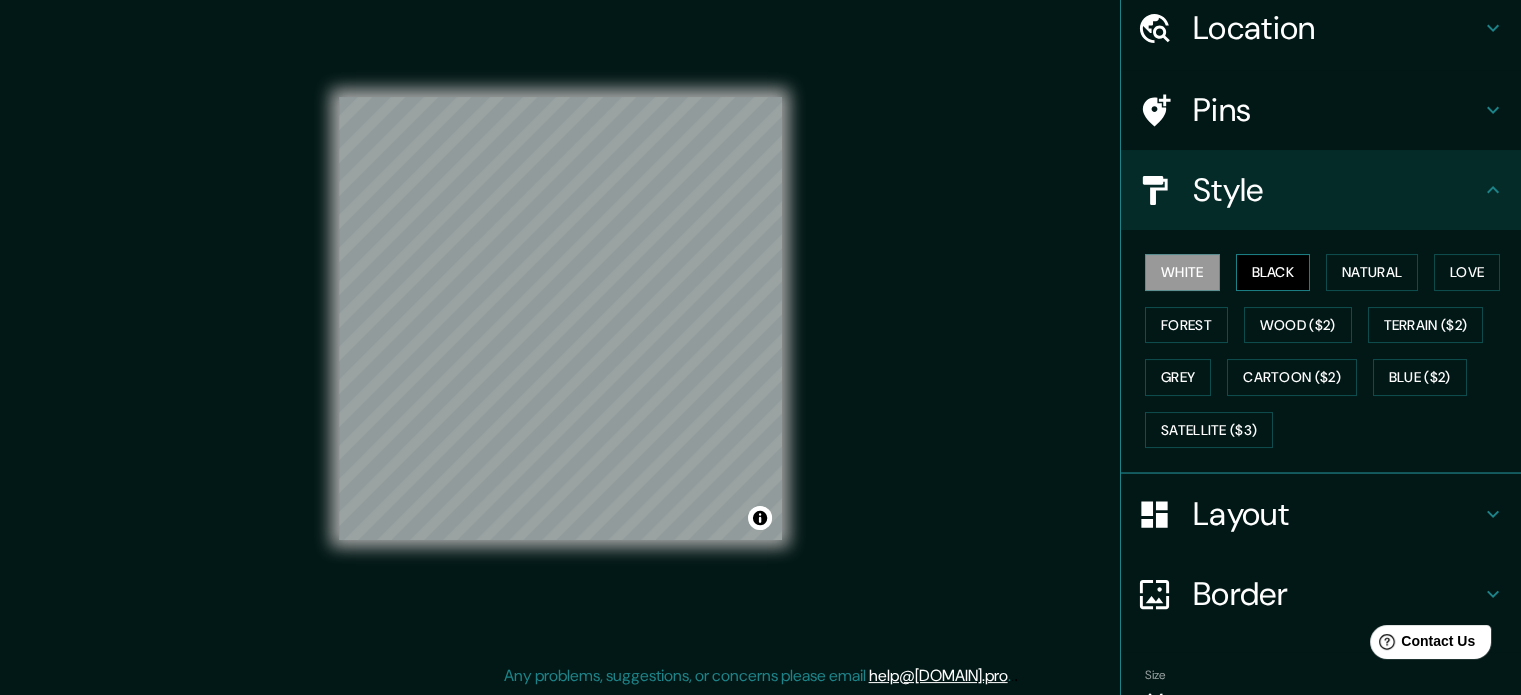 drag, startPoint x: 1276, startPoint y: 293, endPoint x: 1278, endPoint y: 275, distance: 18.110771 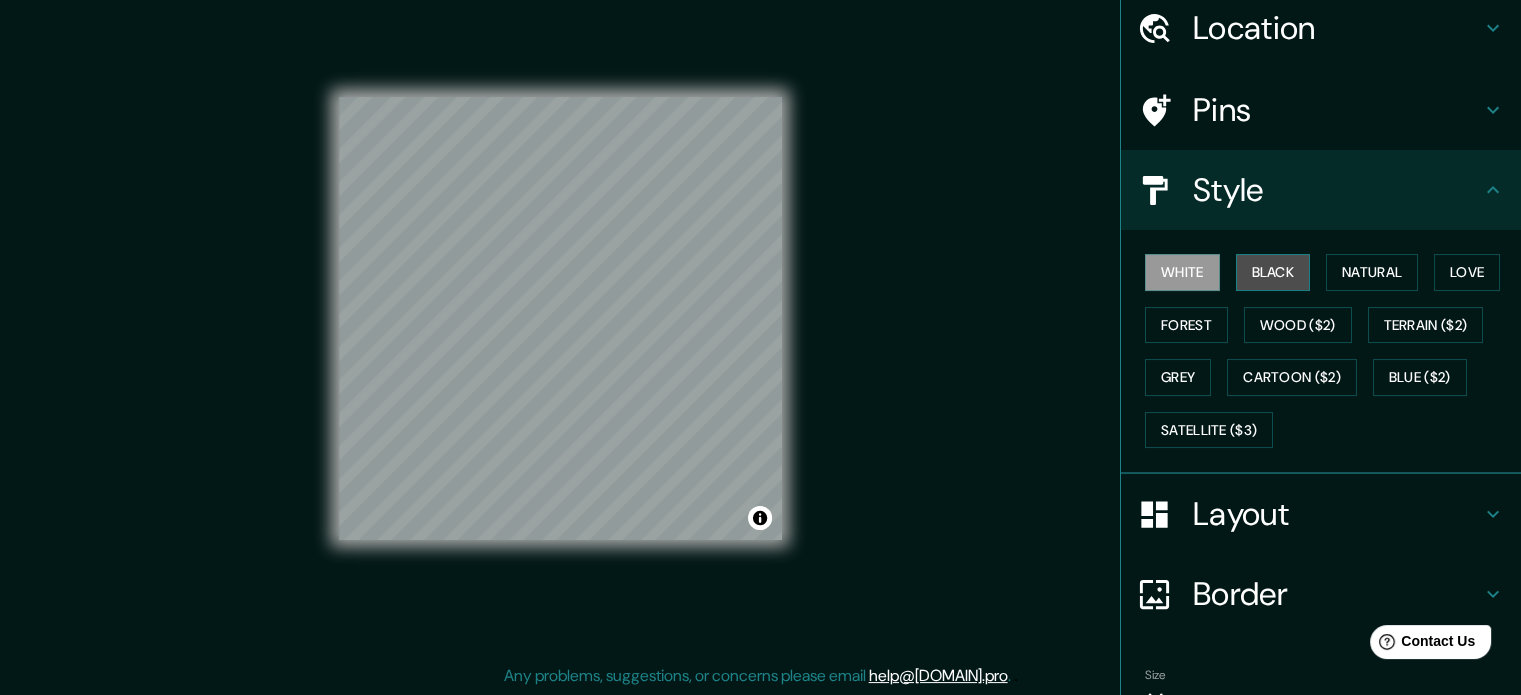 click on "Black" at bounding box center (1273, 272) 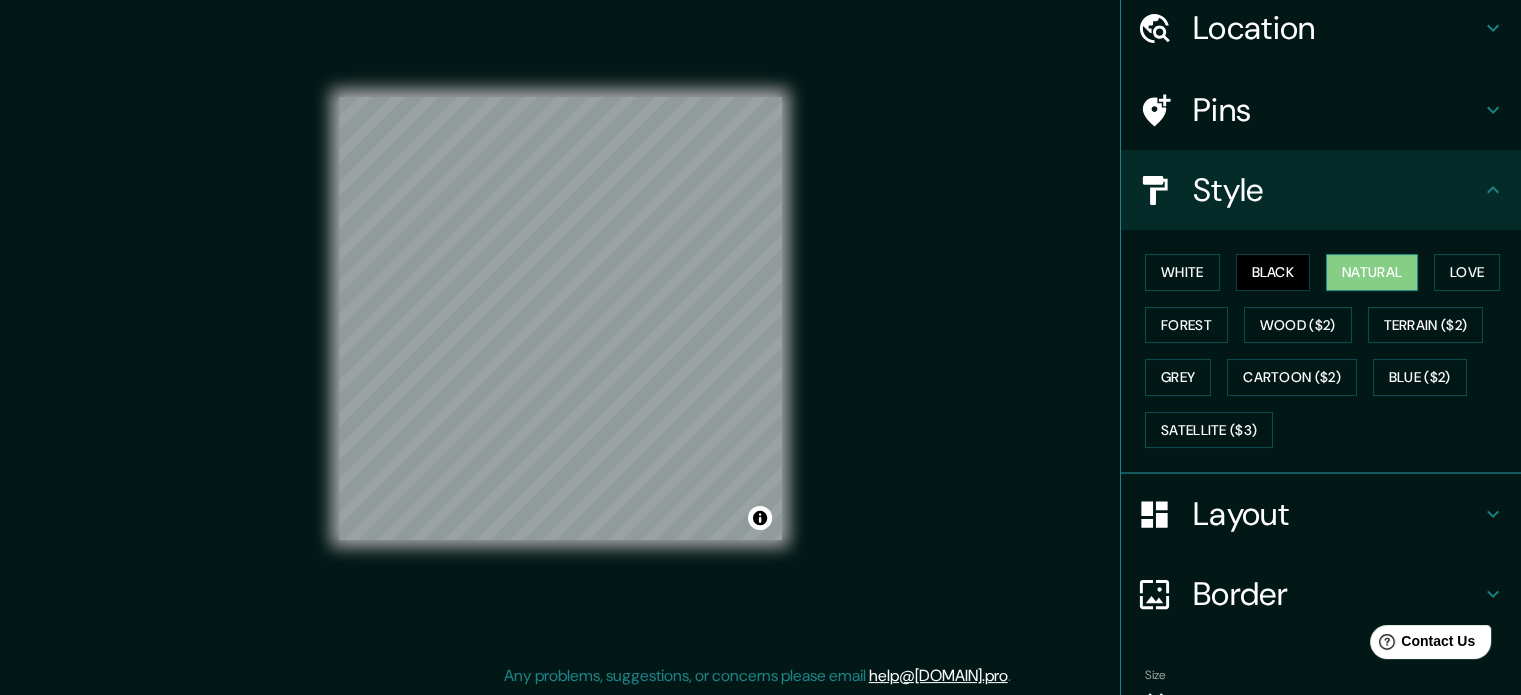 click on "Natural" at bounding box center [1372, 272] 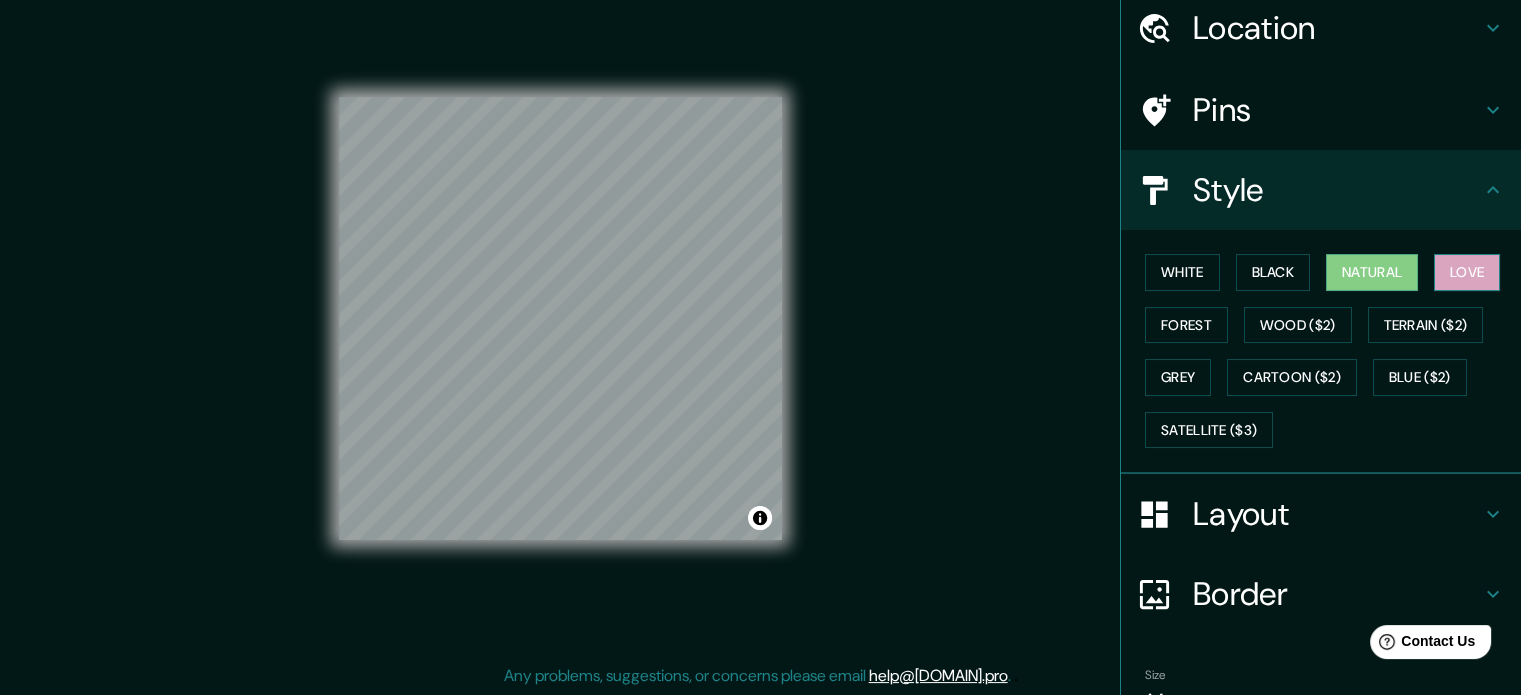 click on "Love" at bounding box center [1467, 272] 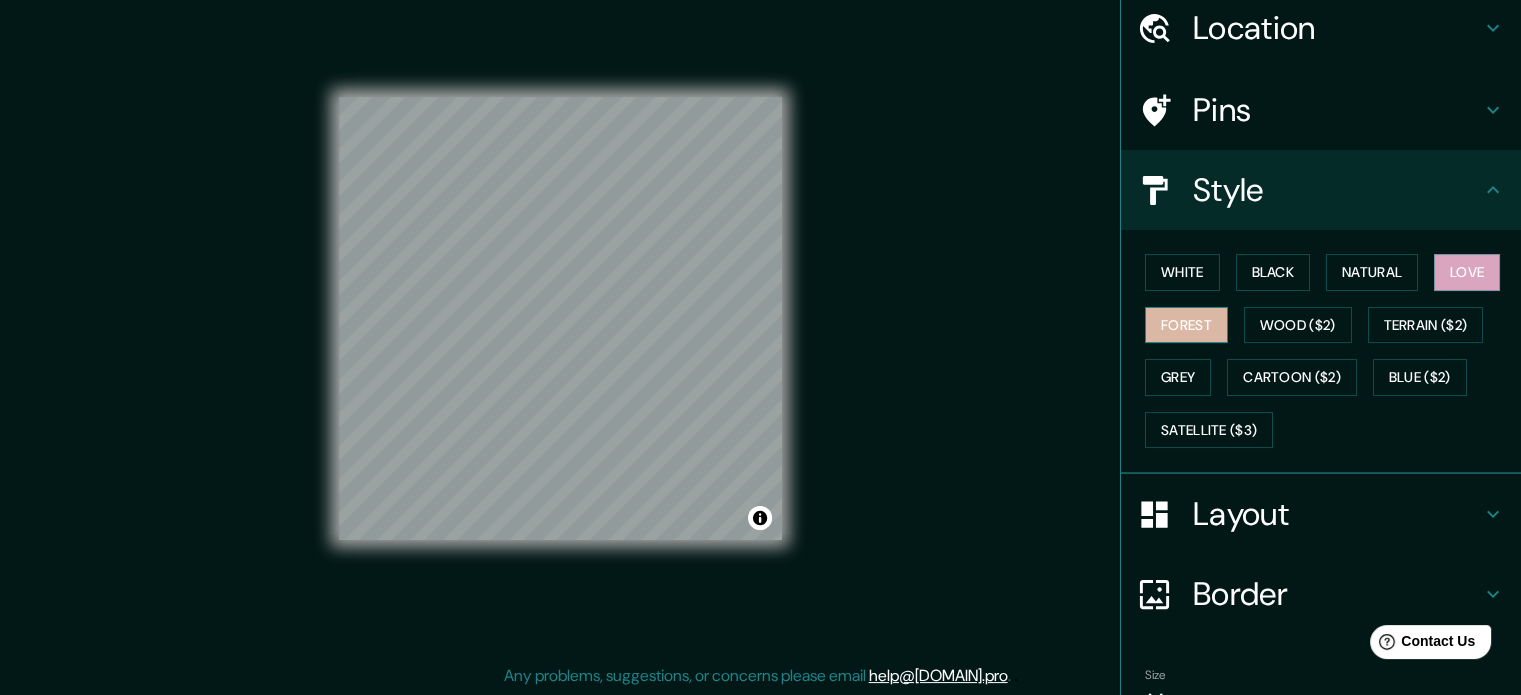 click on "Forest" at bounding box center [1186, 325] 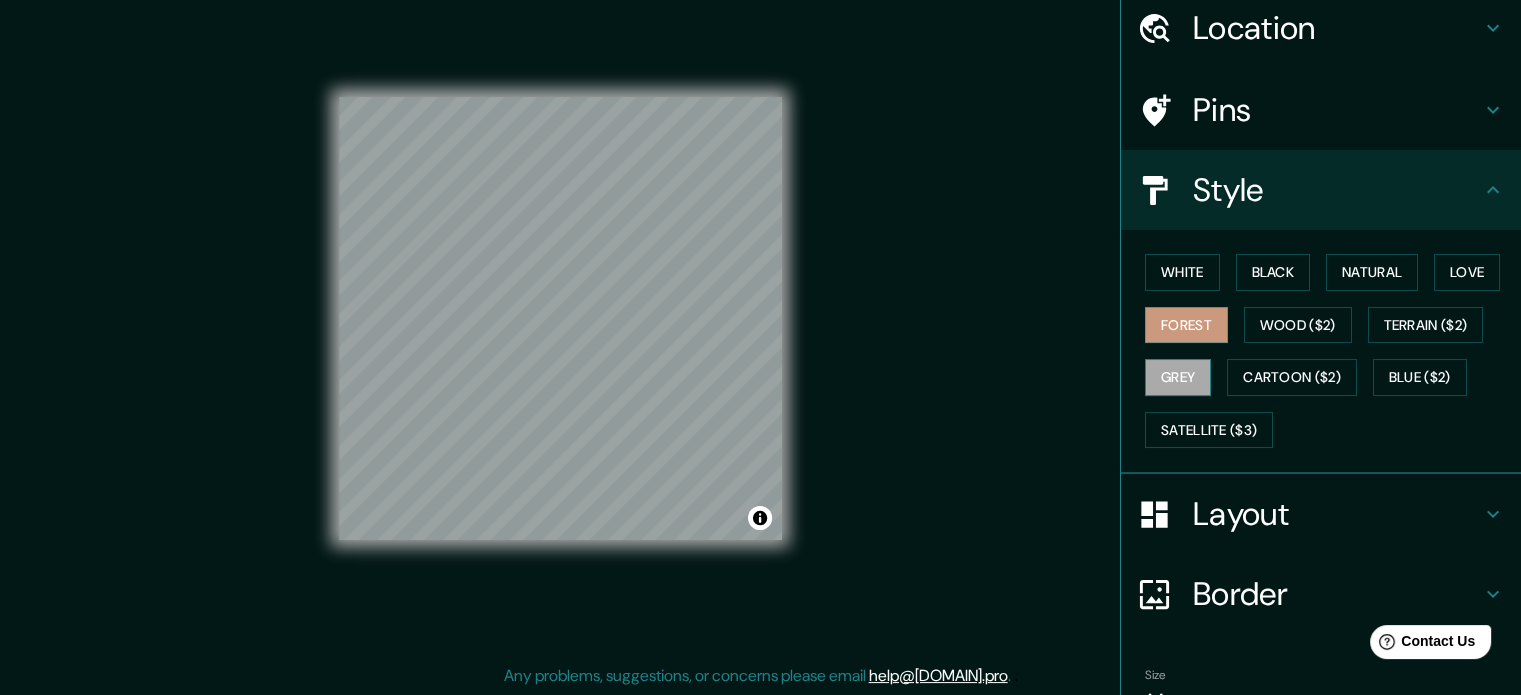 click on "Grey" at bounding box center (1178, 377) 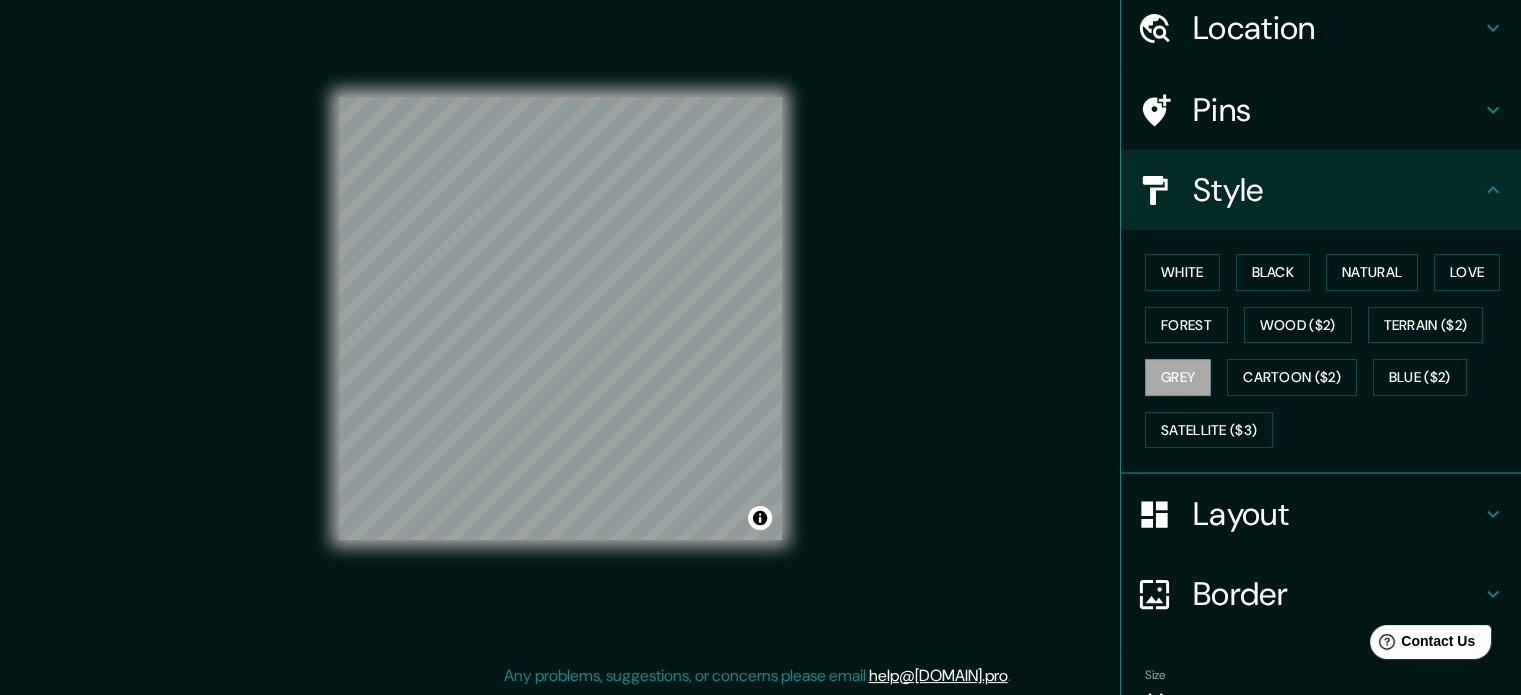 type 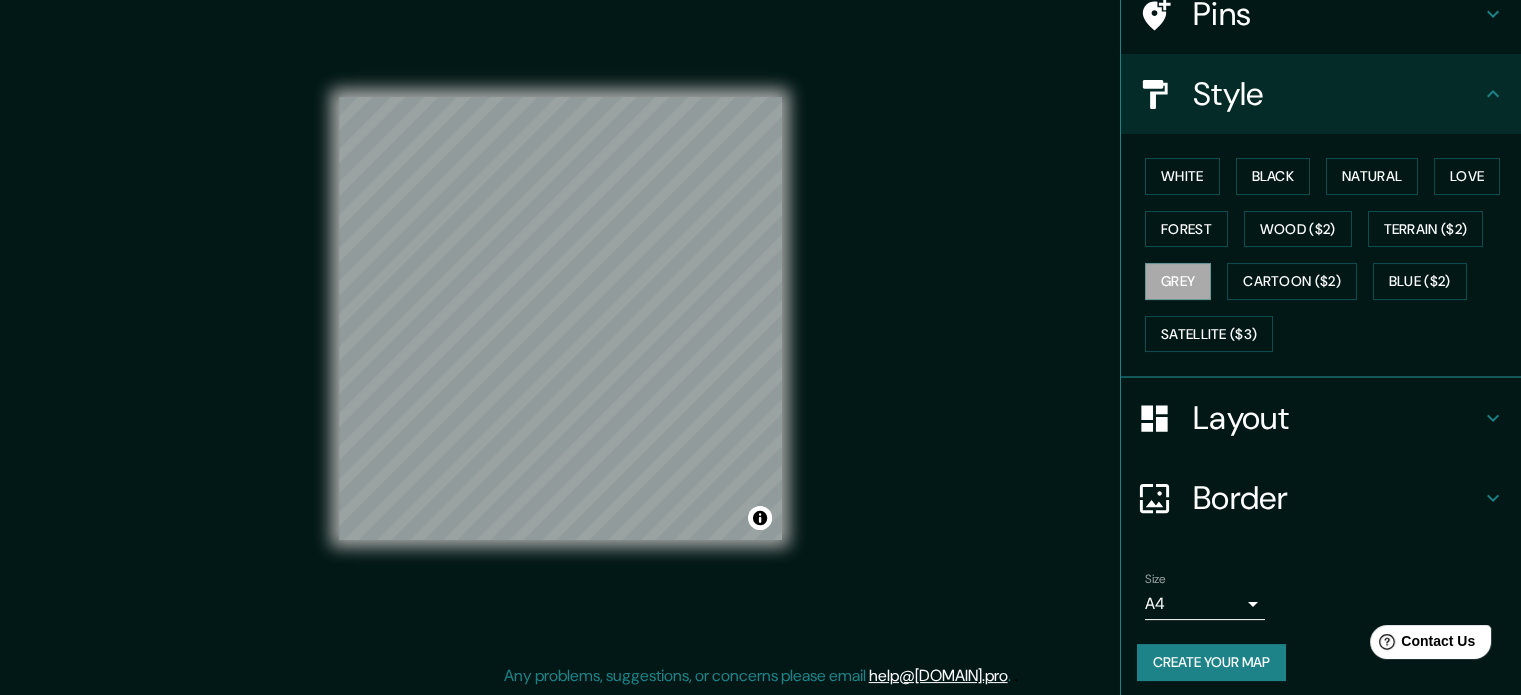 scroll, scrollTop: 178, scrollLeft: 0, axis: vertical 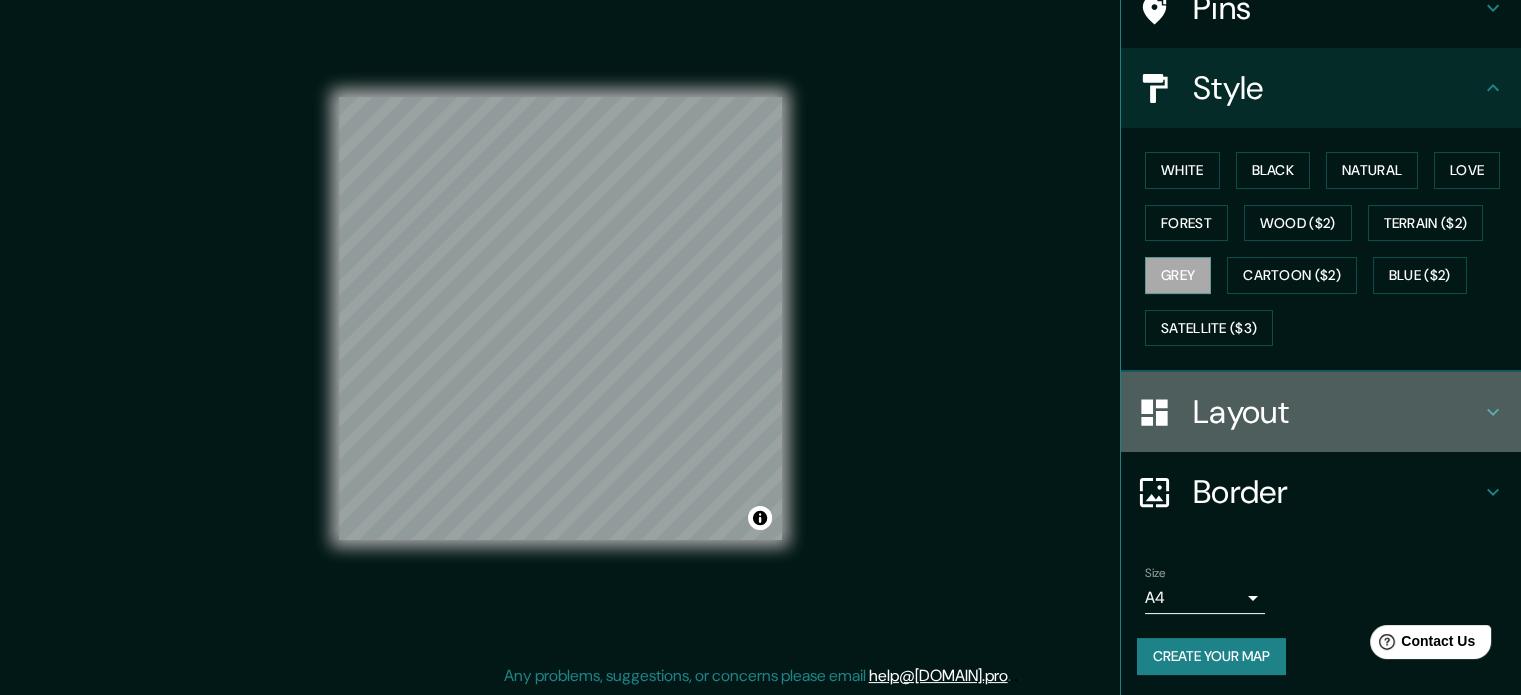 click on "Layout" at bounding box center [1337, 412] 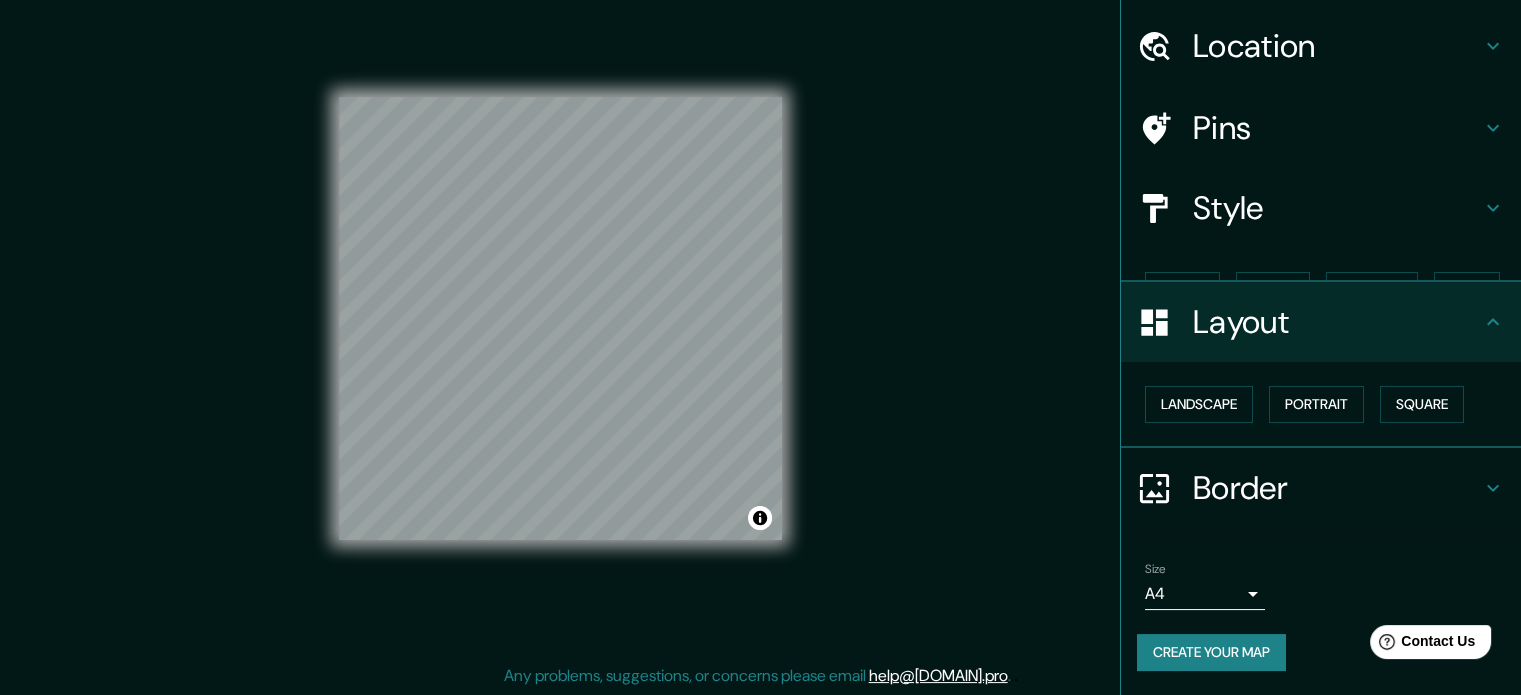 scroll, scrollTop: 22, scrollLeft: 0, axis: vertical 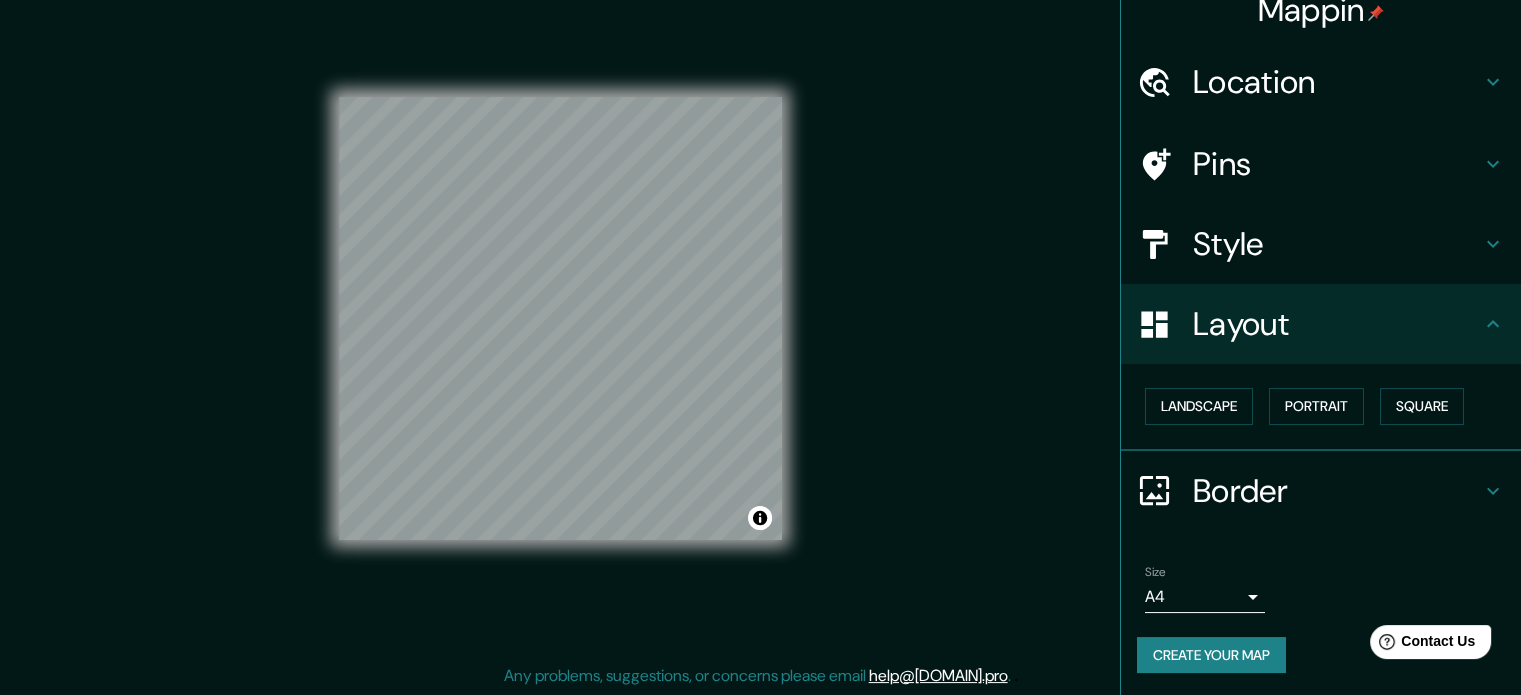 click on "Layout" at bounding box center [1337, 324] 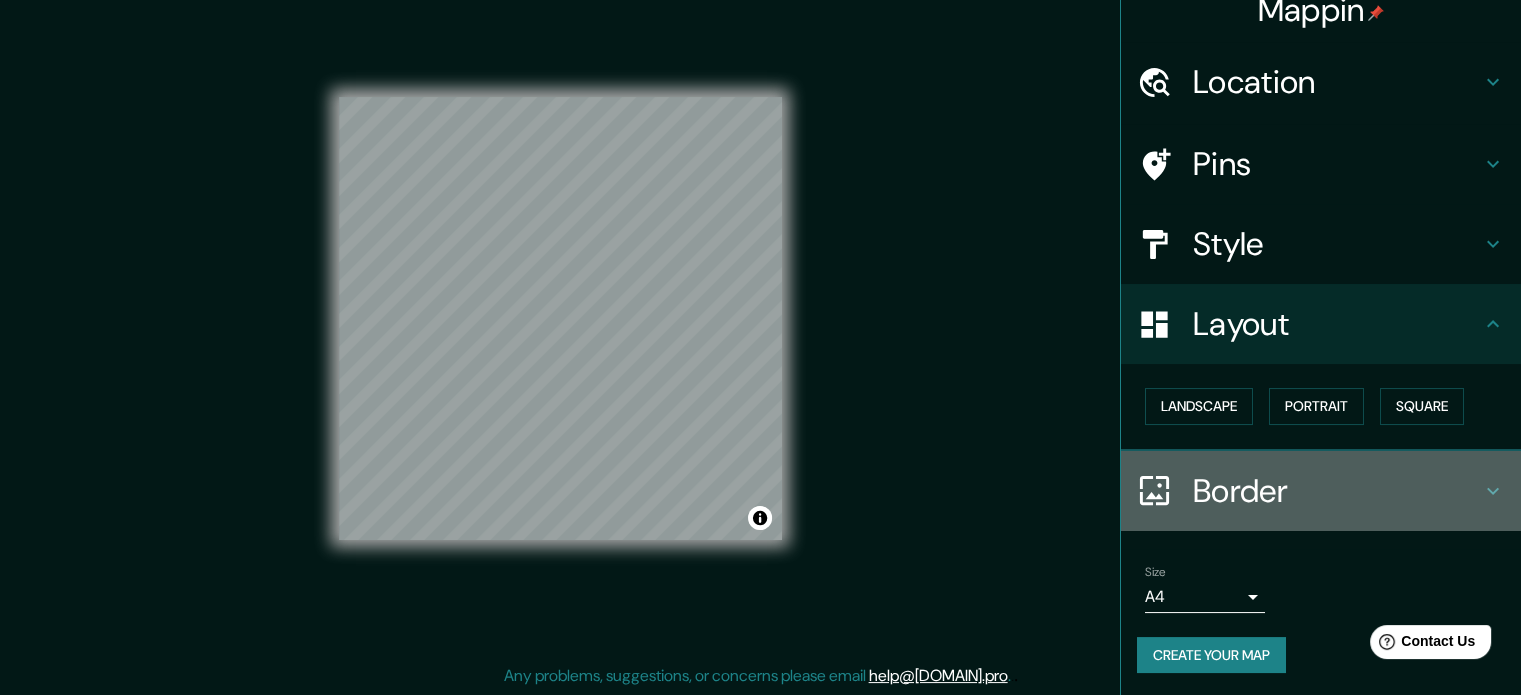 click on "Border" at bounding box center [1337, 491] 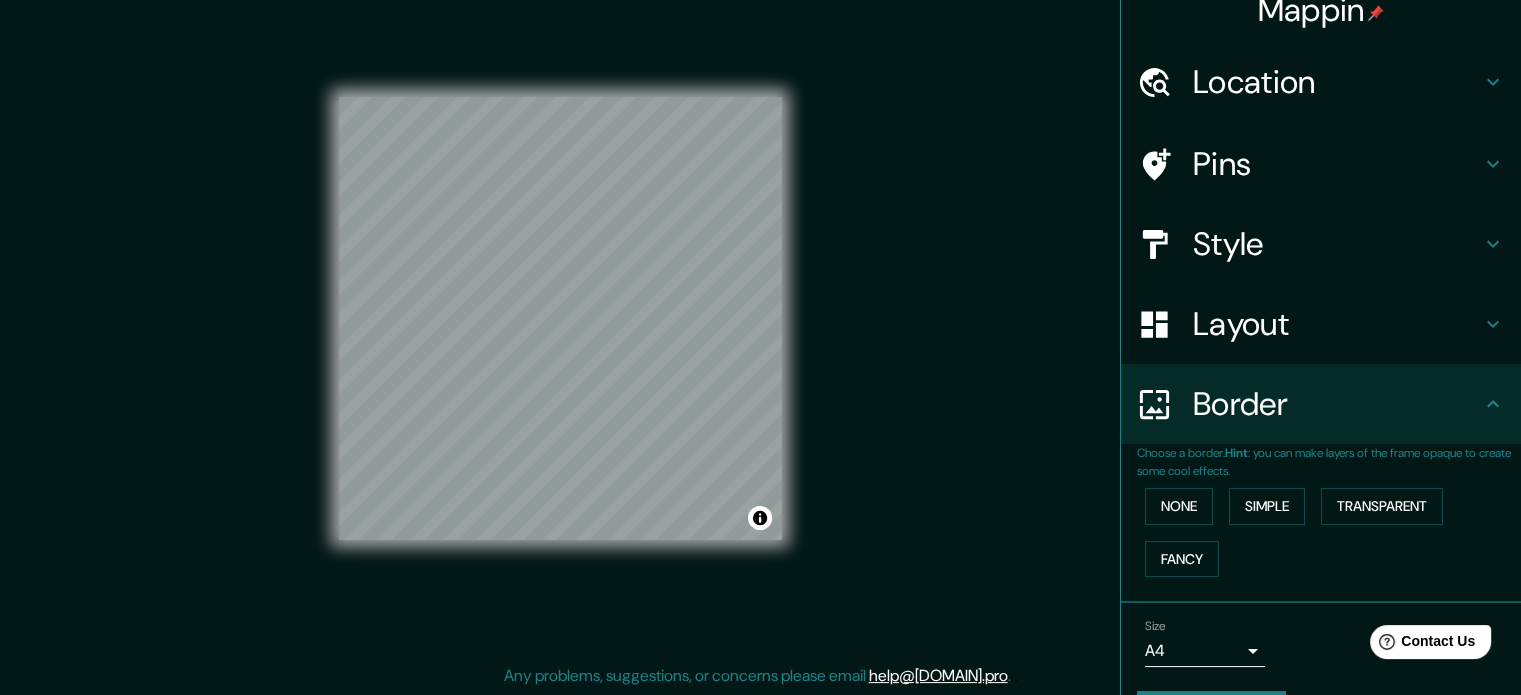 click on "Choose a border.  Hint : you can make layers of the frame opaque to create some cool effects." at bounding box center (1329, 462) 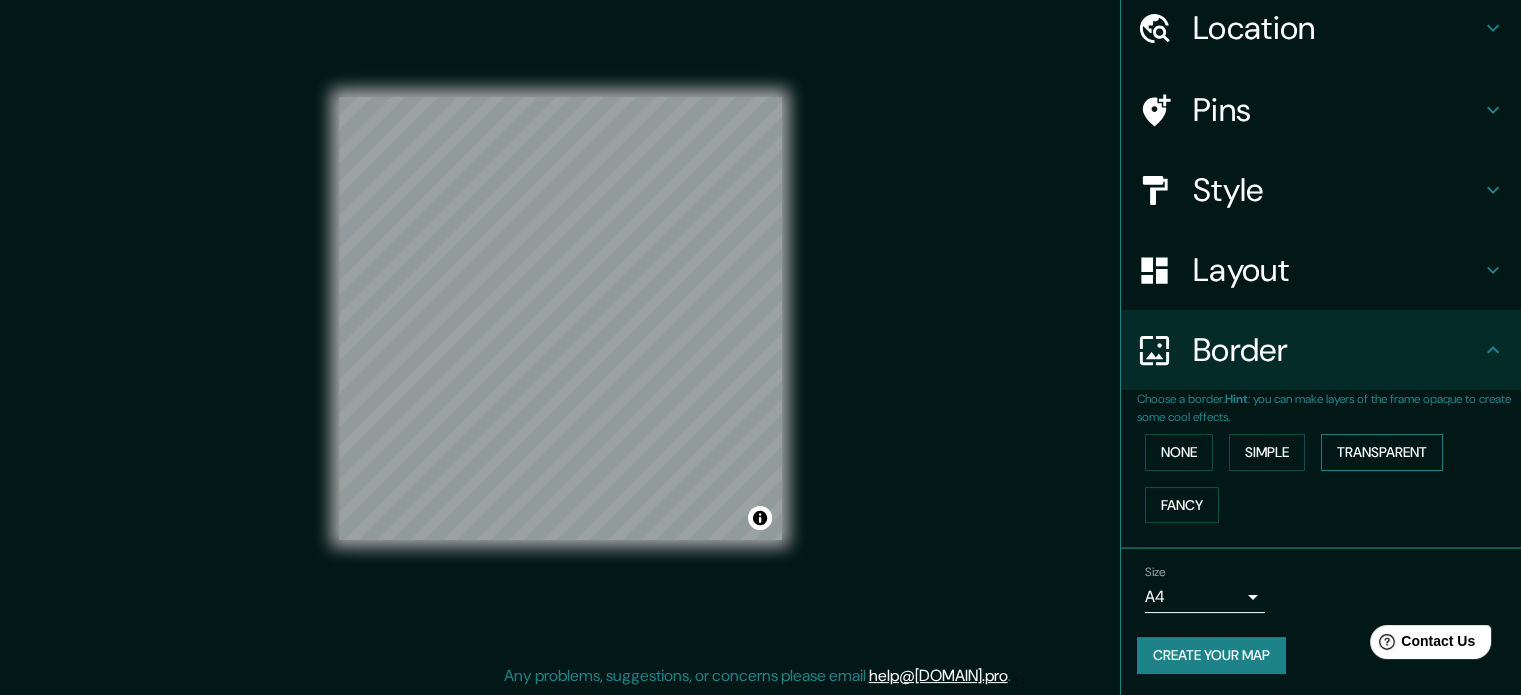 scroll, scrollTop: 76, scrollLeft: 0, axis: vertical 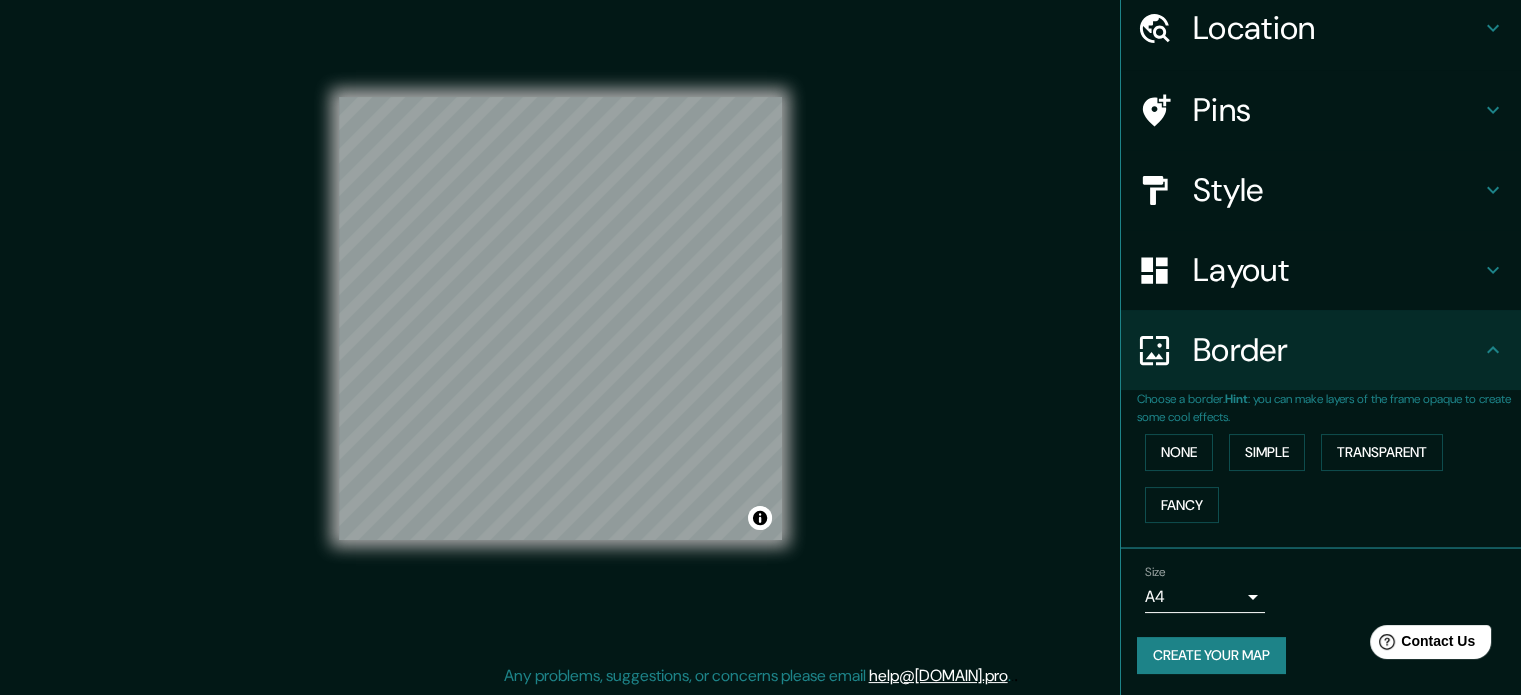click on "Create your map" at bounding box center (1211, 655) 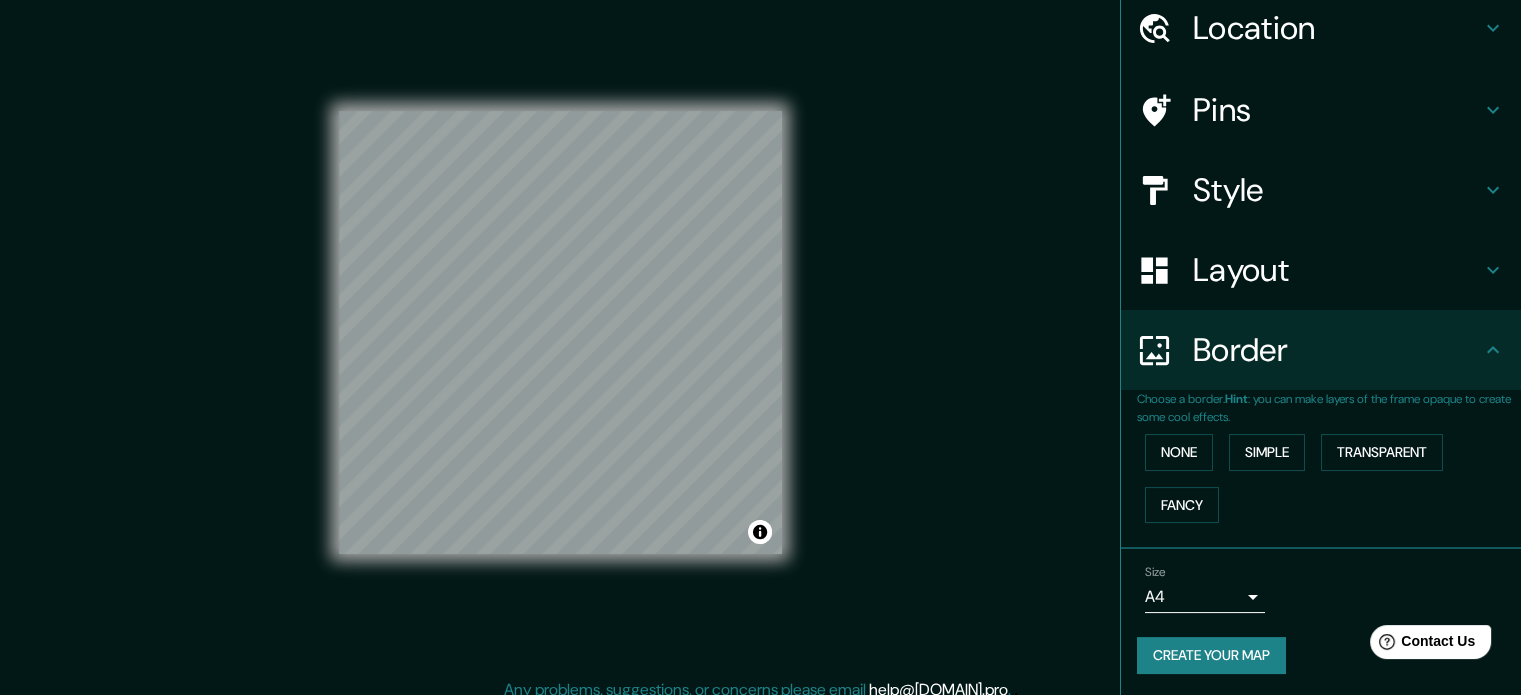scroll, scrollTop: 0, scrollLeft: 0, axis: both 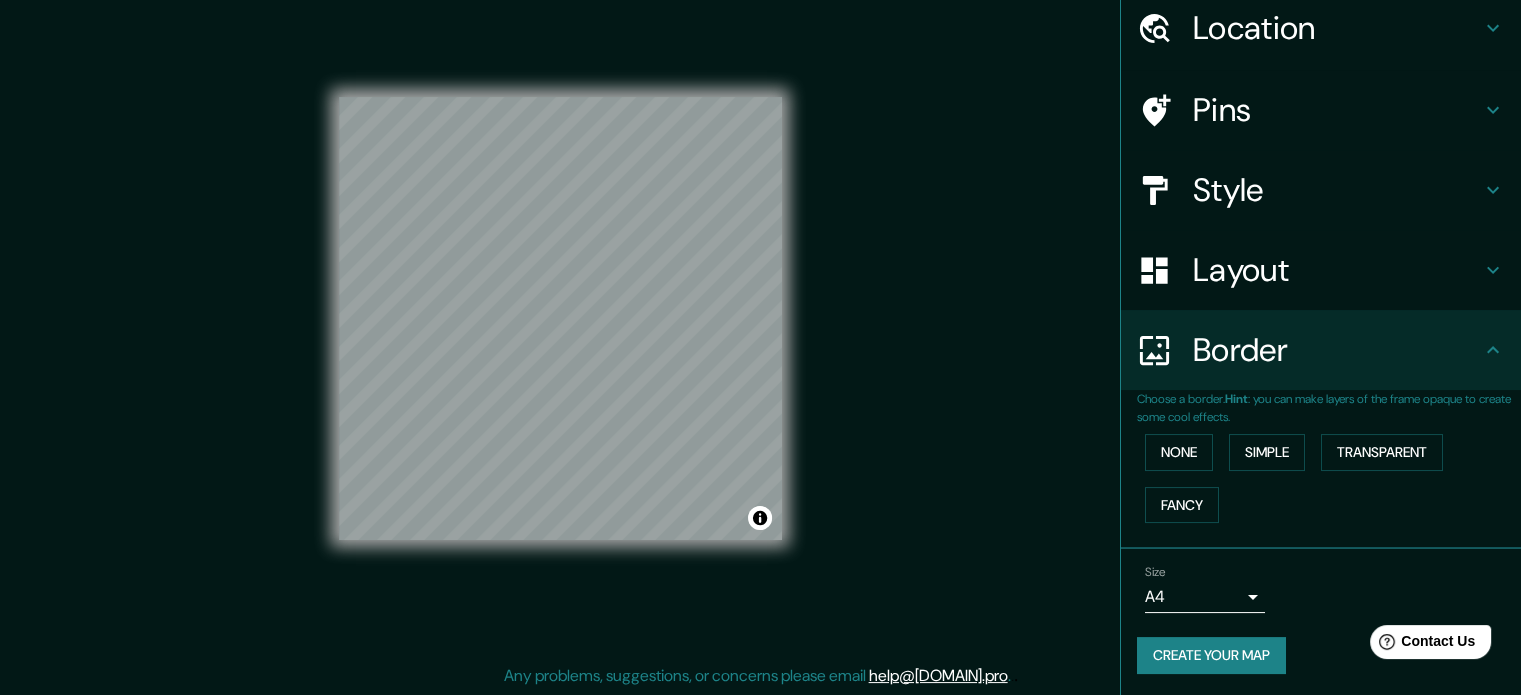 click on "Create your map" at bounding box center (1211, 655) 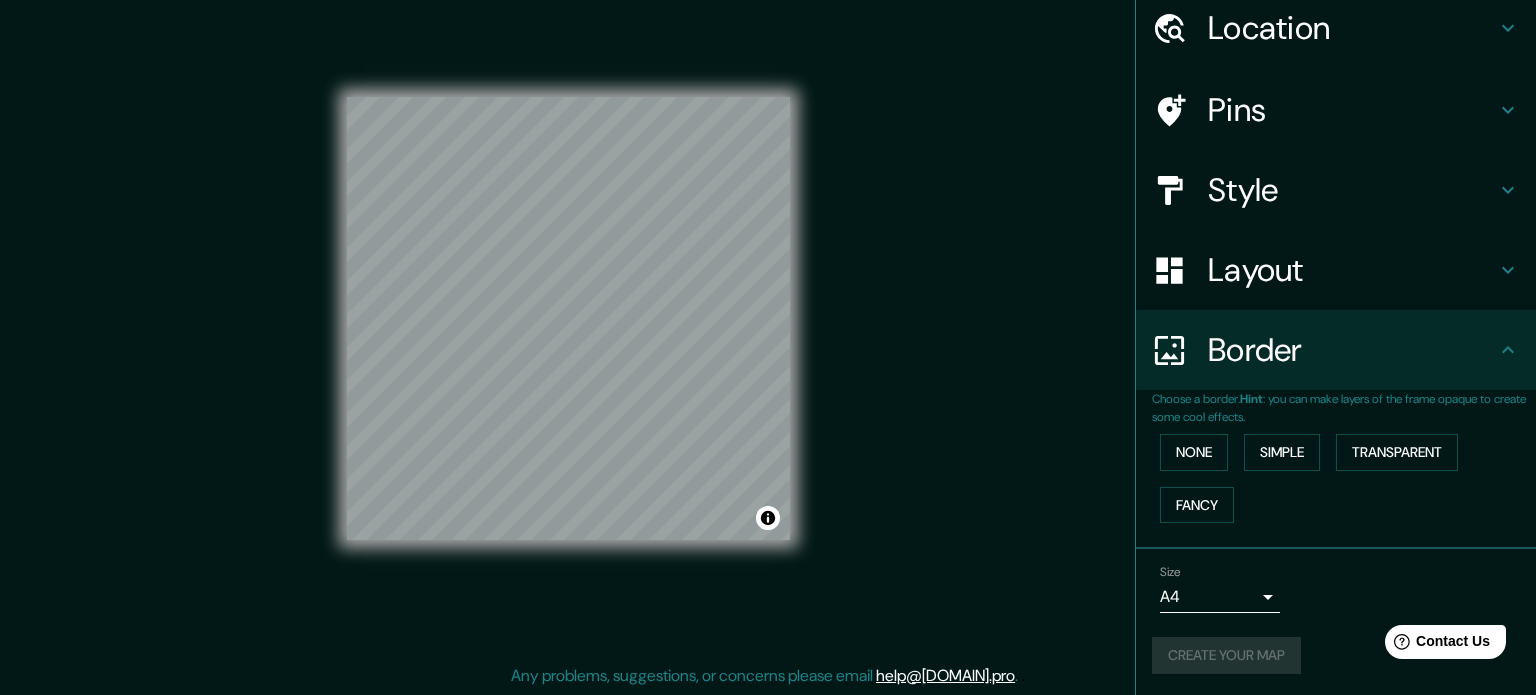 click on "Mappin Location [CITY], [STATE], [COUNTRY] Pins Style Layout Border Choose a border. Hint : you can make layers of the frame opaque to create some cool effects. None Simple Transparent Fancy Size A4 single Create your map © Mapbox © OpenStreetMap Improve this map Any problems, suggestions, or concerns please email help@[DOMAIN].pro . . ." at bounding box center [768, 321] 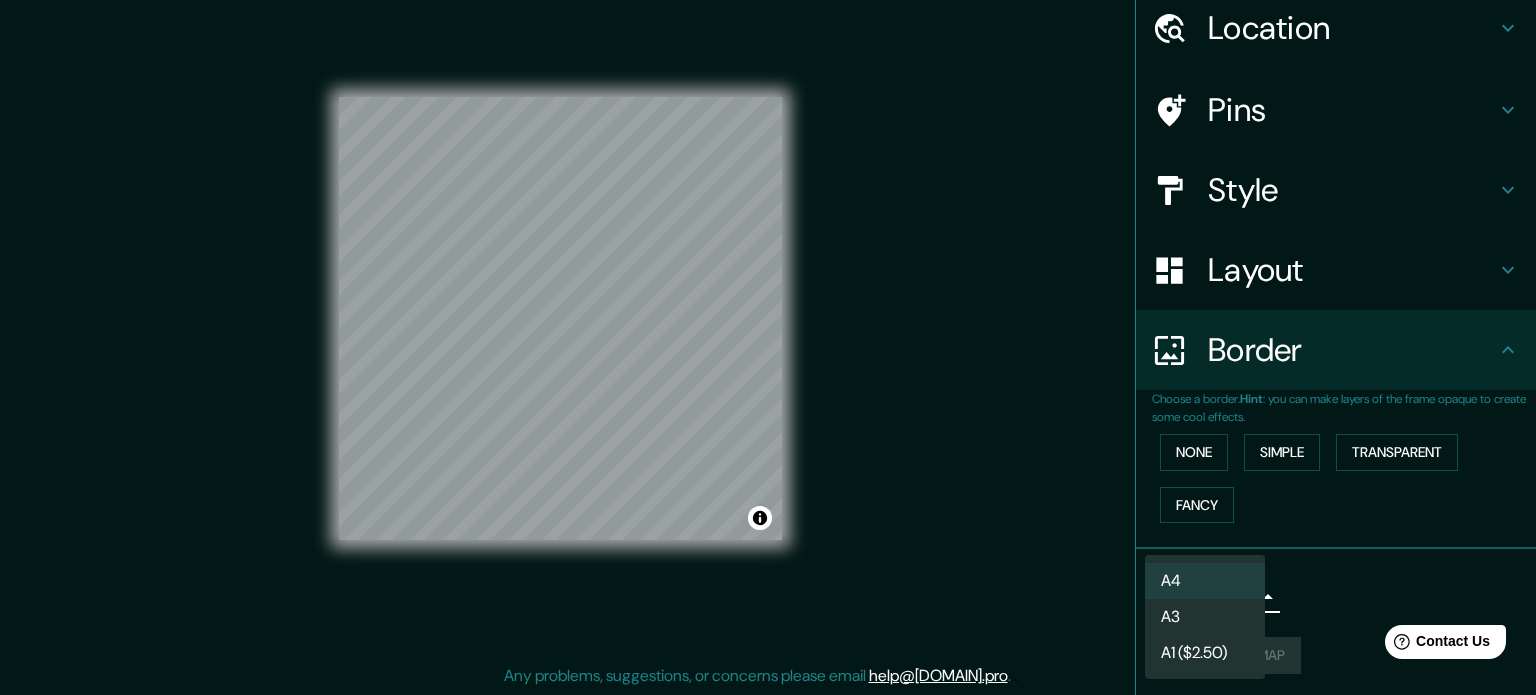 click at bounding box center [768, 347] 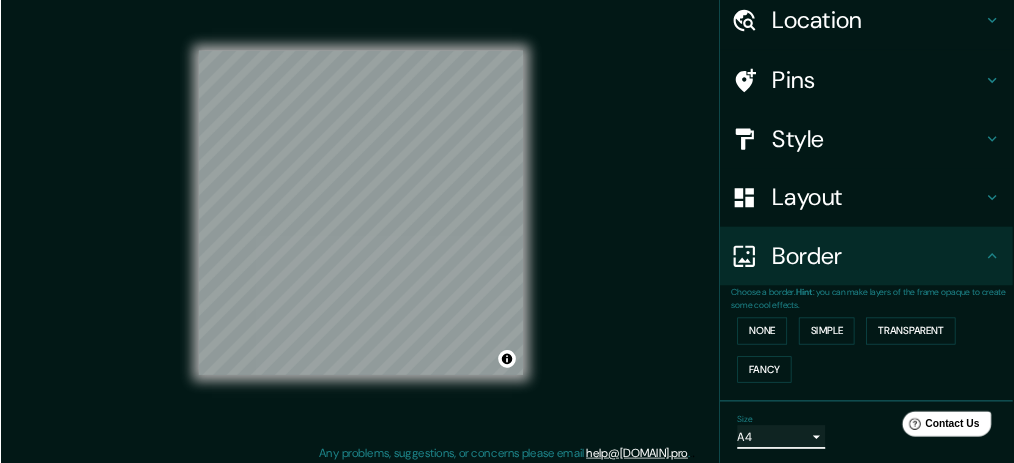 scroll, scrollTop: 26, scrollLeft: 0, axis: vertical 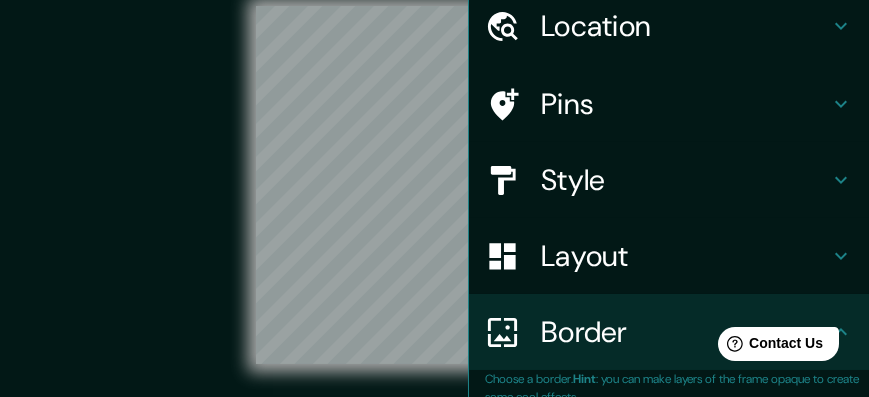 click on "© Mapbox   © OpenStreetMap   Improve this map" at bounding box center [434, 184] 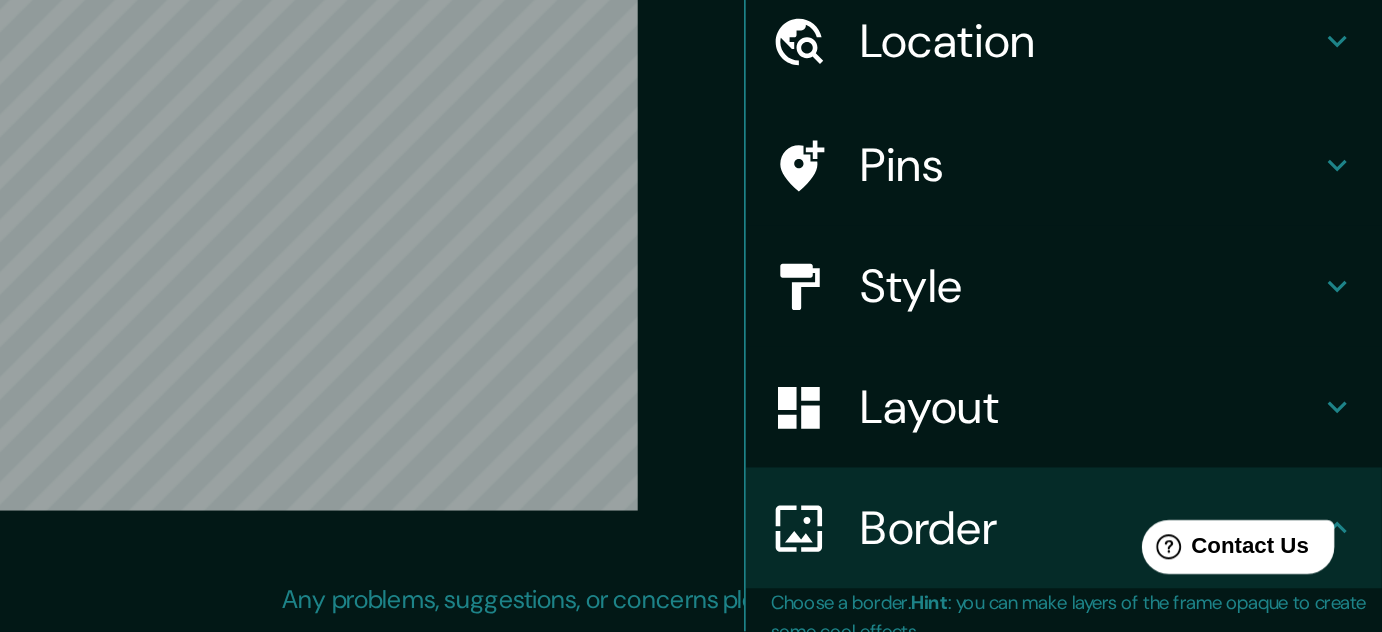 scroll, scrollTop: 32, scrollLeft: 0, axis: vertical 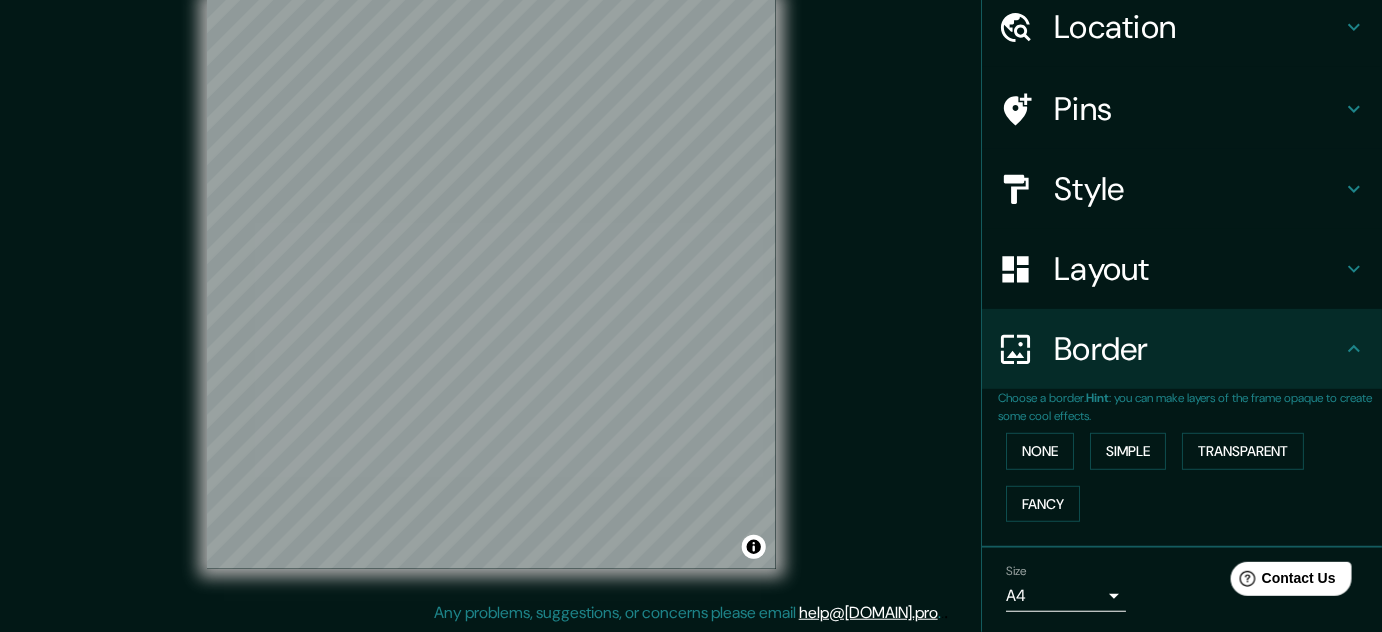 drag, startPoint x: 816, startPoint y: 367, endPoint x: 899, endPoint y: 473, distance: 134.62912 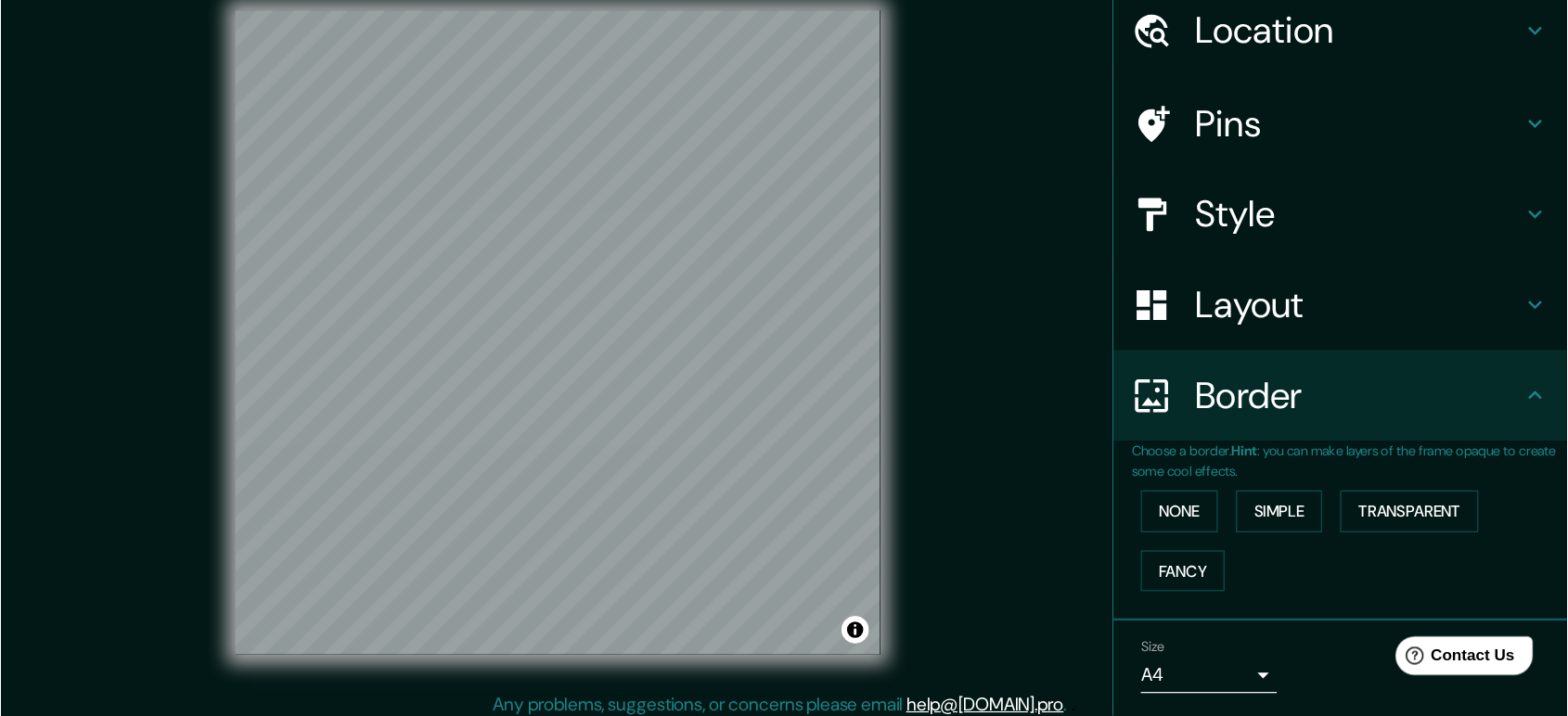 scroll, scrollTop: 0, scrollLeft: 0, axis: both 